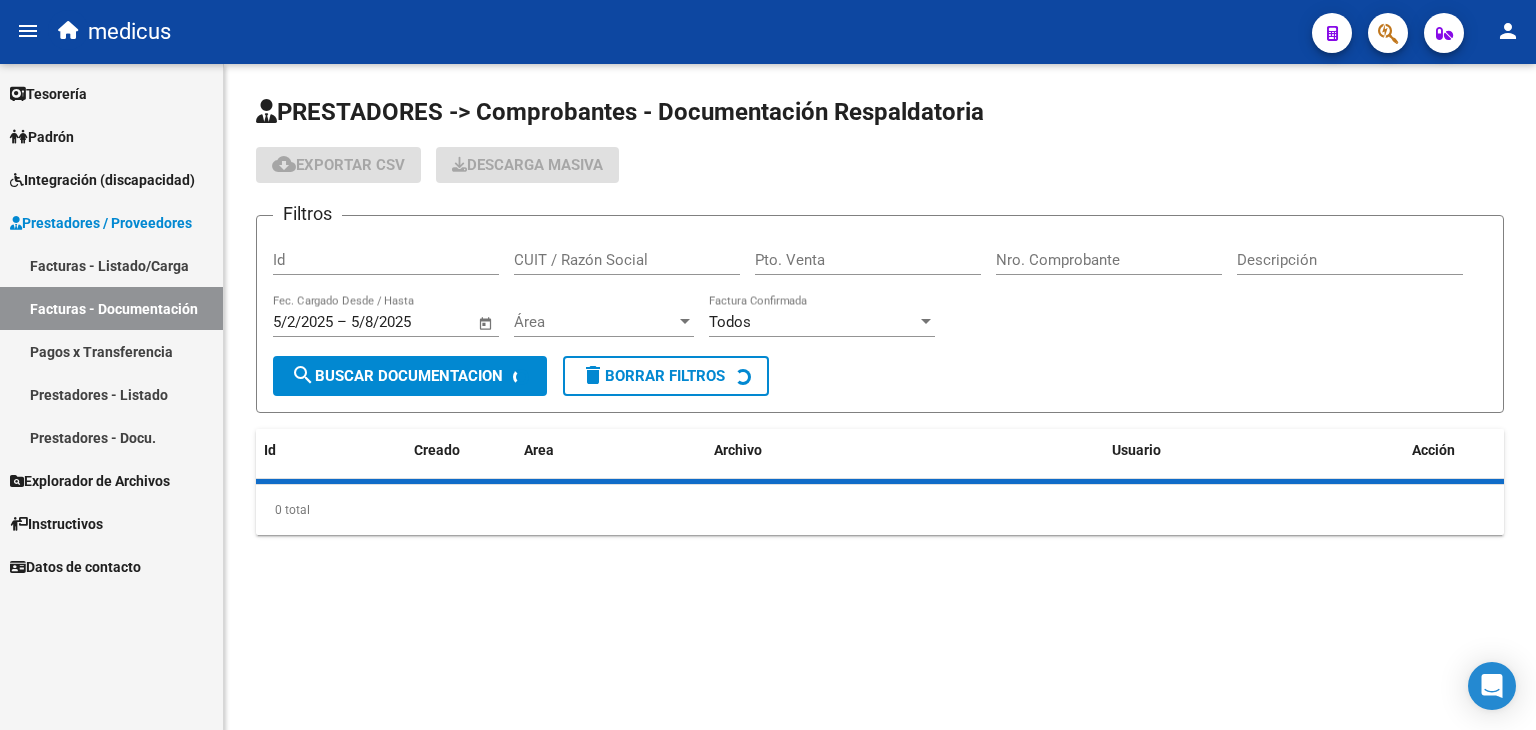 scroll, scrollTop: 0, scrollLeft: 0, axis: both 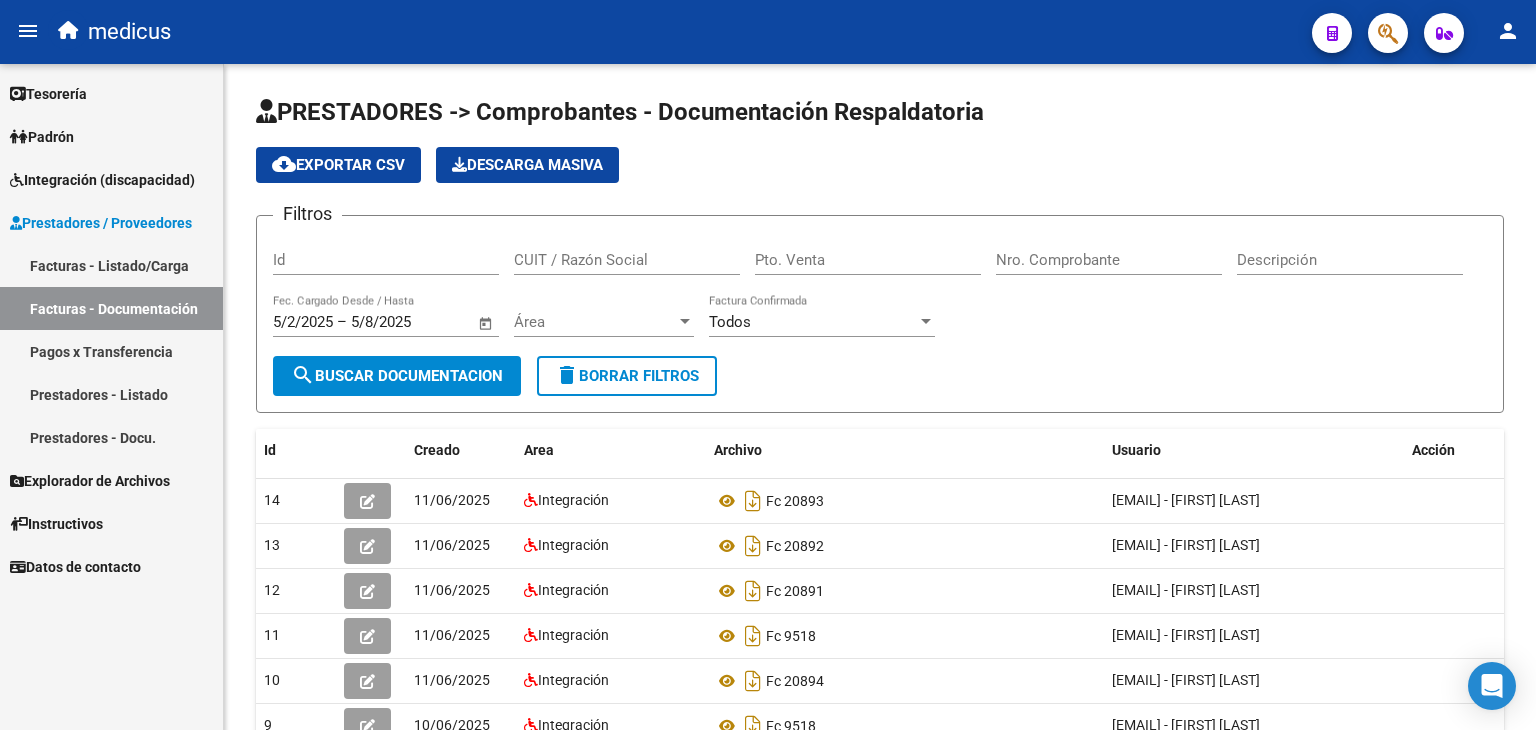 click on "Prestadores / Proveedores" at bounding box center (101, 223) 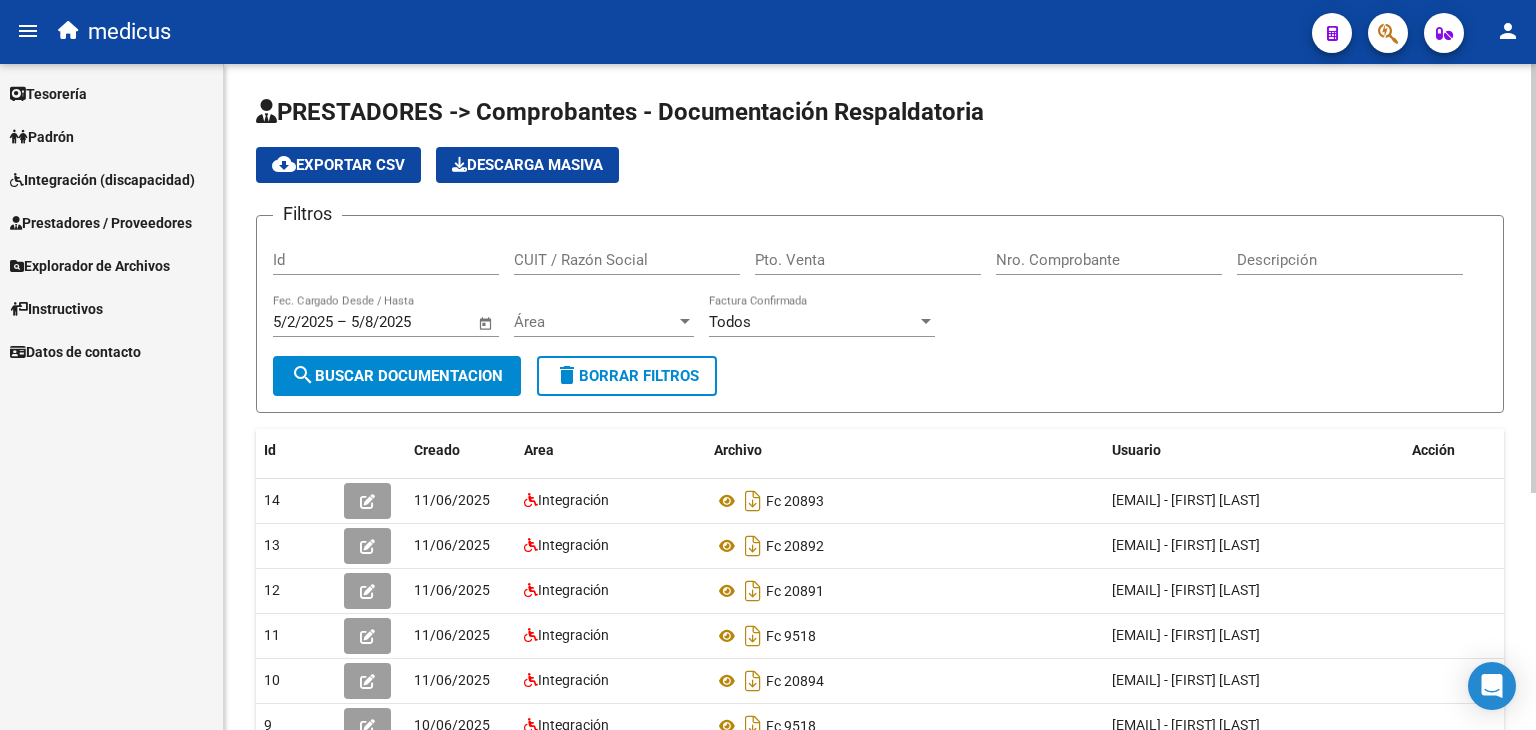click on "Descarga Masiva" 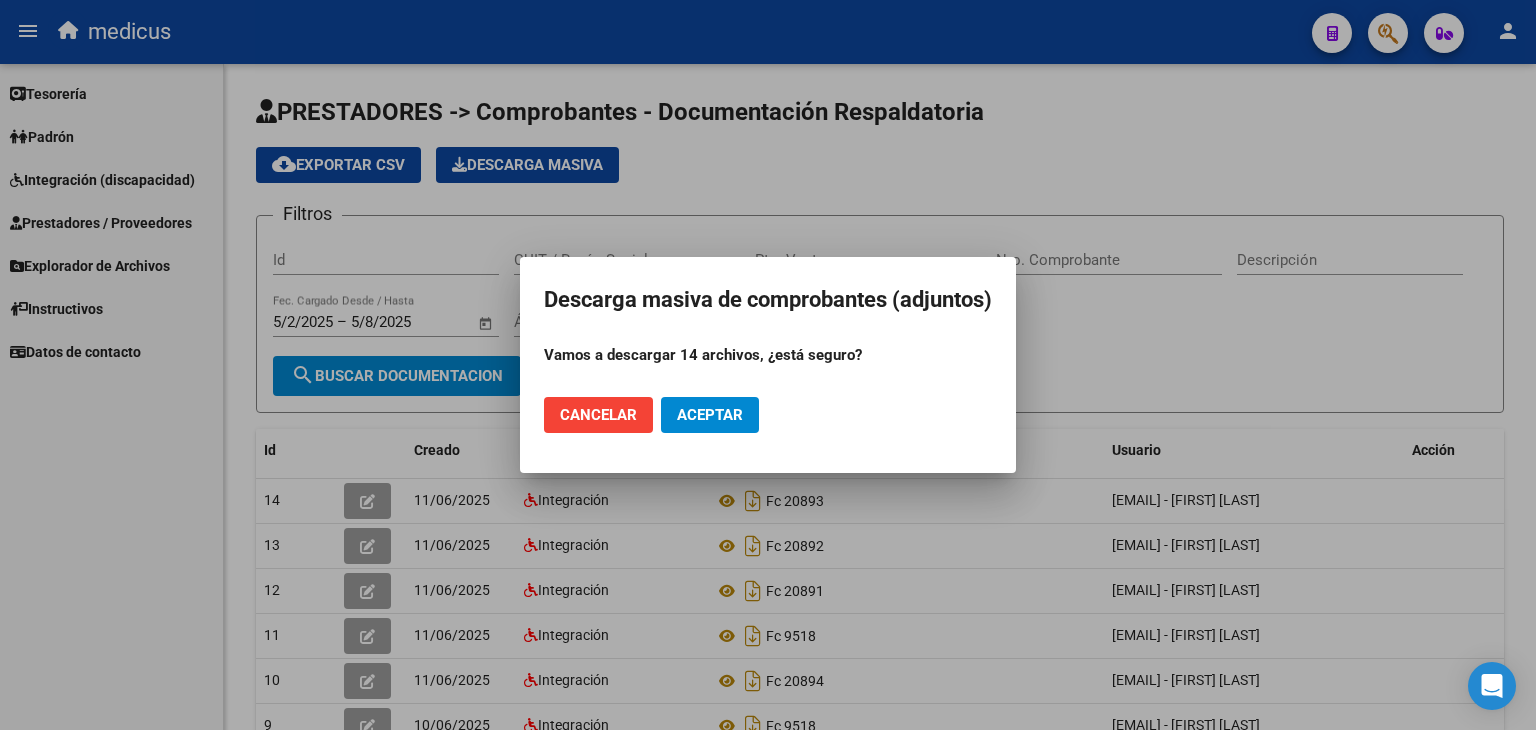 click on "Cancelar" 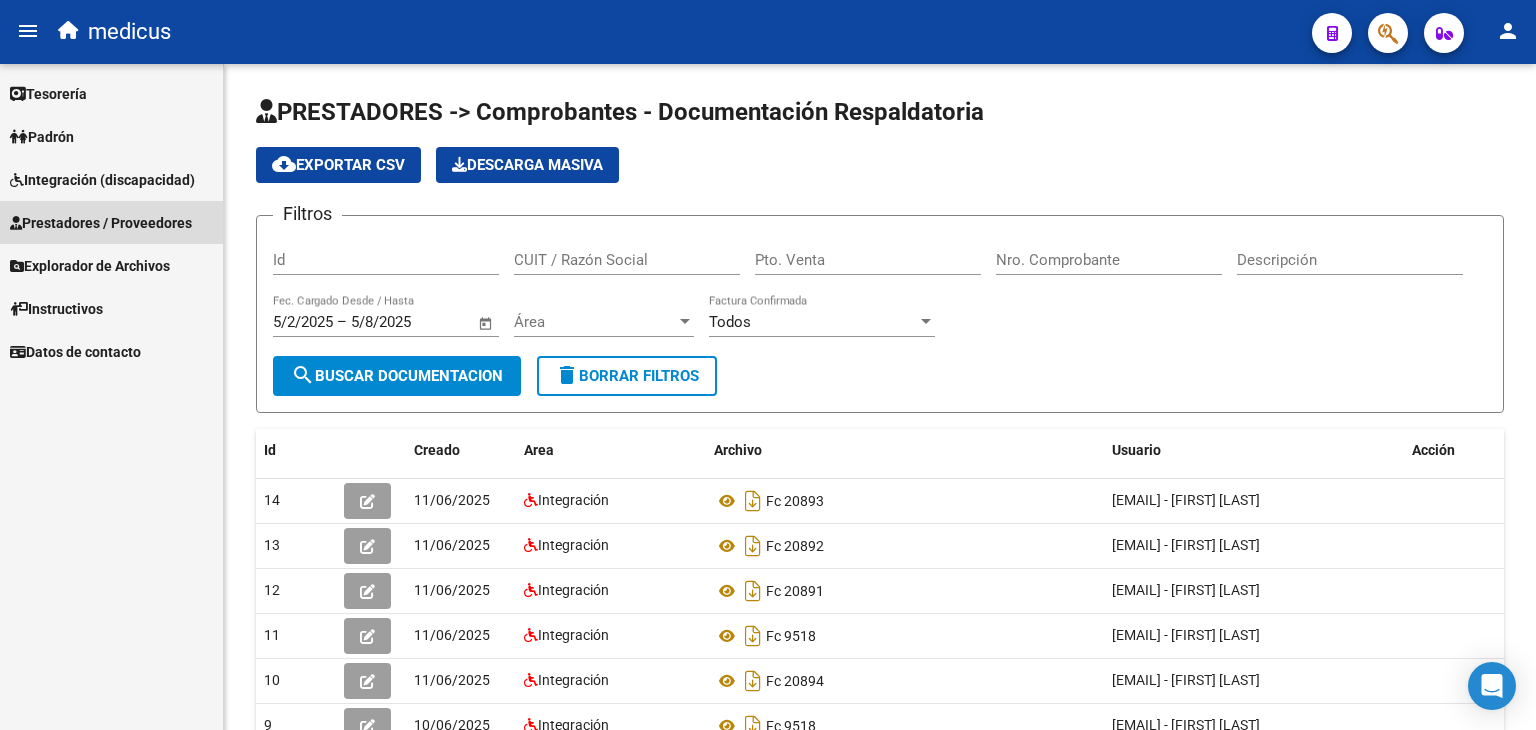 click on "Prestadores / Proveedores" at bounding box center [101, 223] 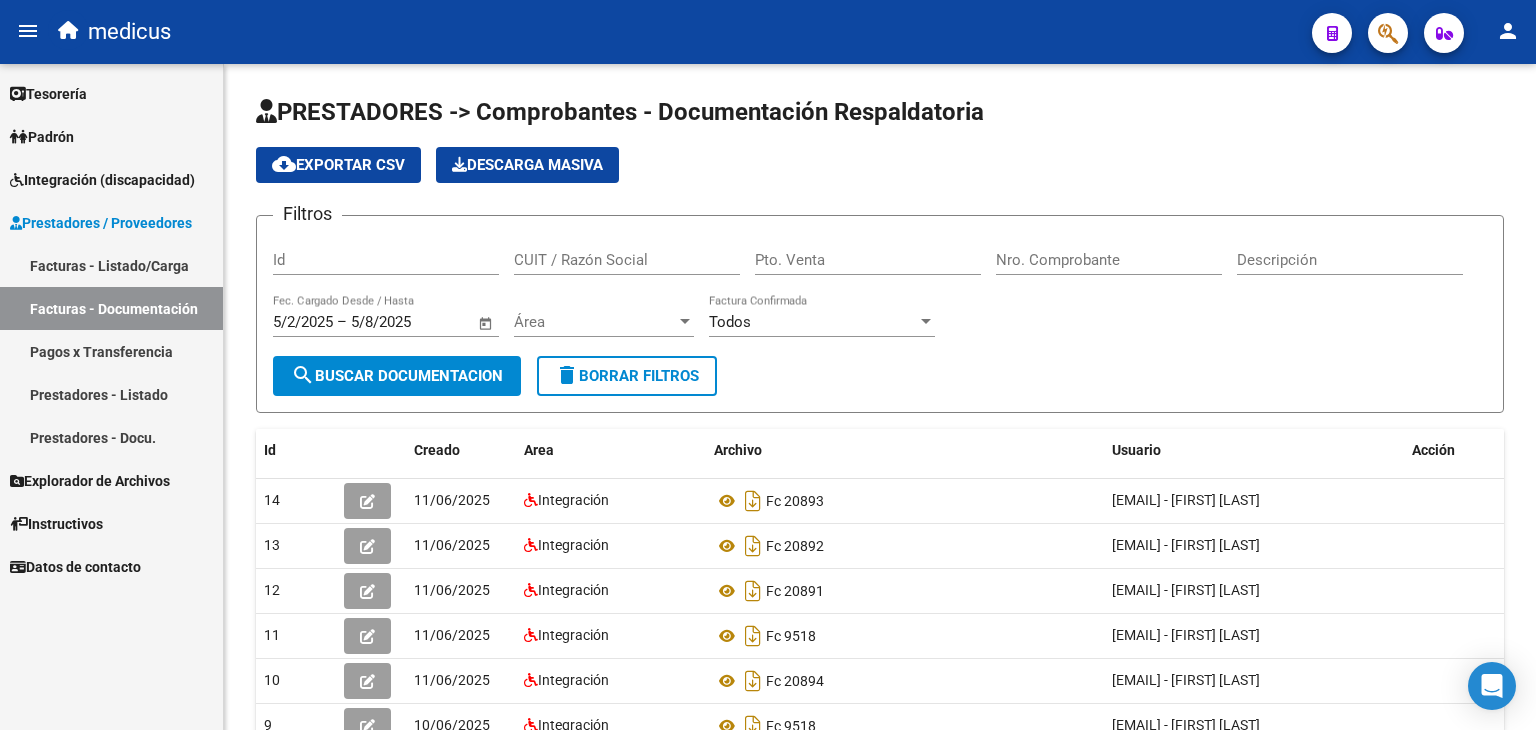 click on "Facturas - Listado/Carga" at bounding box center [111, 265] 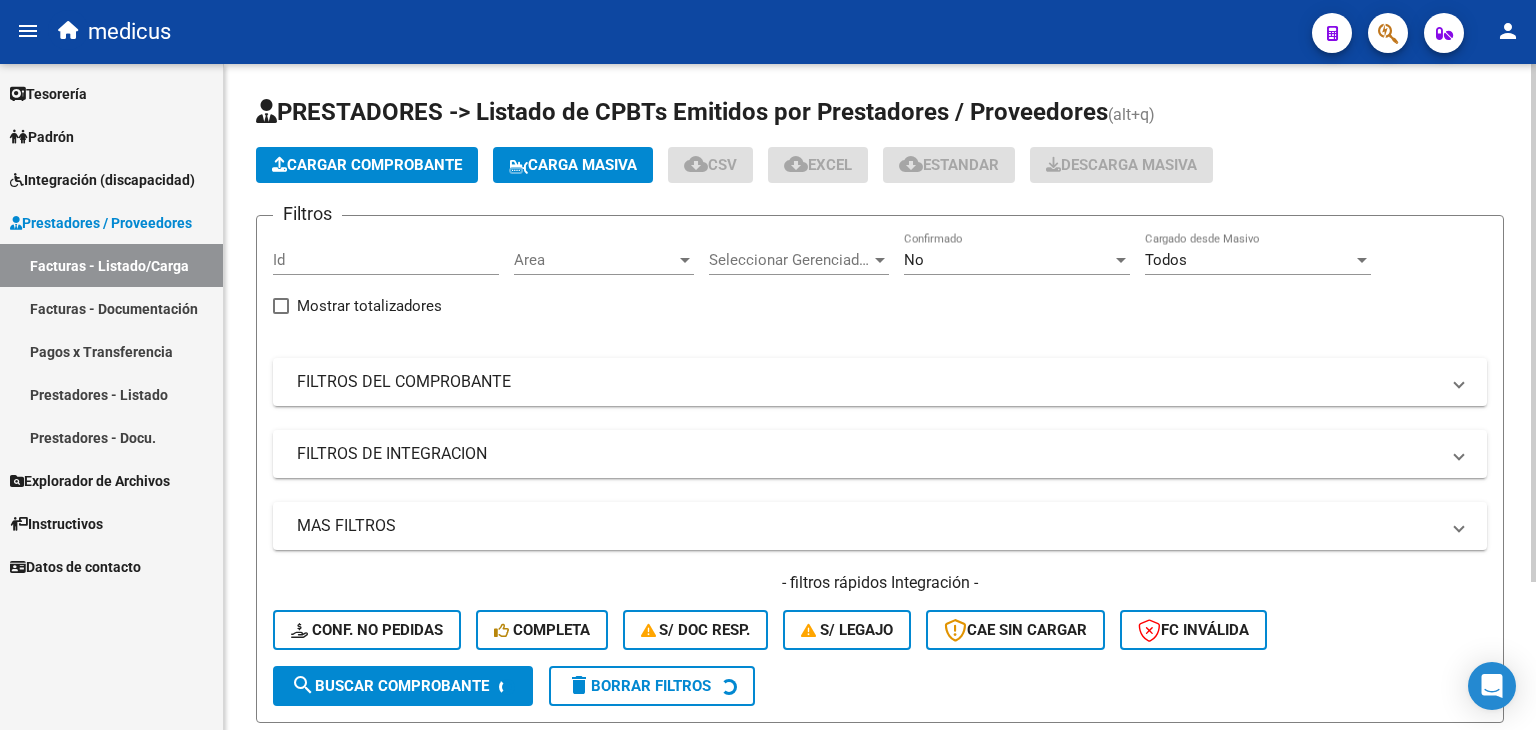 click on "Carga Masiva" 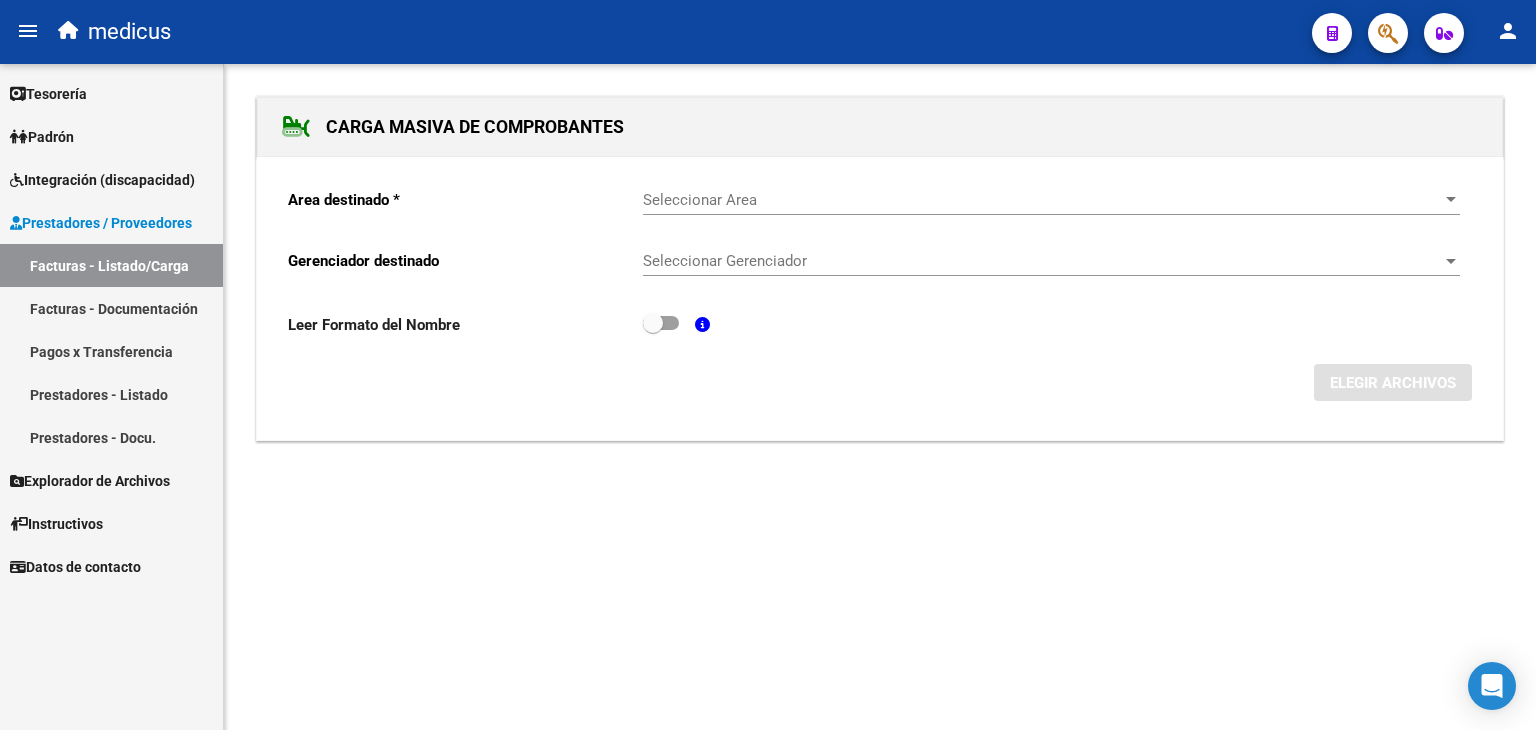 click on "Seleccionar Area" at bounding box center (1042, 200) 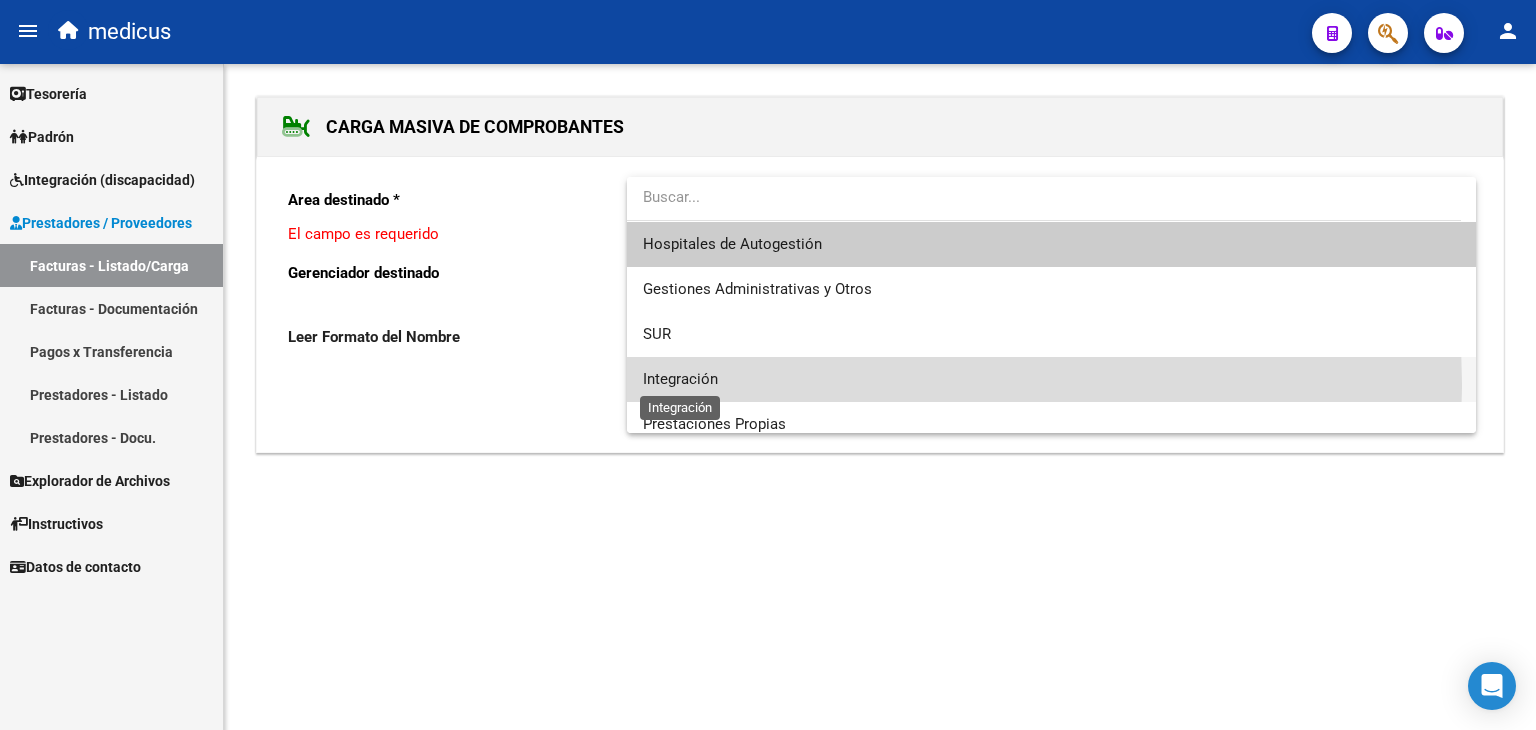 click on "Integración" at bounding box center [680, 379] 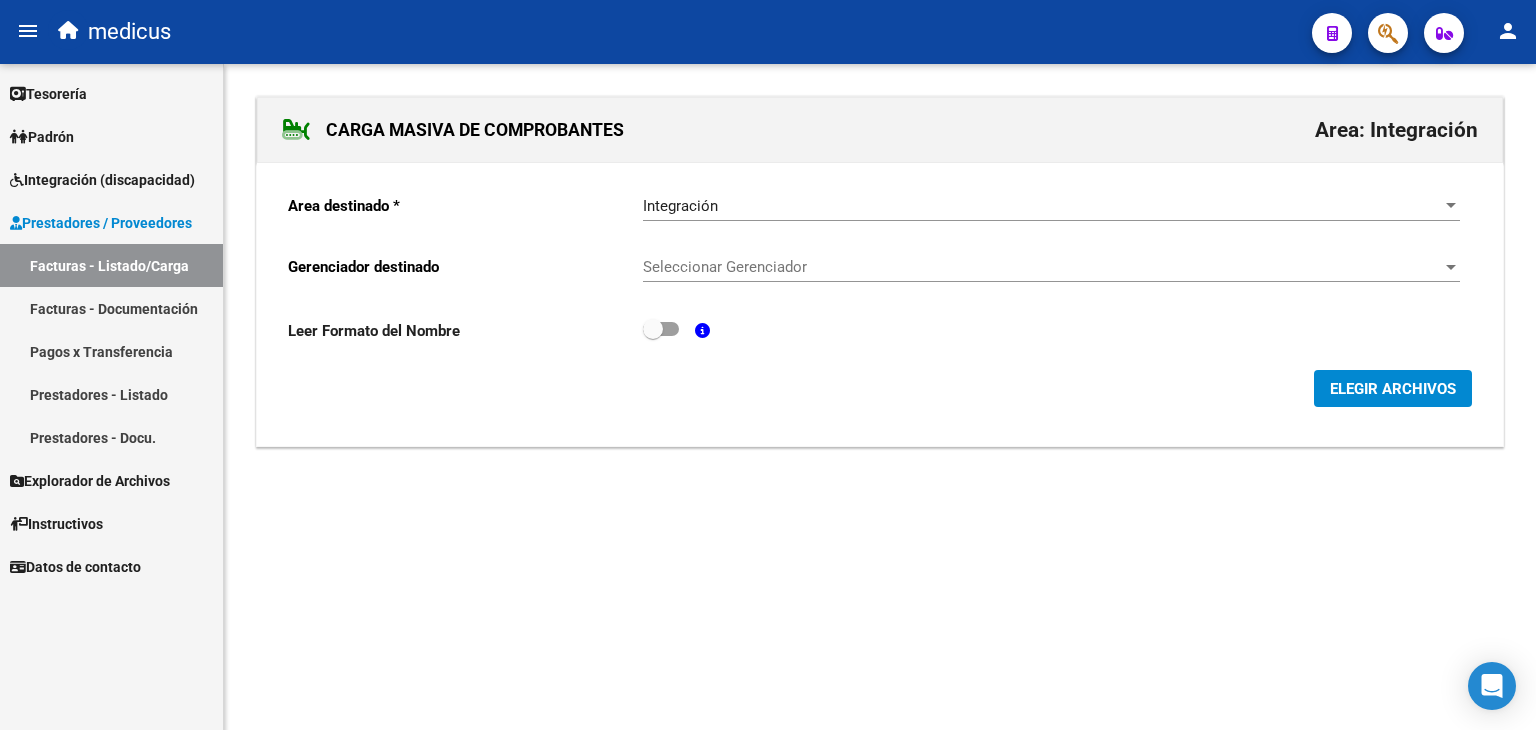 click on "ELEGIR ARCHIVOS" 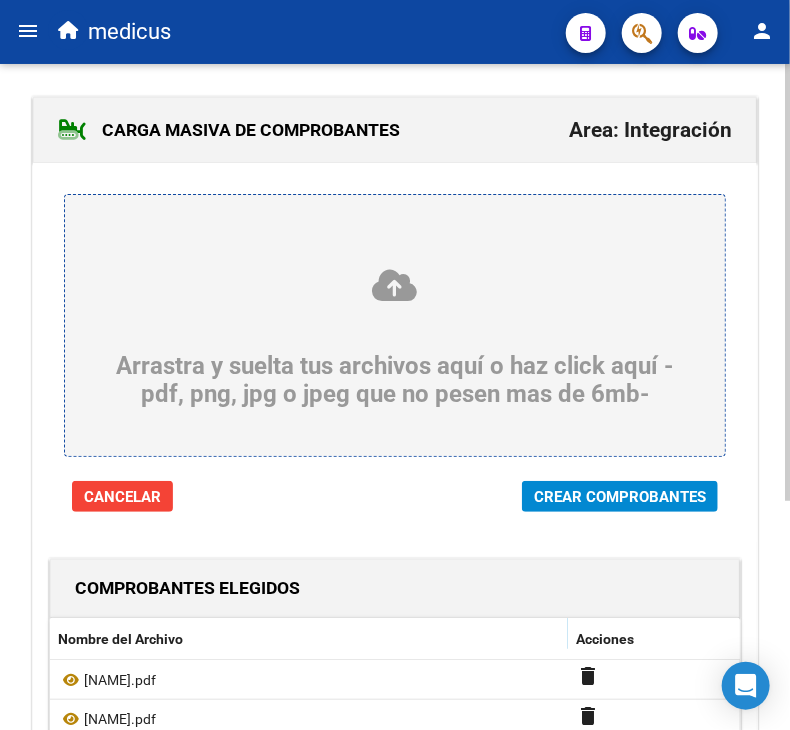 click on "Crear Comprobantes" 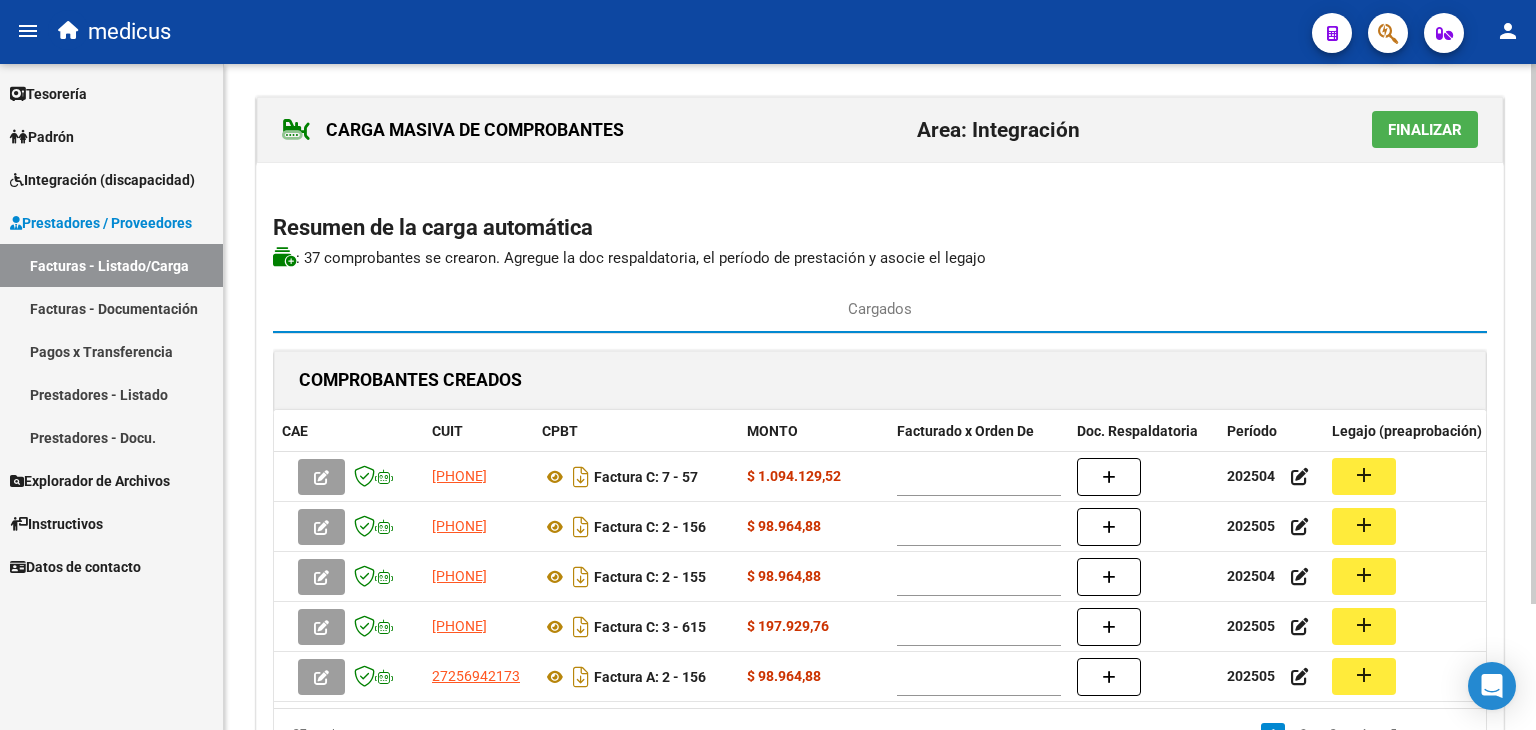 click on "Finalizar" 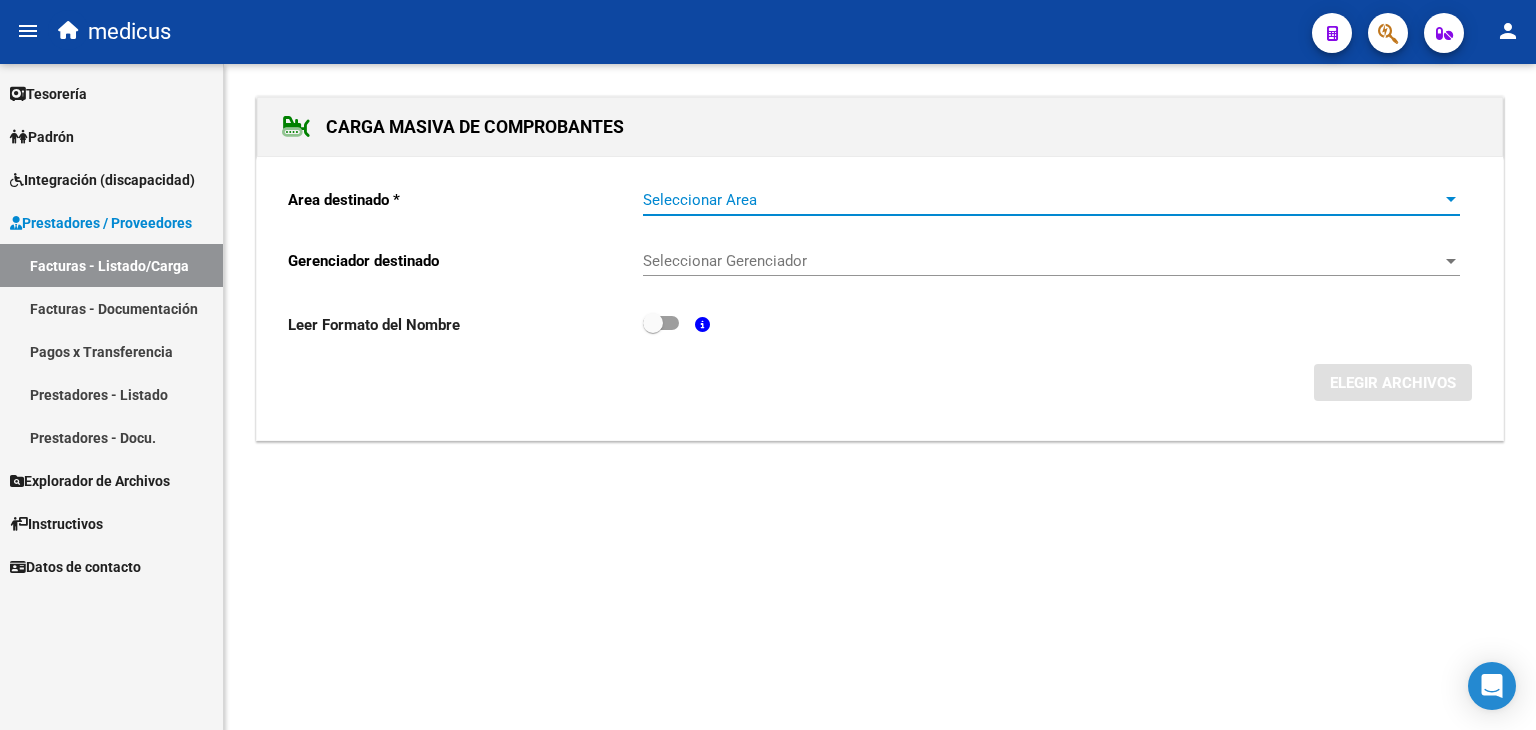 click on "Seleccionar Area" at bounding box center [1042, 200] 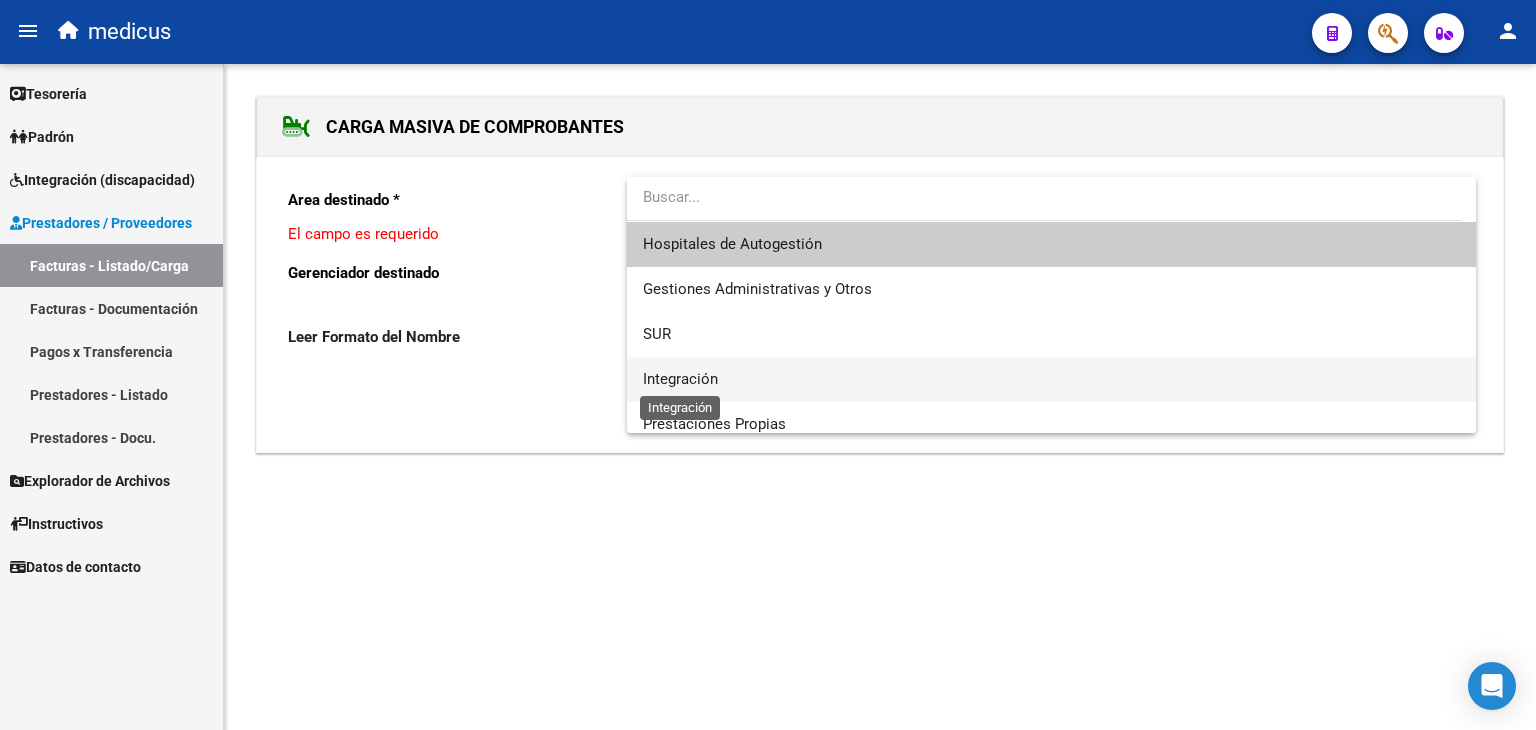 click on "Integración" at bounding box center (680, 379) 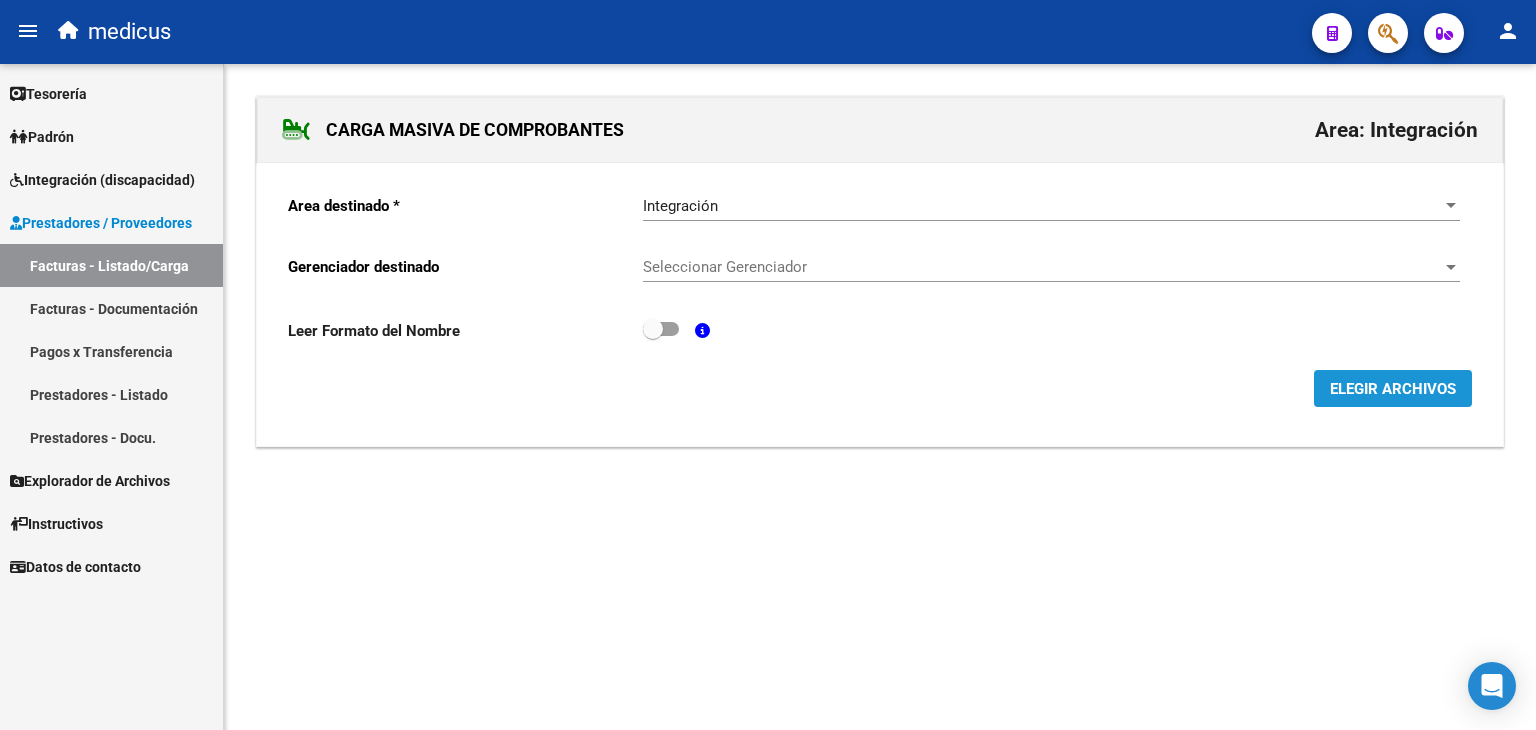 click on "ELEGIR ARCHIVOS" 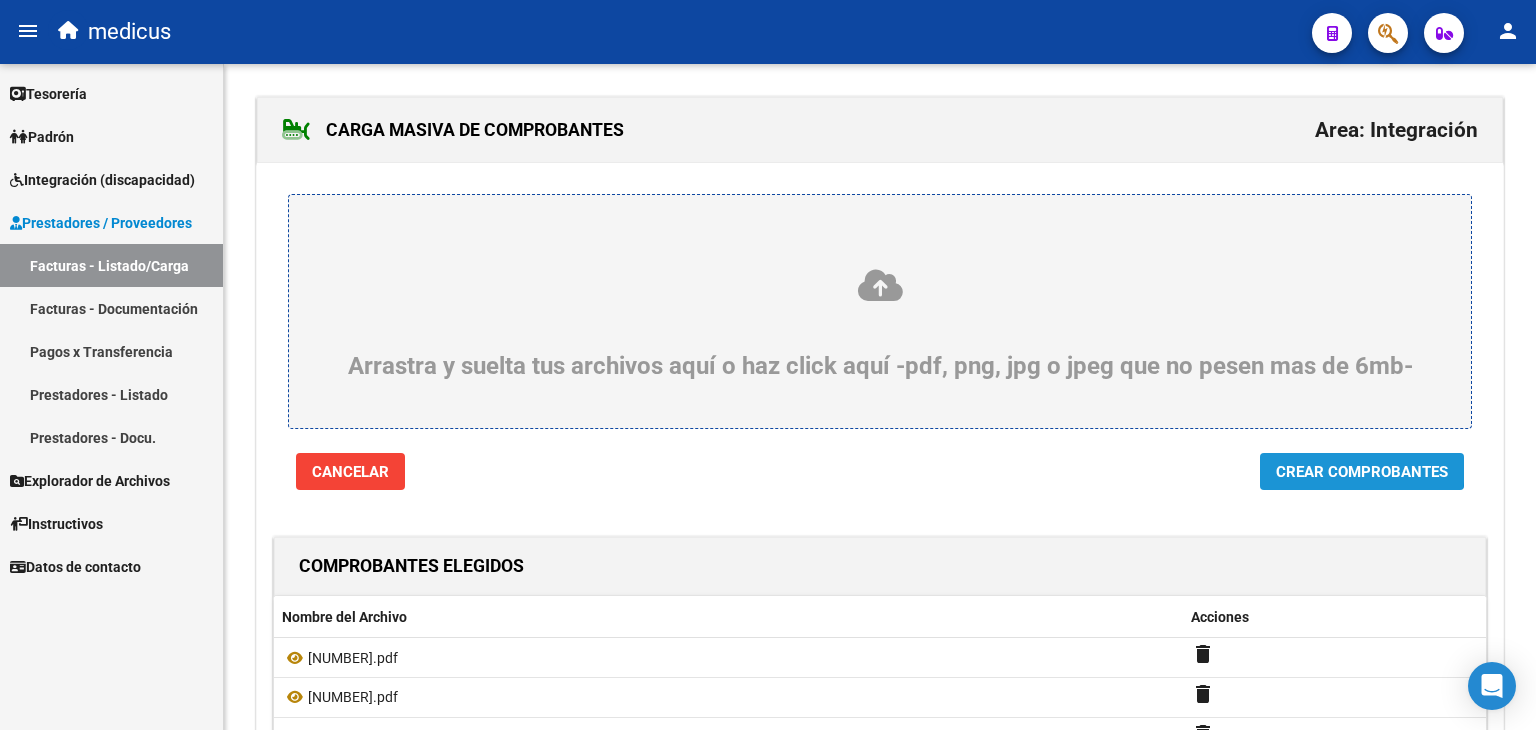 click on "Crear Comprobantes" 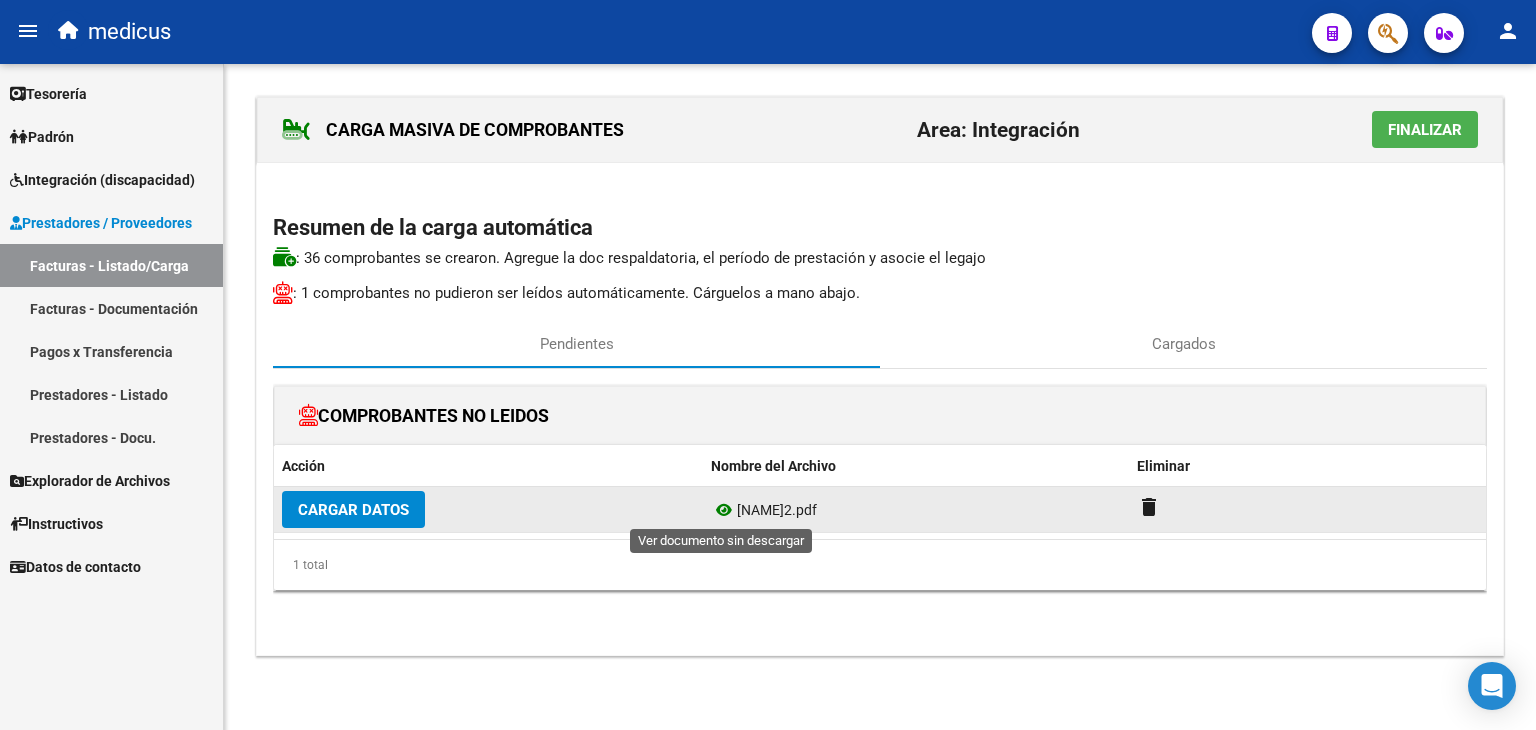 click 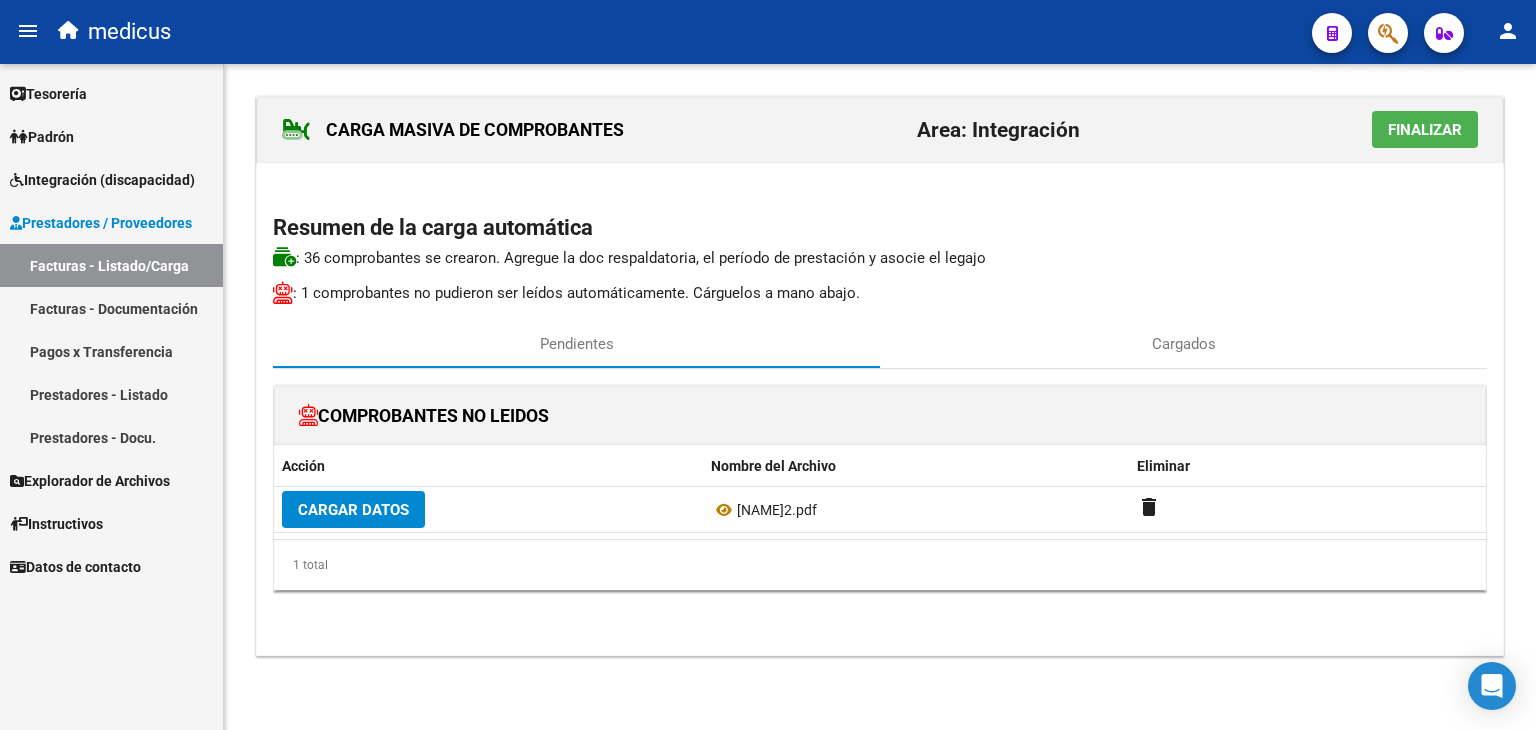 click on "CARGA MASIVA DE COMPROBANTES  Area: Integración Finalizar" 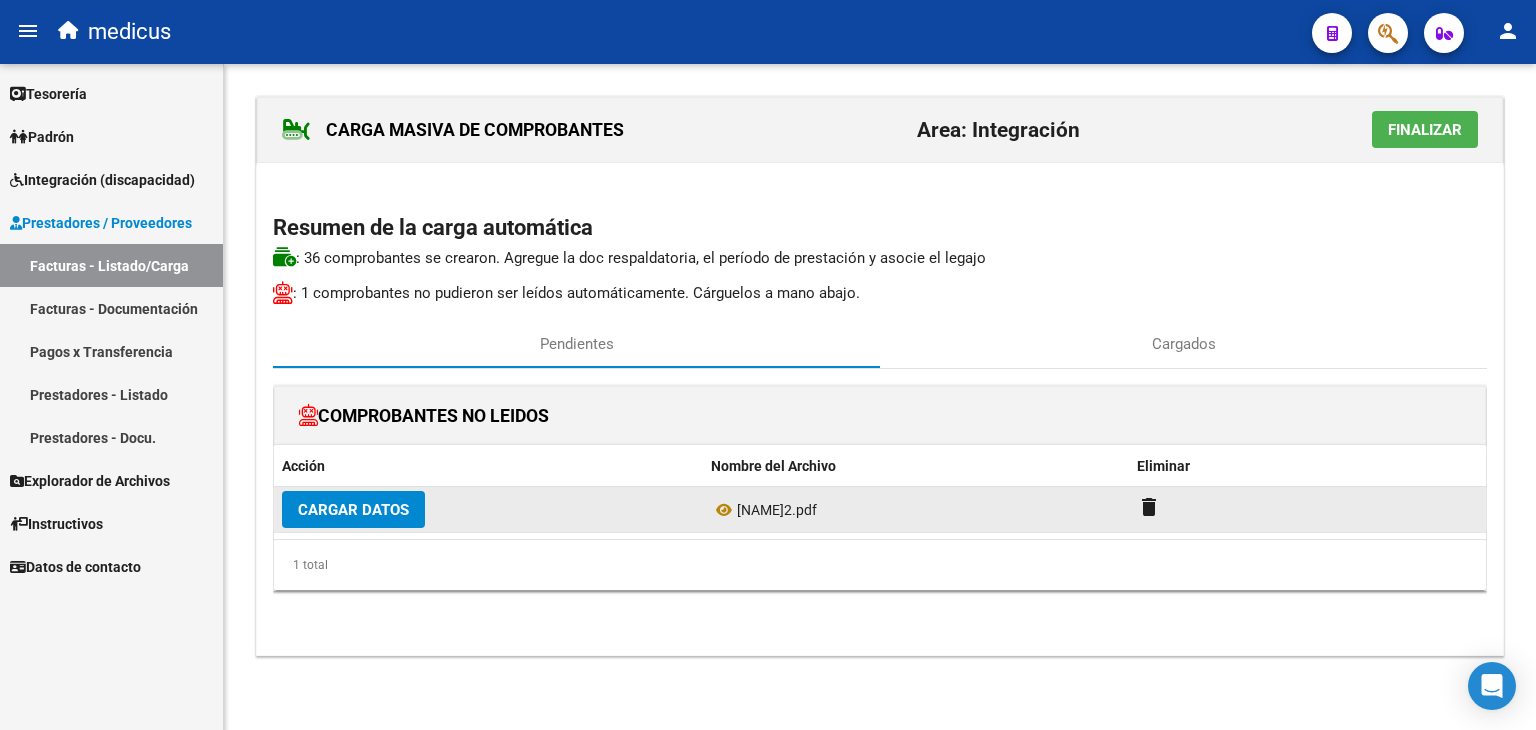 click on "Cargar Datos" 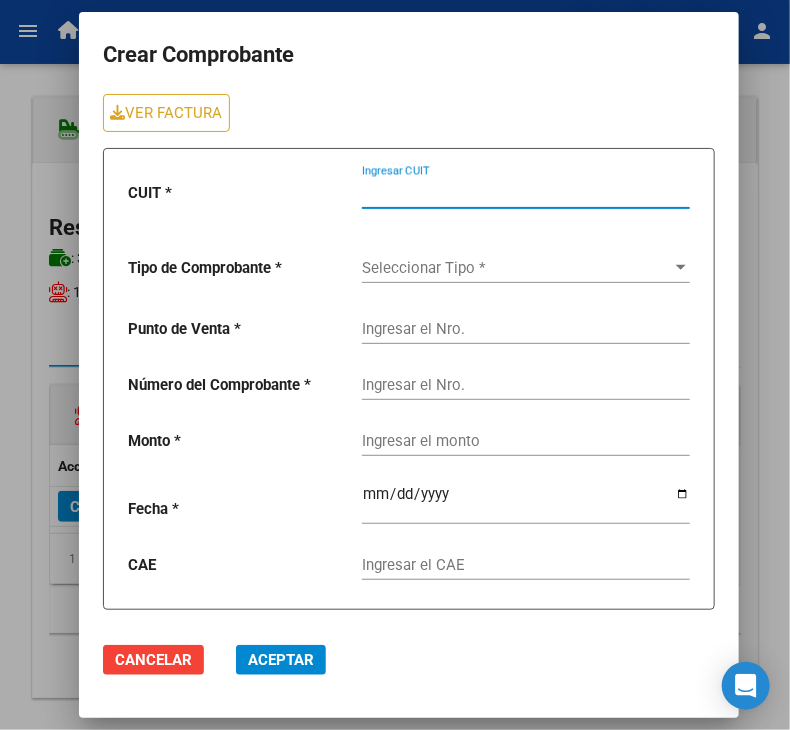 click on "Ingresar CUIT" at bounding box center (526, 193) 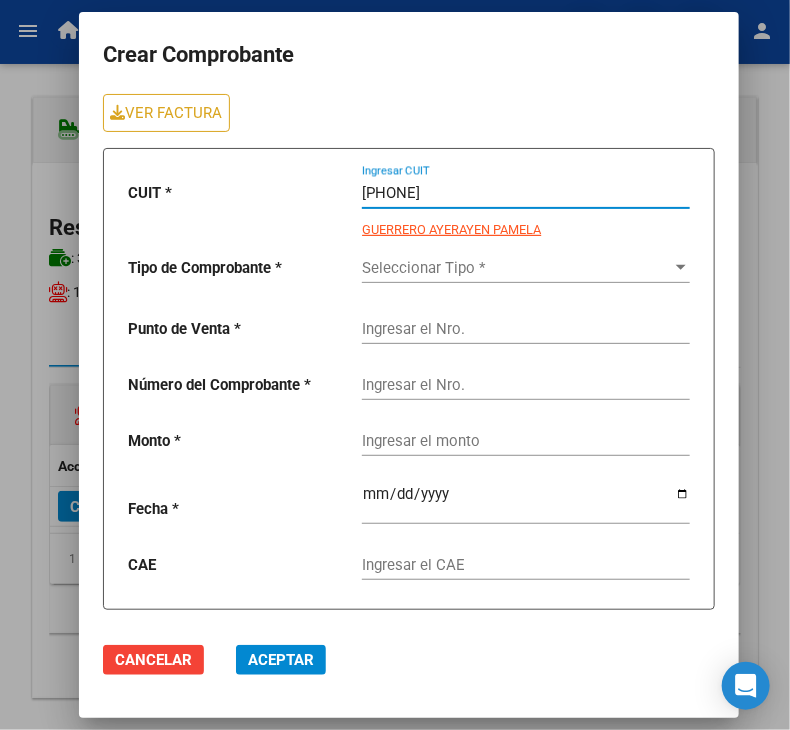 type on "[PHONE]" 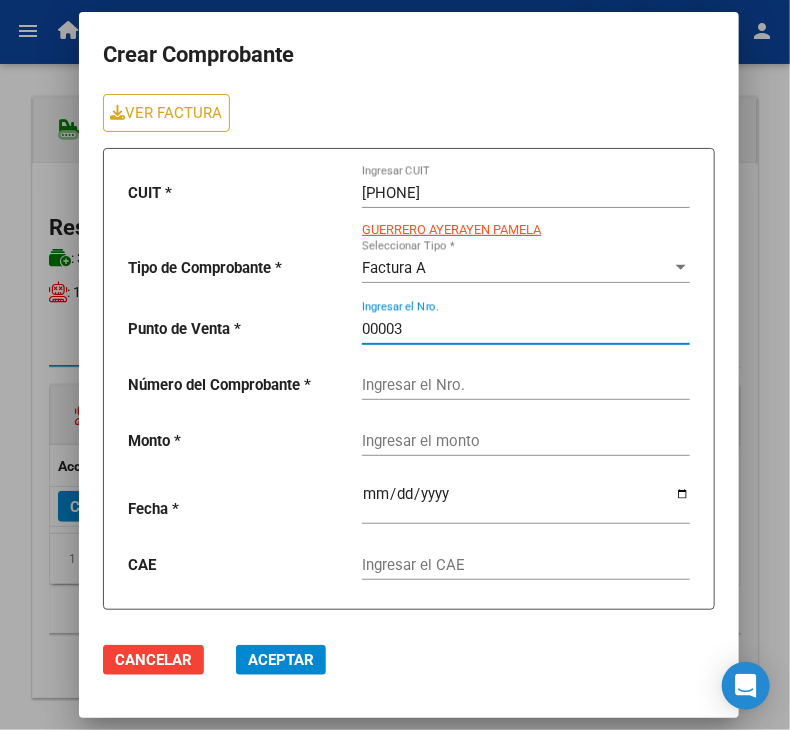 type on "00003" 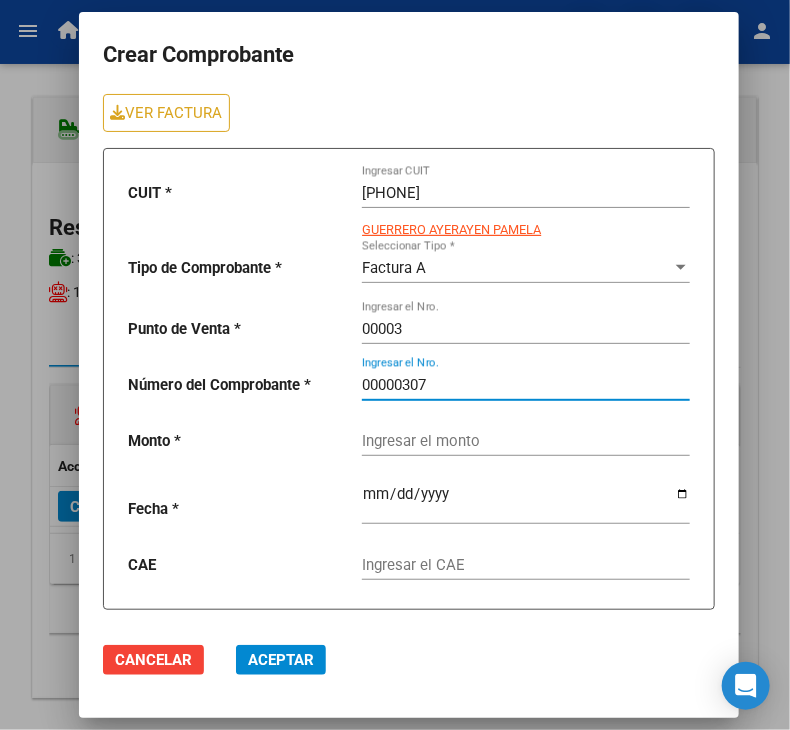 type on "00000307" 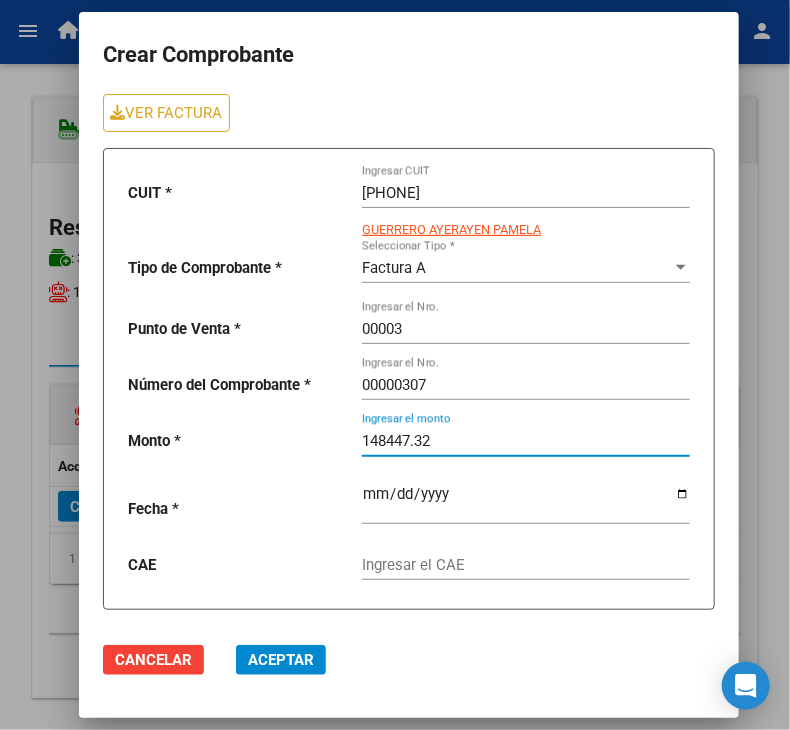 type on "148447.32" 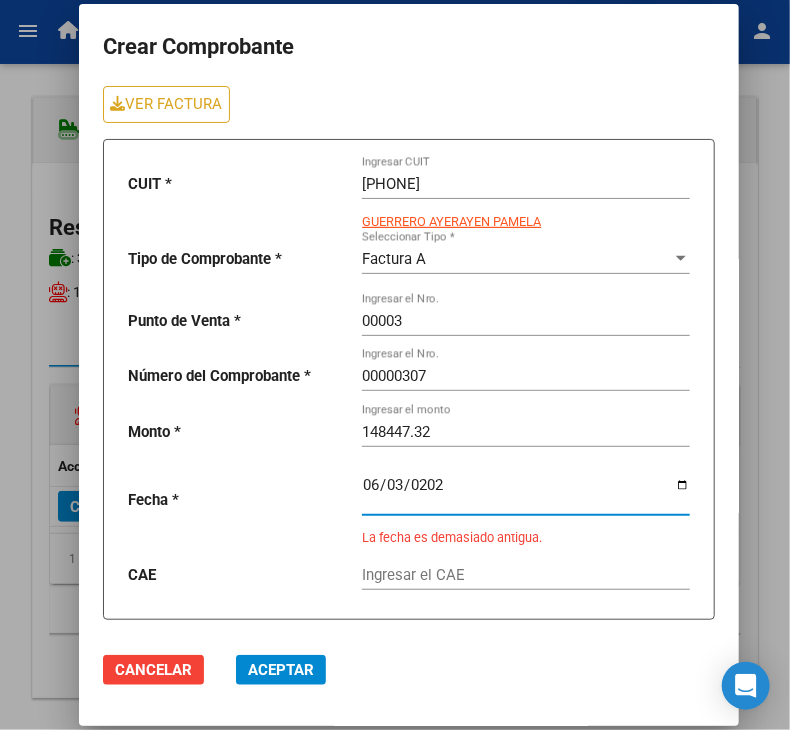 type on "2025-06-03" 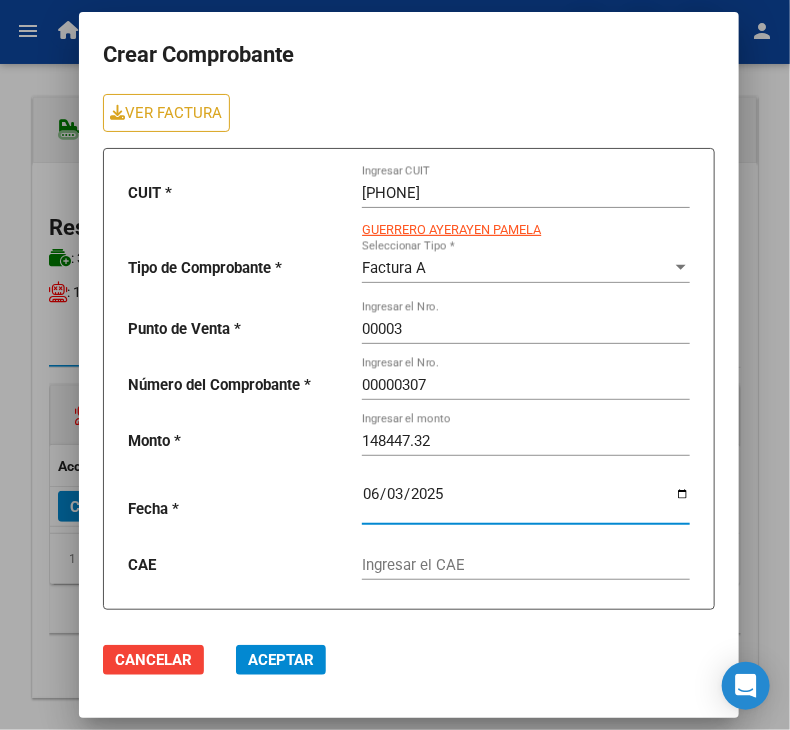 click on "Ingresar el CAE" at bounding box center (526, 565) 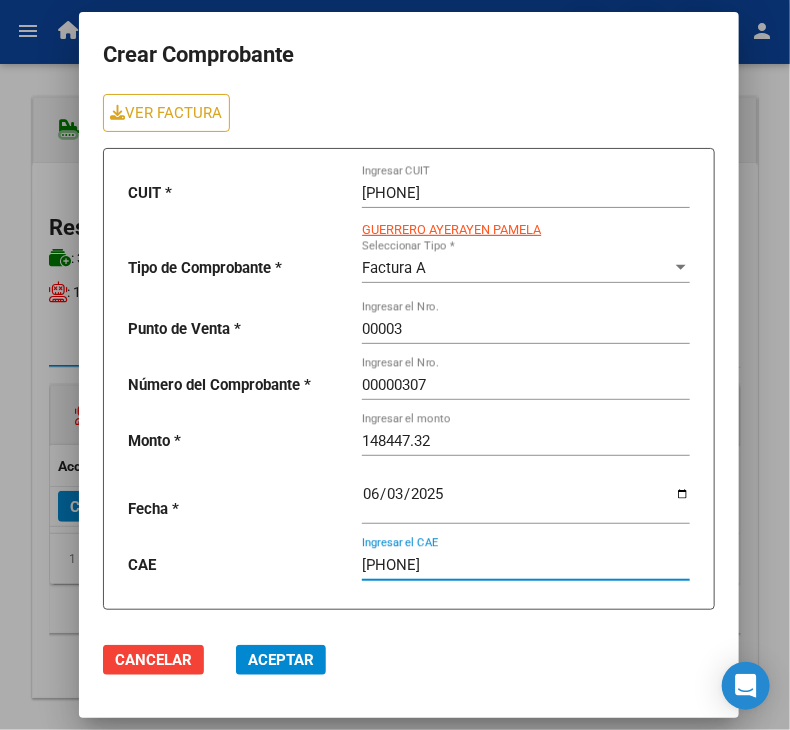 type on "[PHONE]" 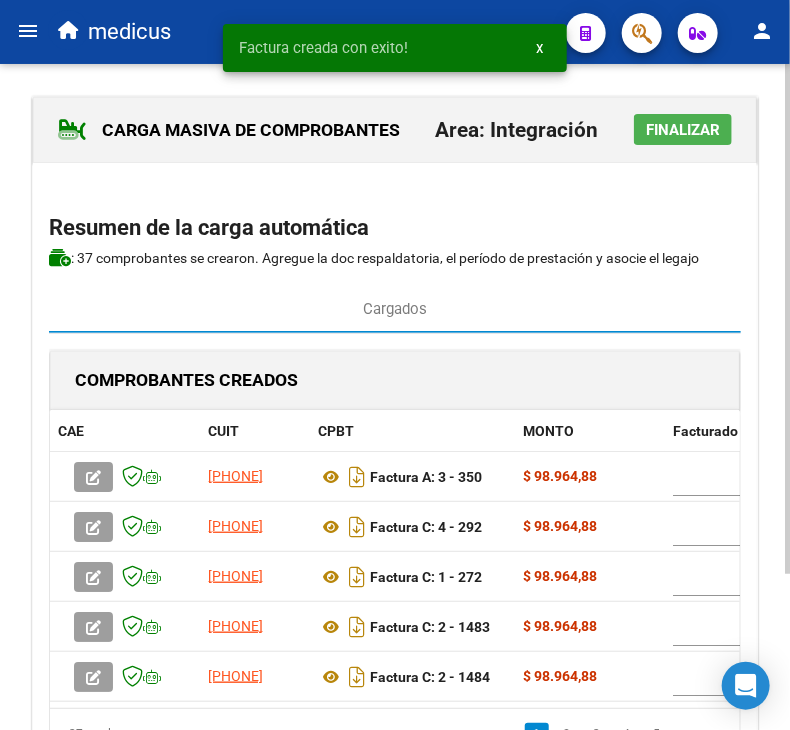 click on "Finalizar" 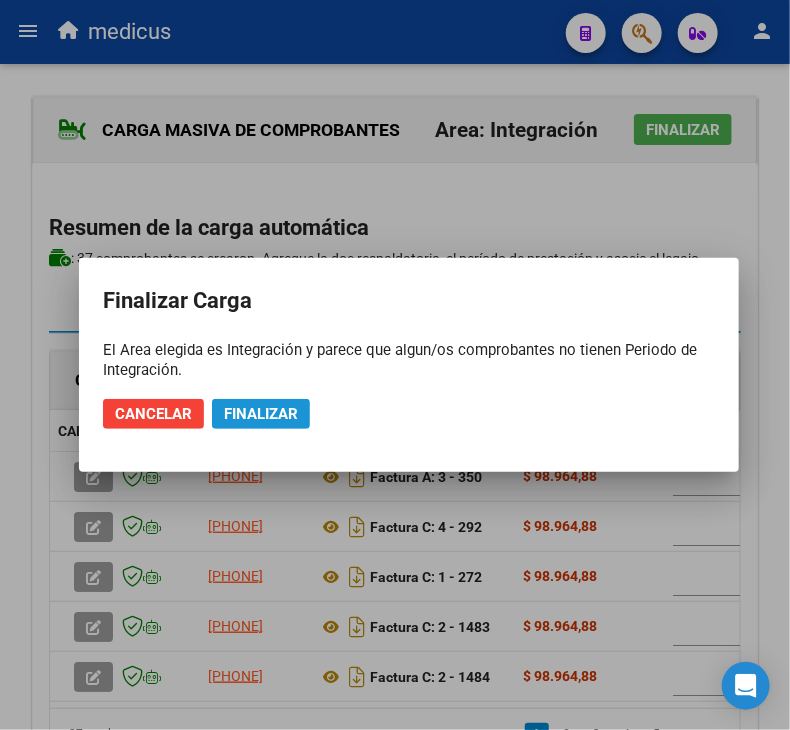 click on "Finalizar" 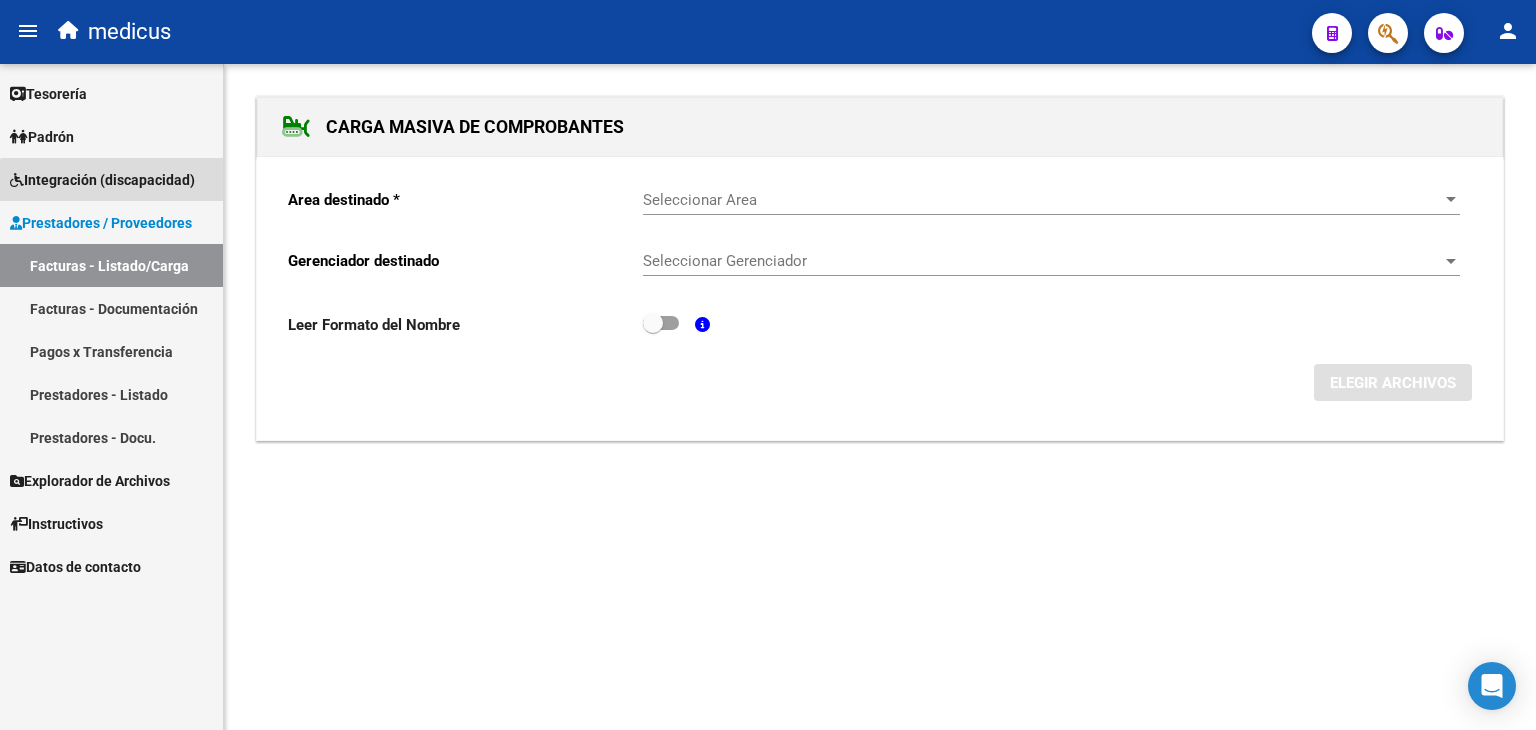 click on "Integración (discapacidad)" at bounding box center [102, 180] 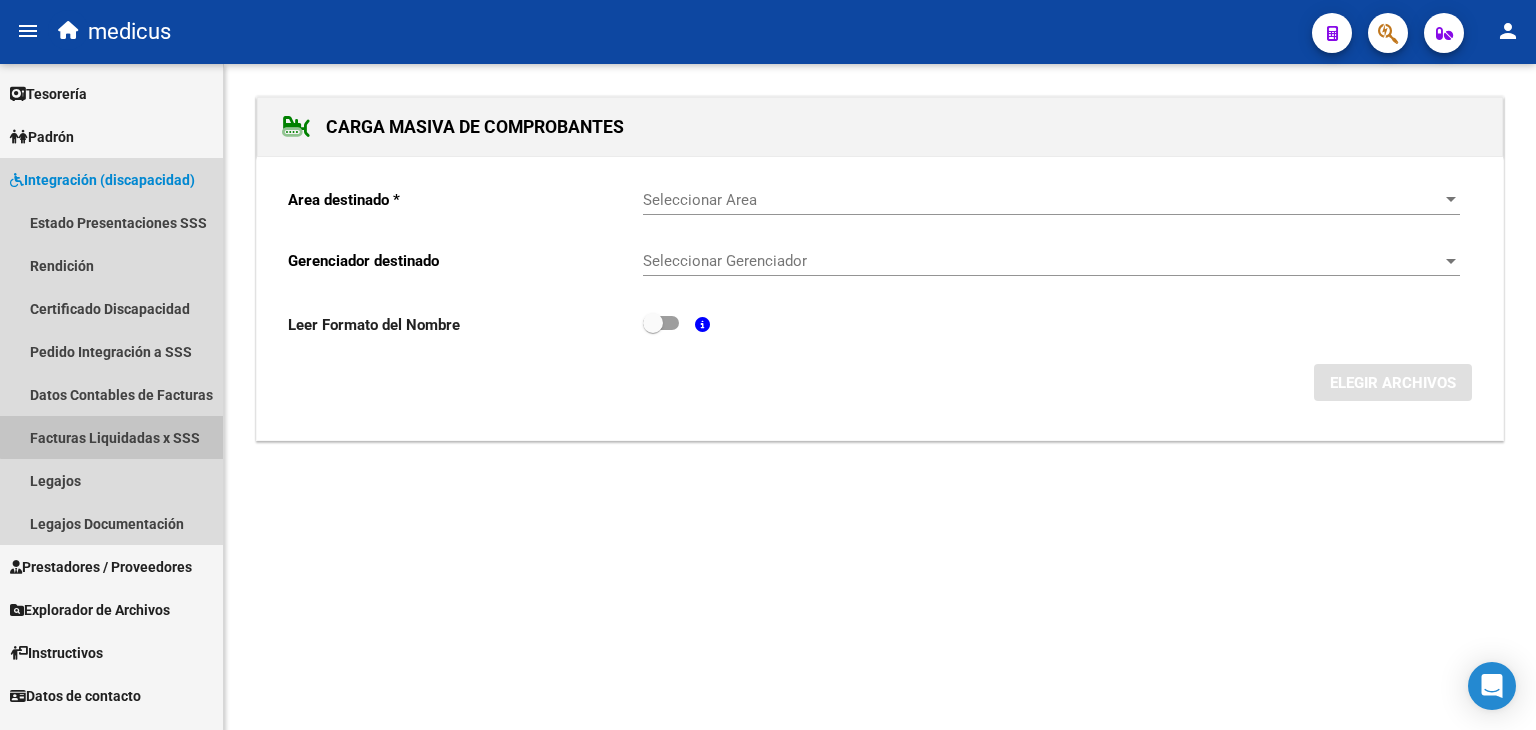 click on "Facturas Liquidadas x SSS" at bounding box center [111, 437] 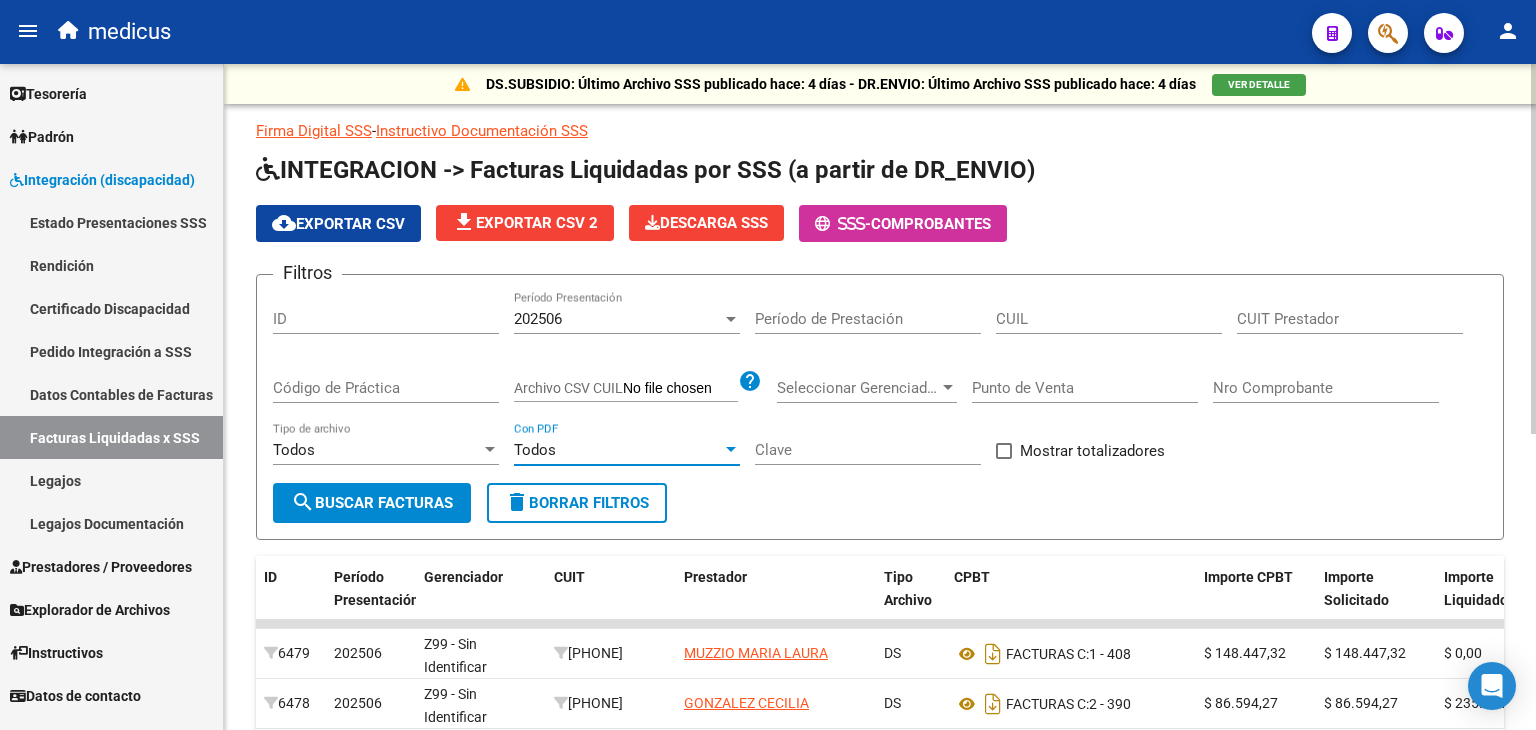 click on "Todos" at bounding box center (535, 450) 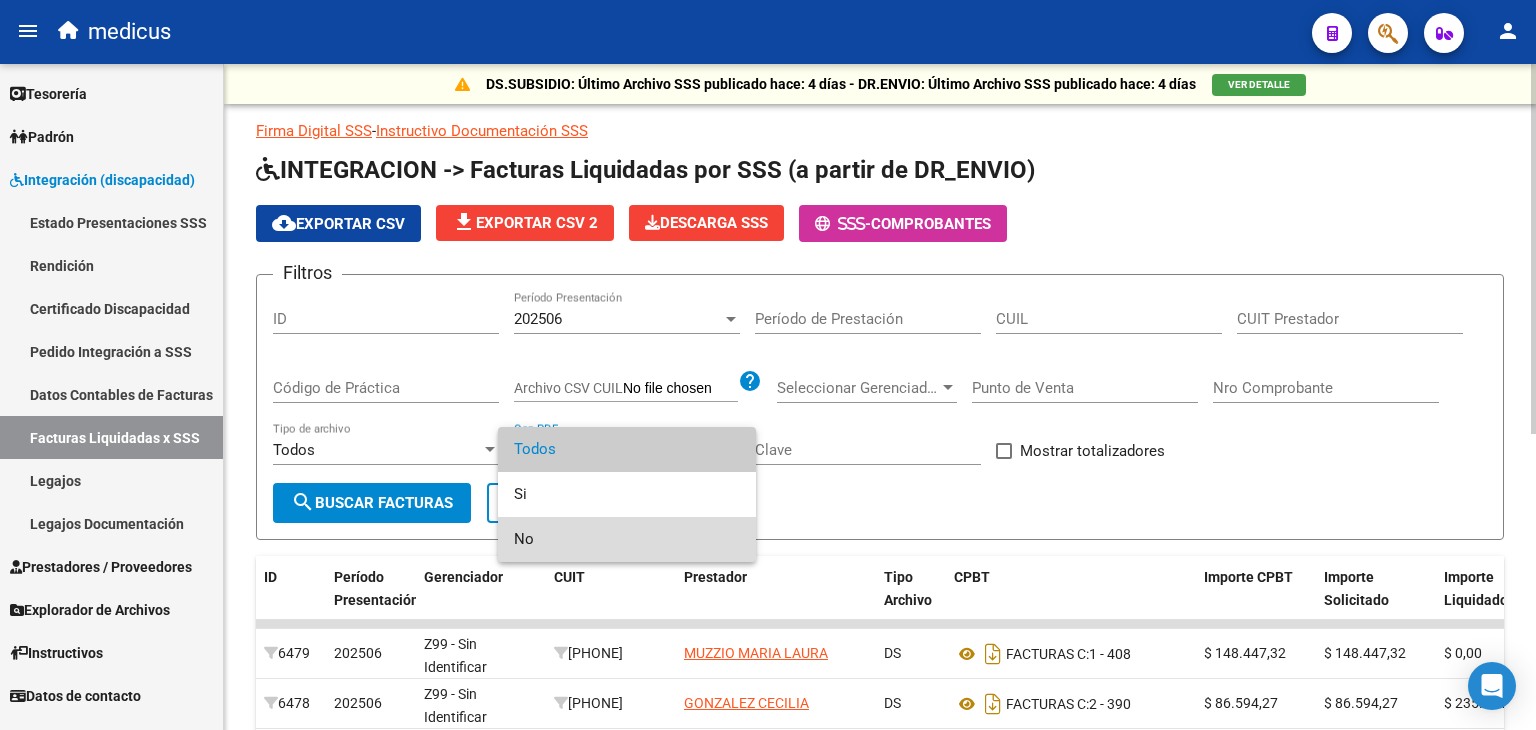 click on "No" at bounding box center (627, 539) 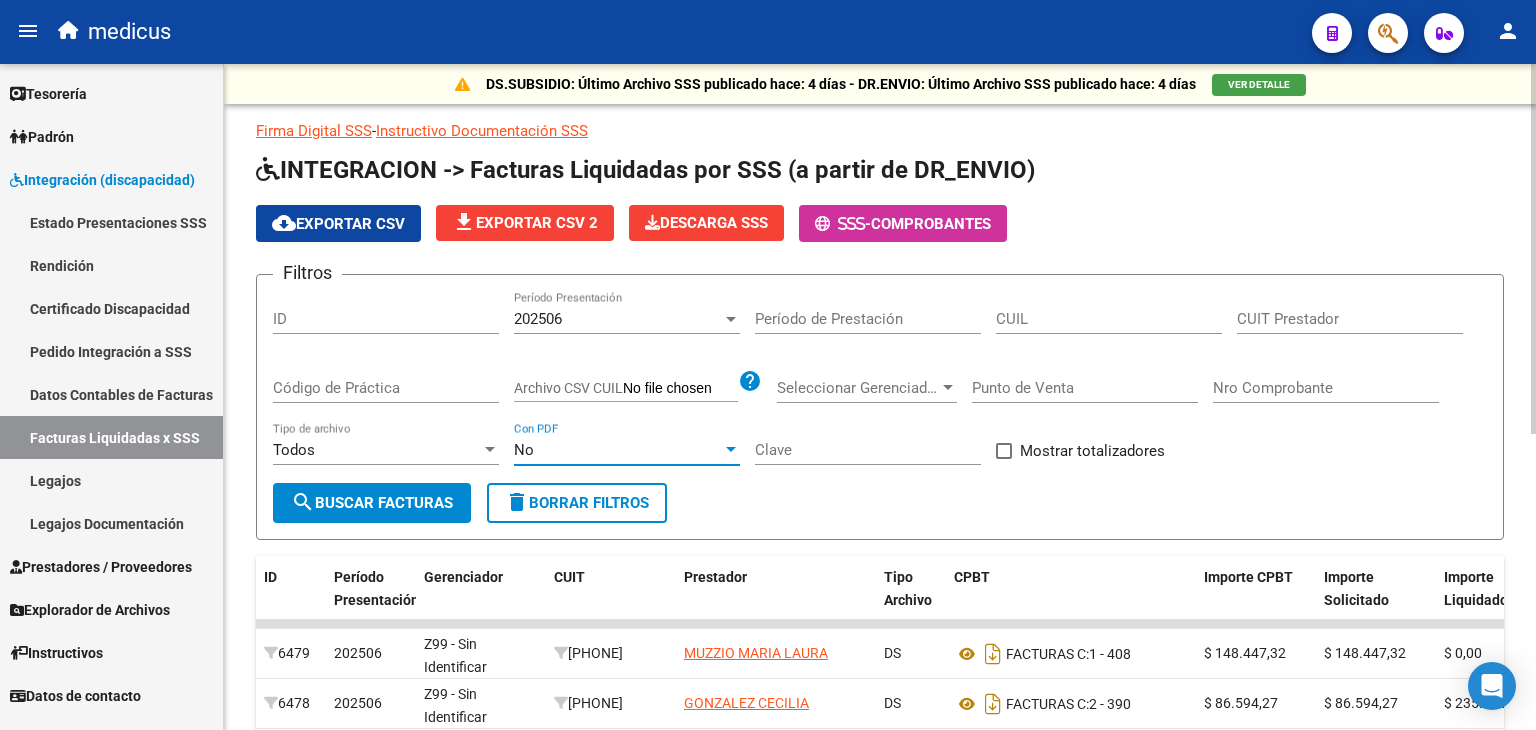 click on "search  Buscar Facturas" 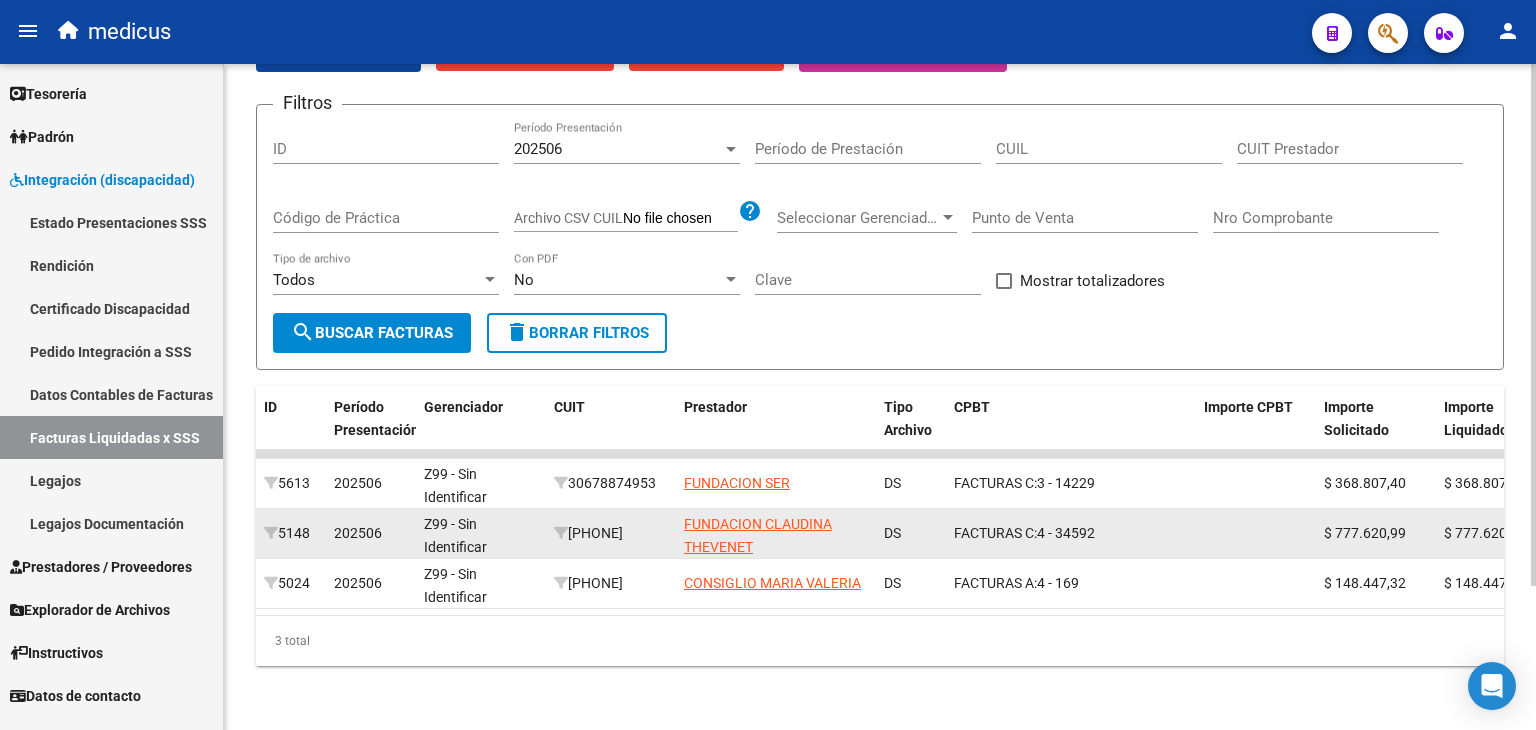 scroll, scrollTop: 183, scrollLeft: 0, axis: vertical 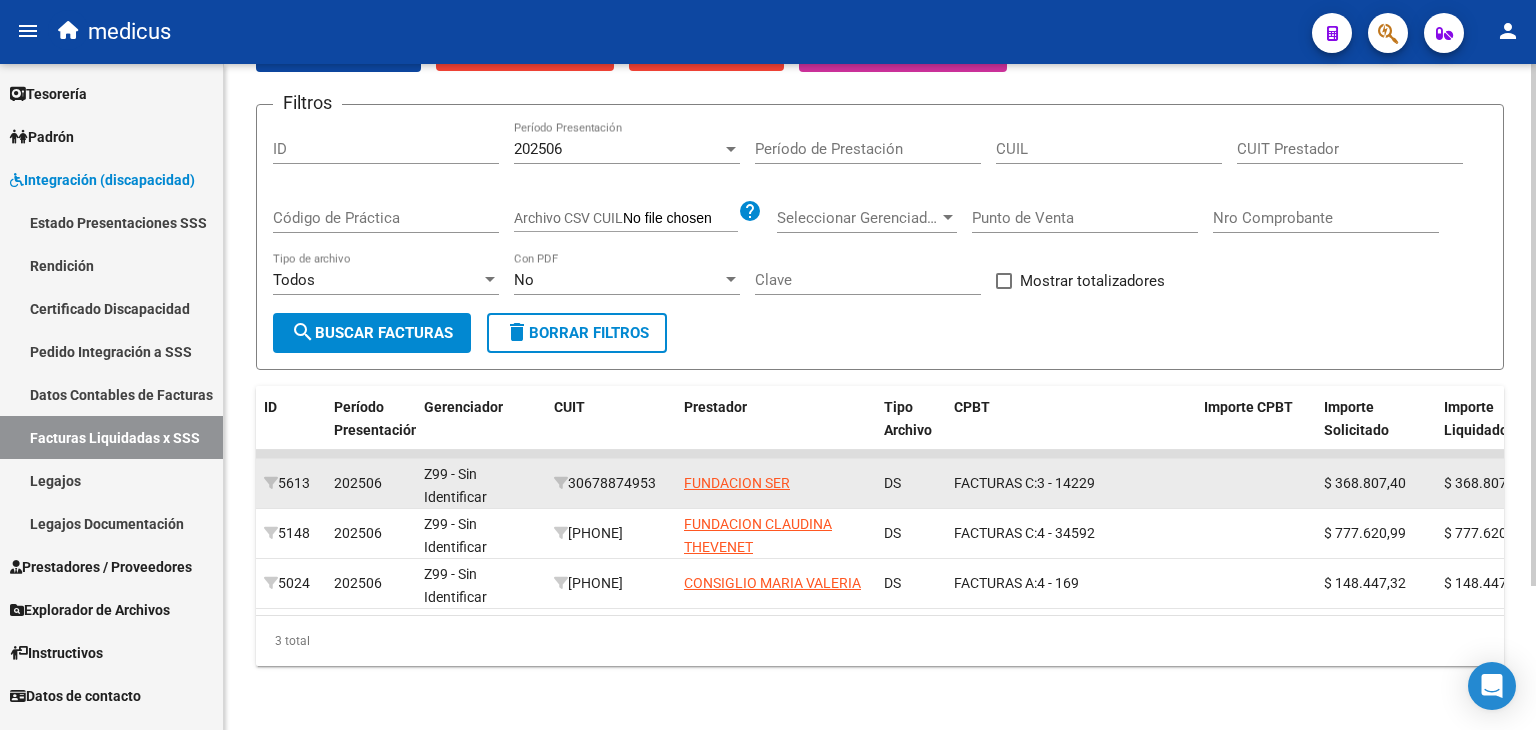 drag, startPoint x: 667, startPoint y: 465, endPoint x: 580, endPoint y: 465, distance: 87 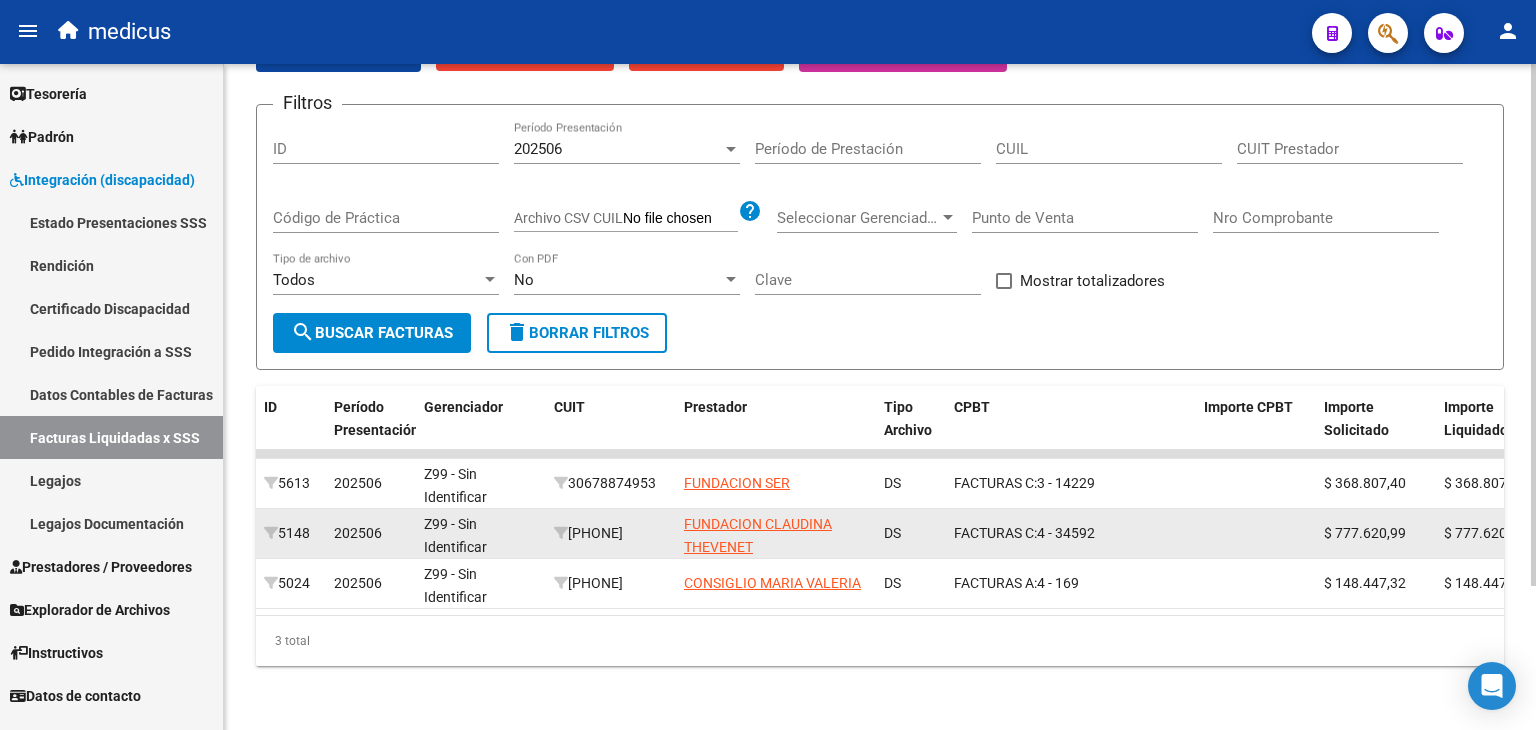 drag, startPoint x: 662, startPoint y: 520, endPoint x: 580, endPoint y: 513, distance: 82.29824 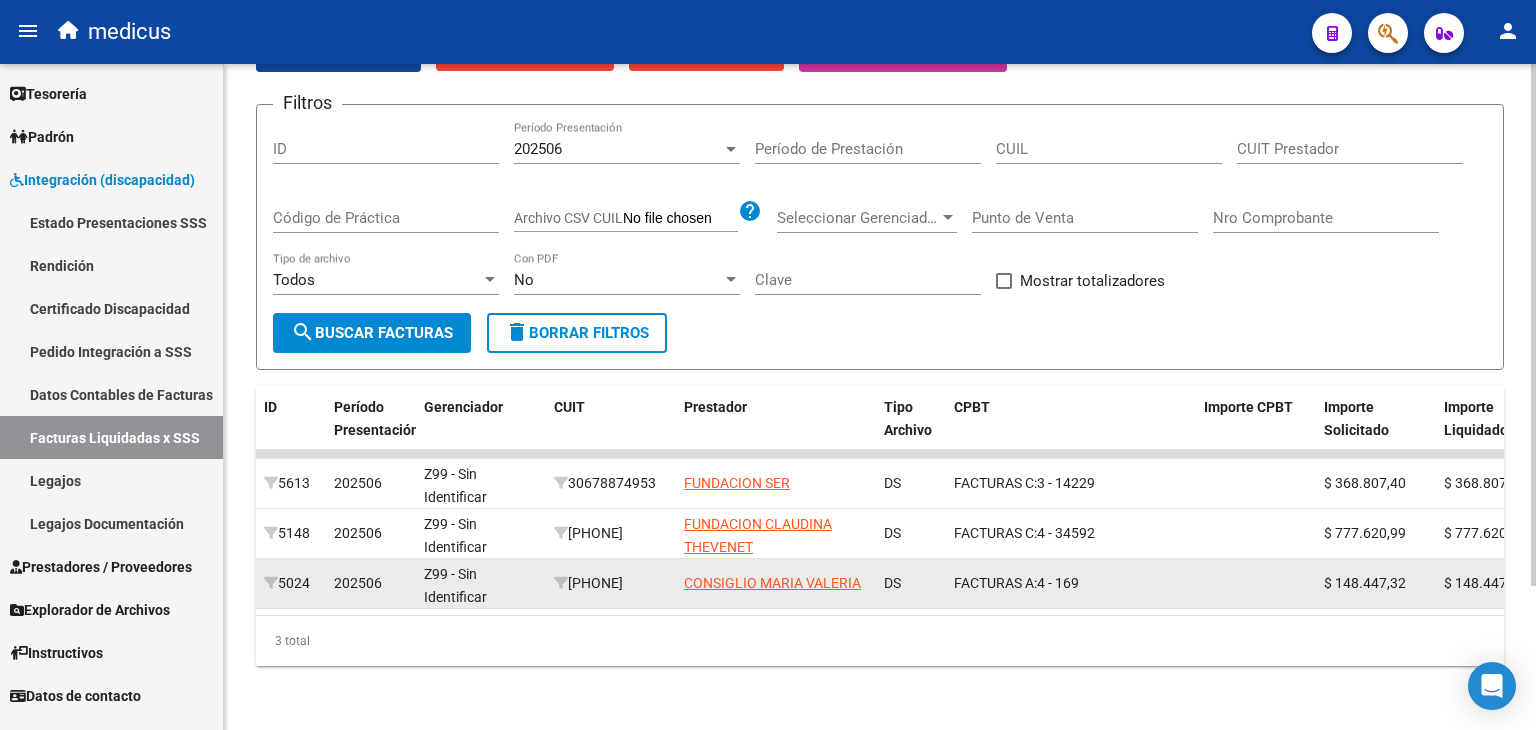 click on "[PHONE]" 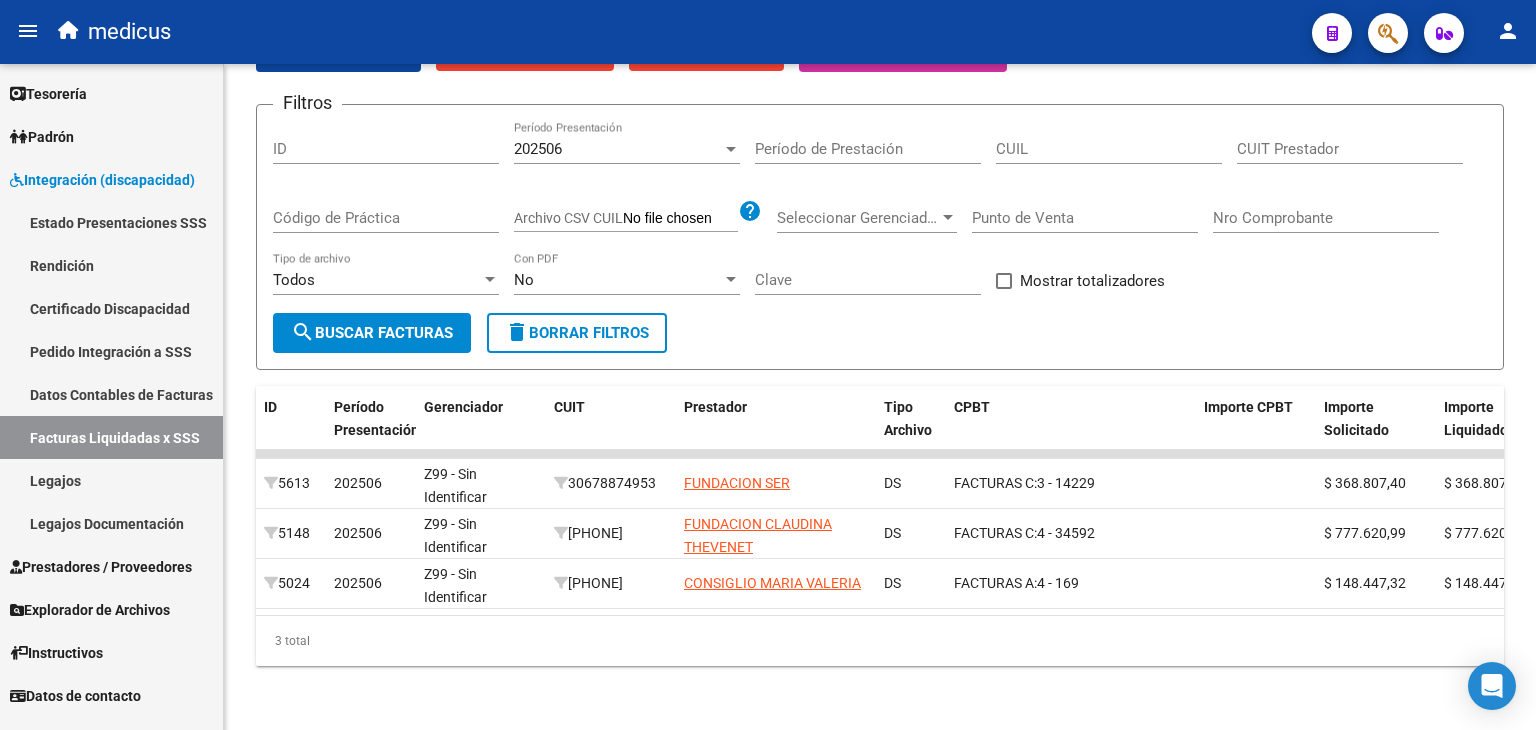 click on "Prestadores / Proveedores" at bounding box center (101, 567) 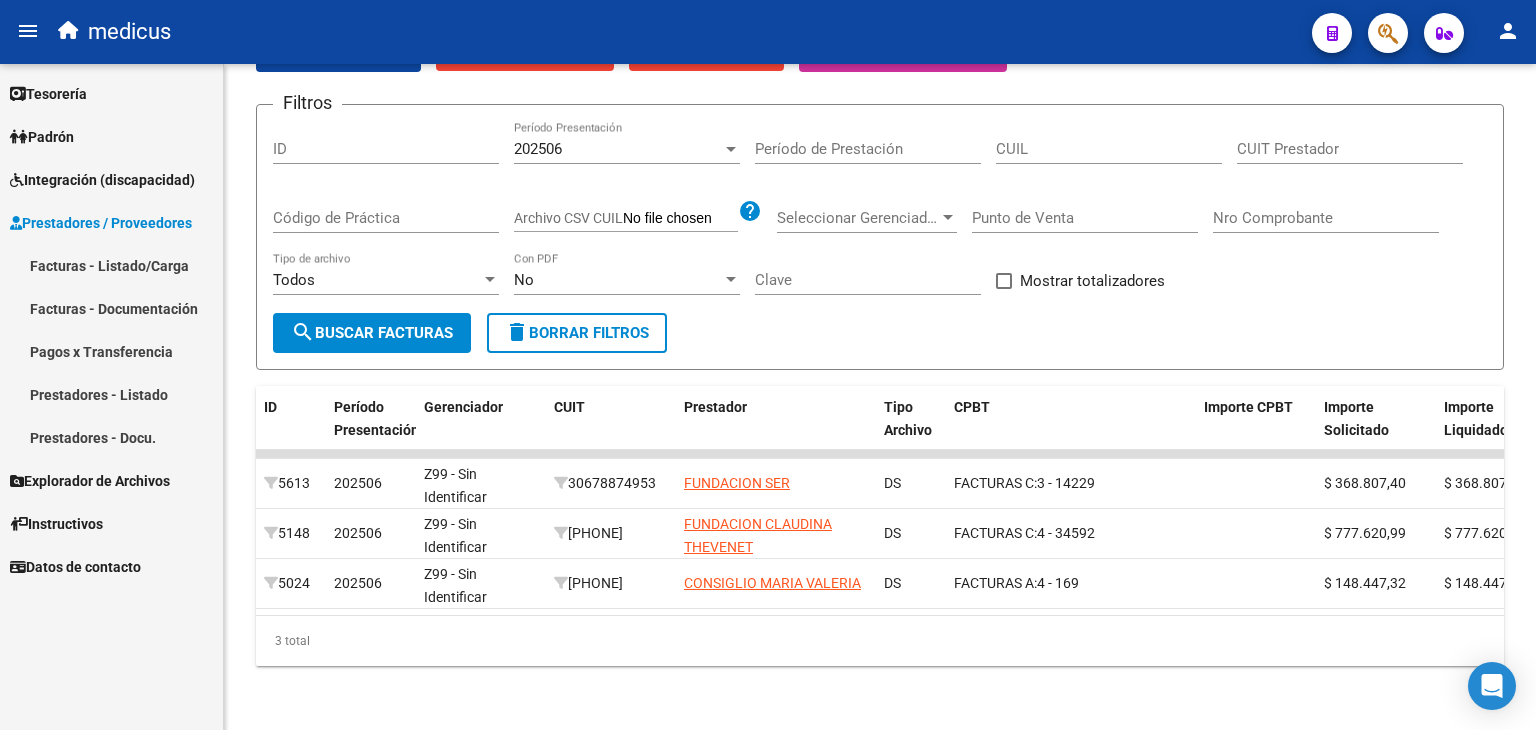 click on "Facturas - Listado/Carga" at bounding box center (111, 265) 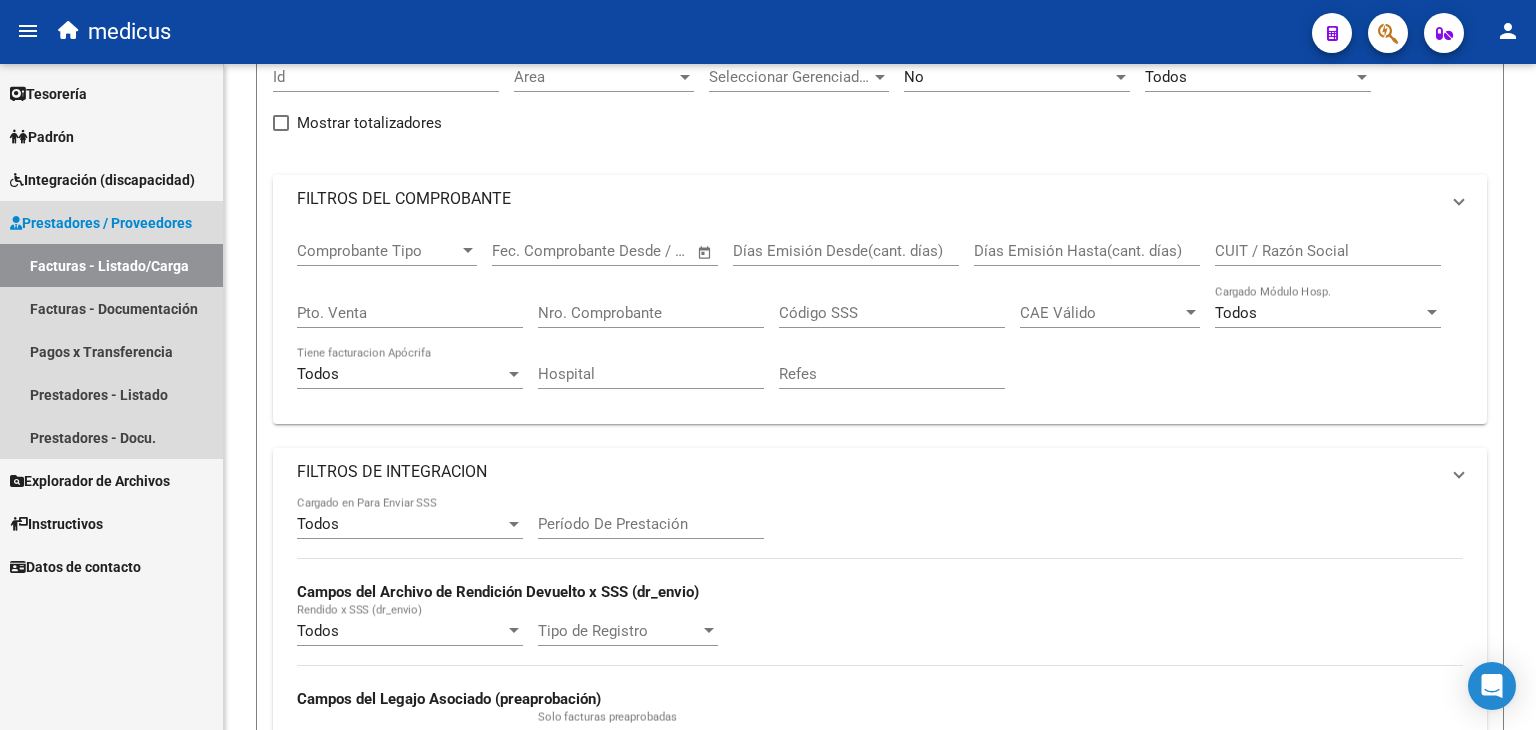 scroll, scrollTop: 0, scrollLeft: 0, axis: both 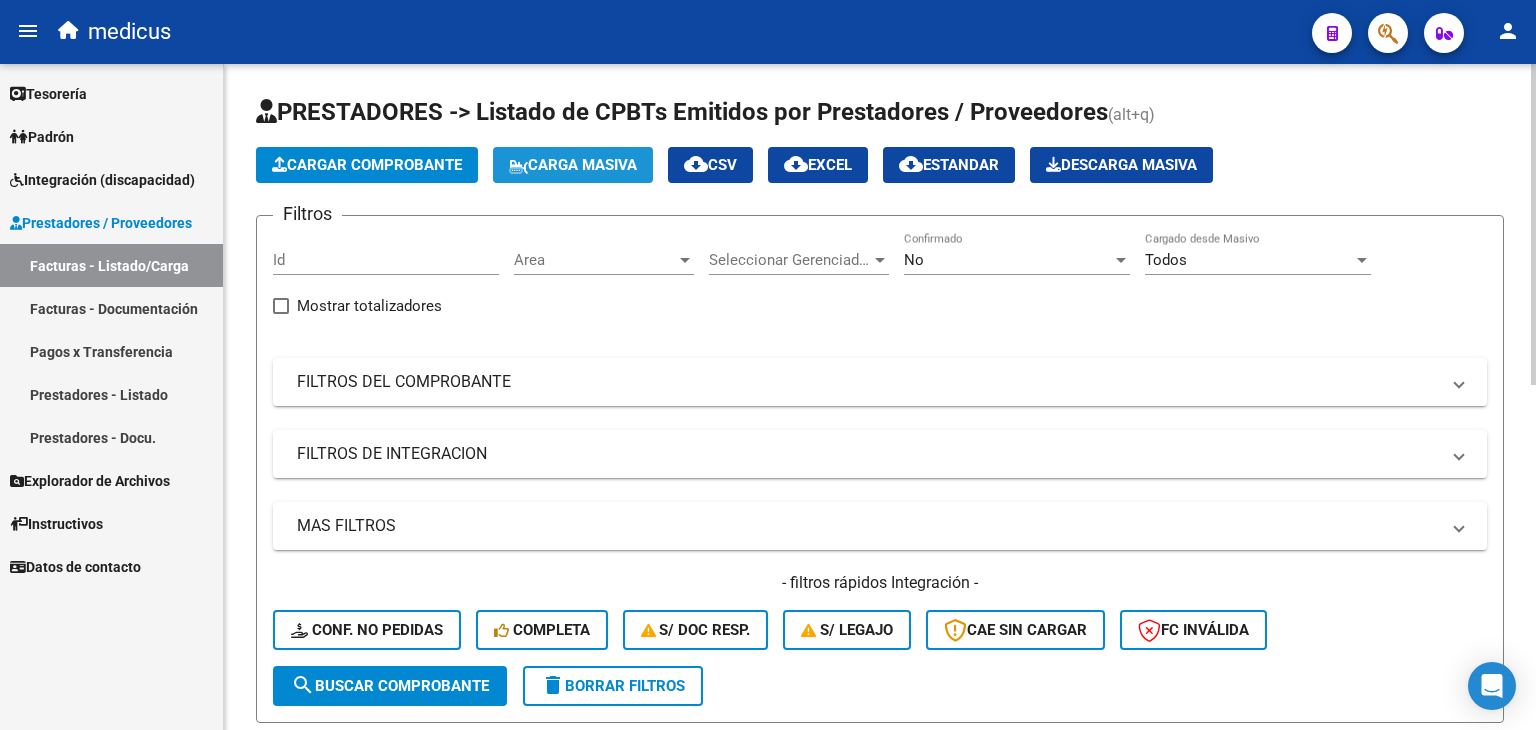 click on "Carga Masiva" 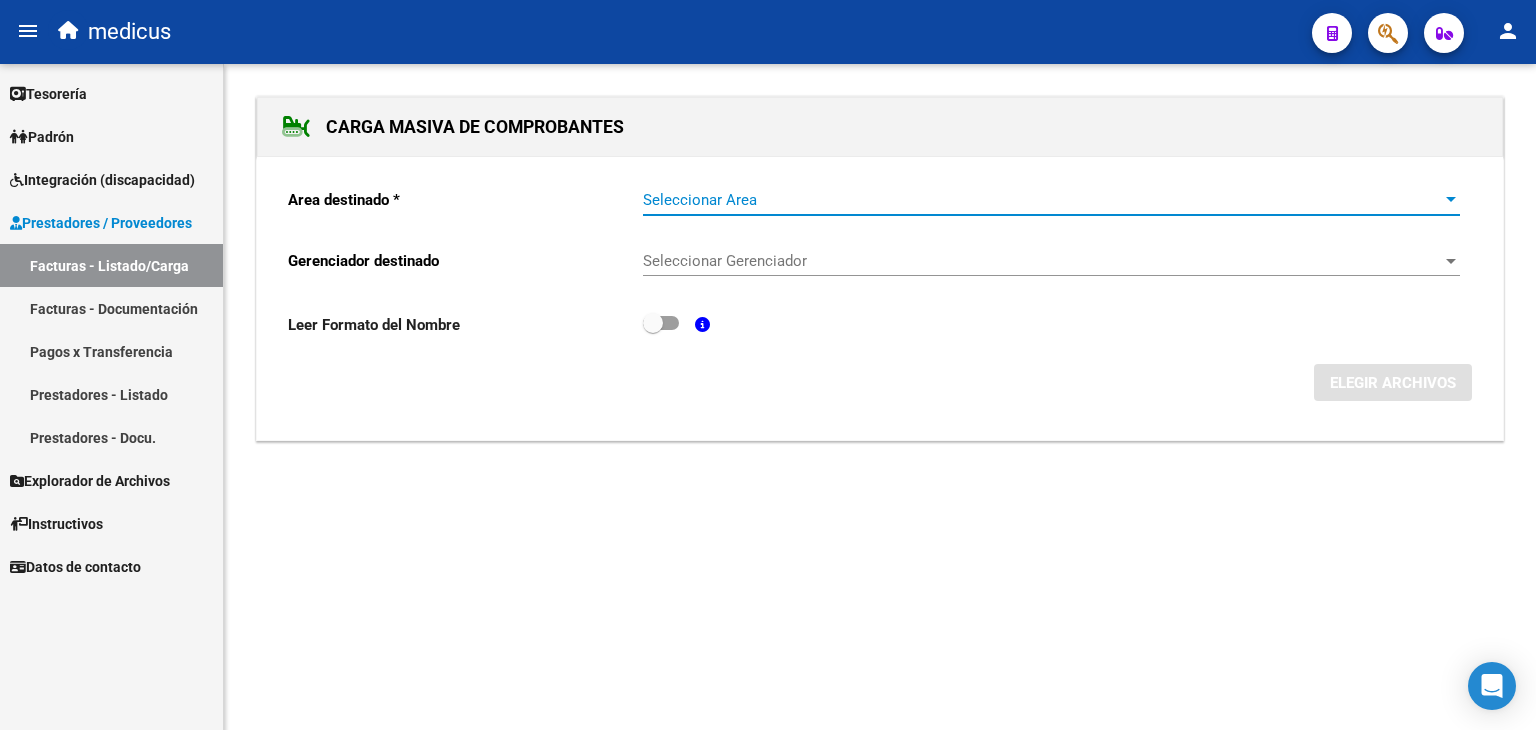 click on "Seleccionar Area" at bounding box center [1042, 200] 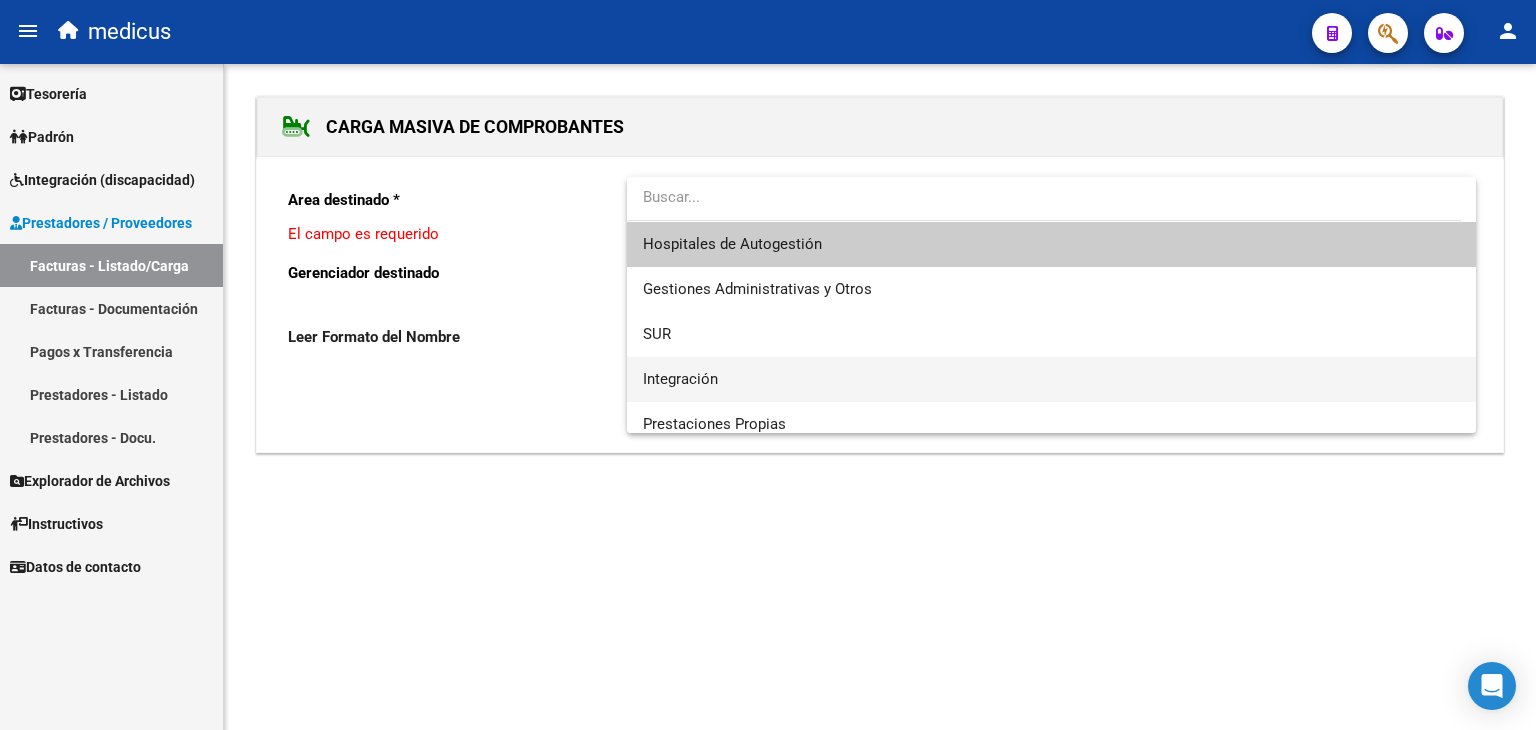 click on "Integración" at bounding box center (1051, 379) 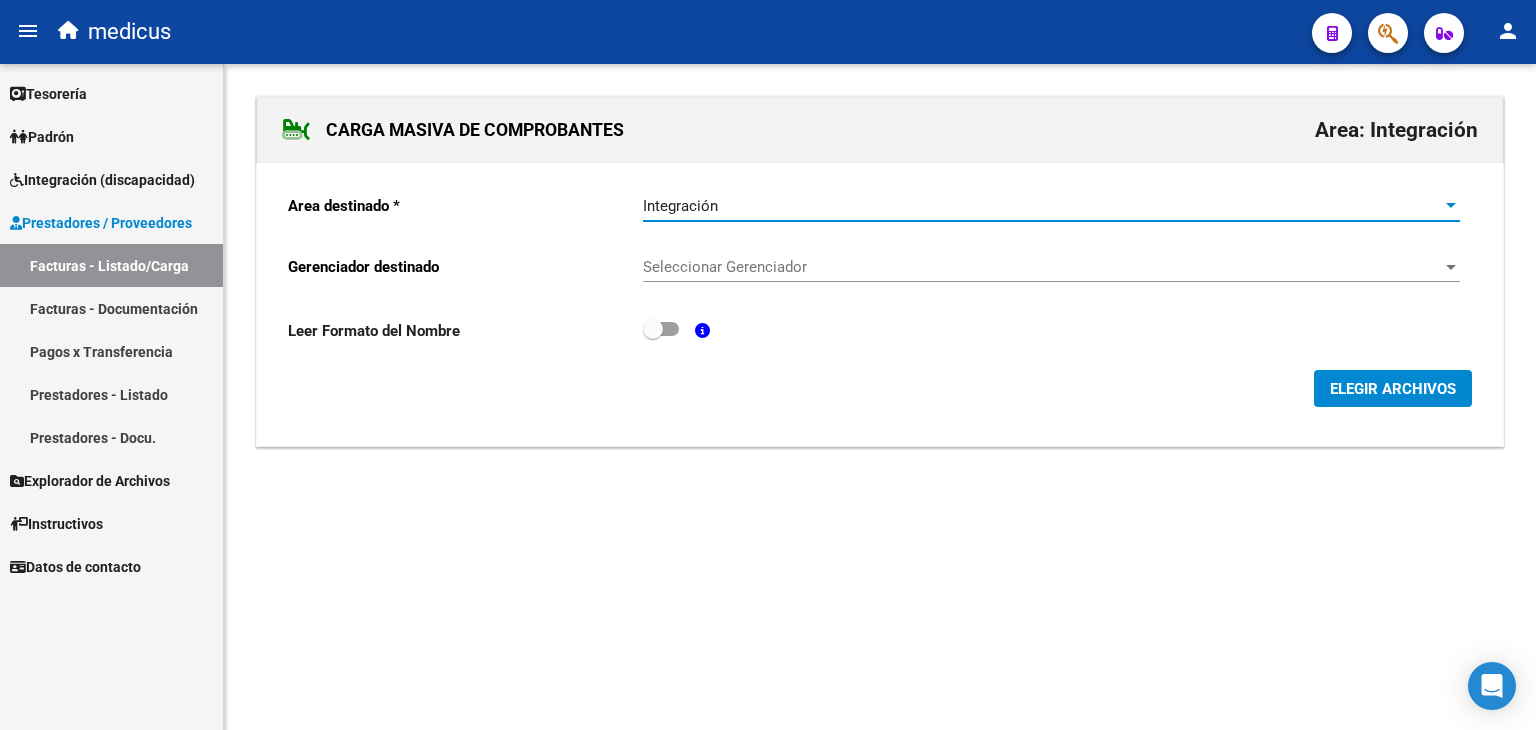 click on "ELEGIR ARCHIVOS" 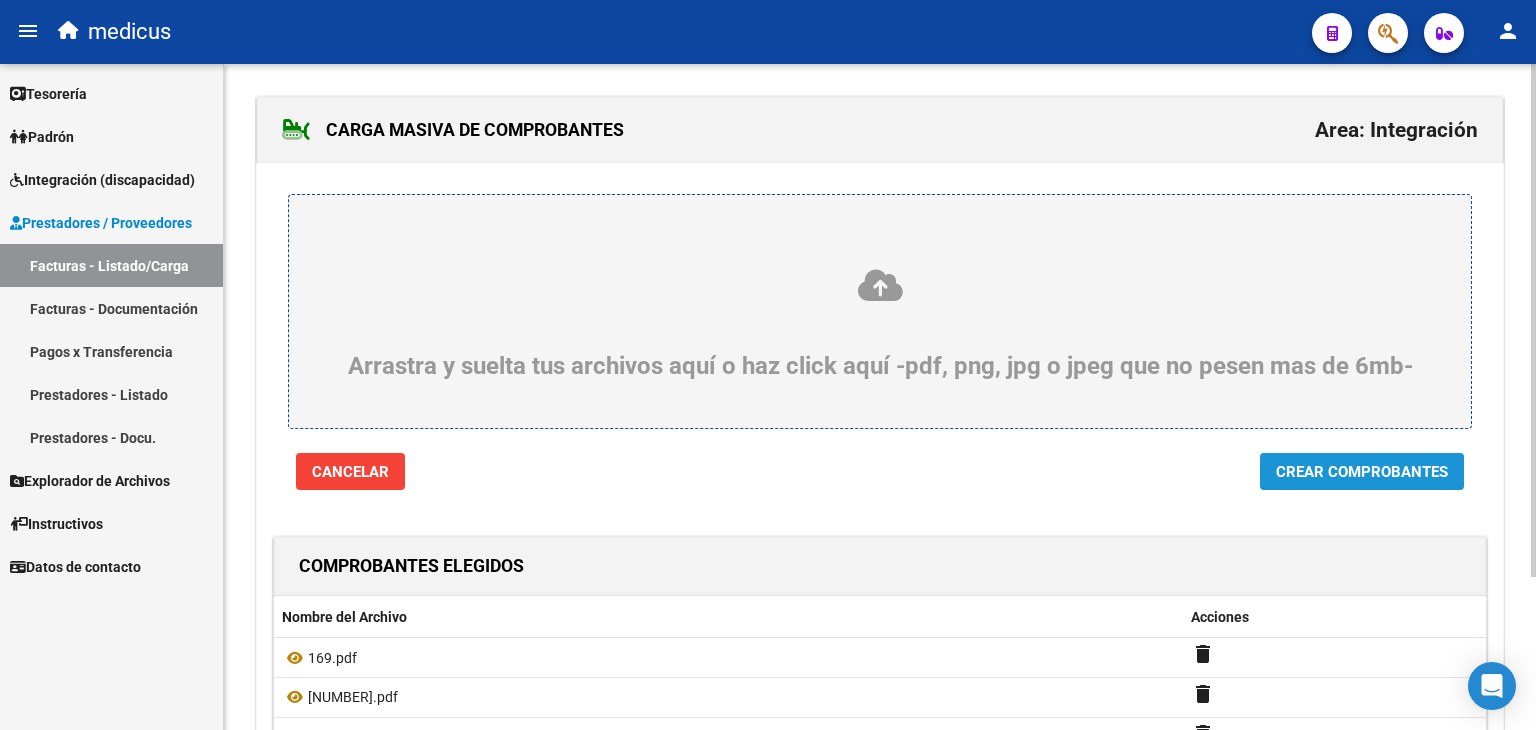 click on "Crear Comprobantes" 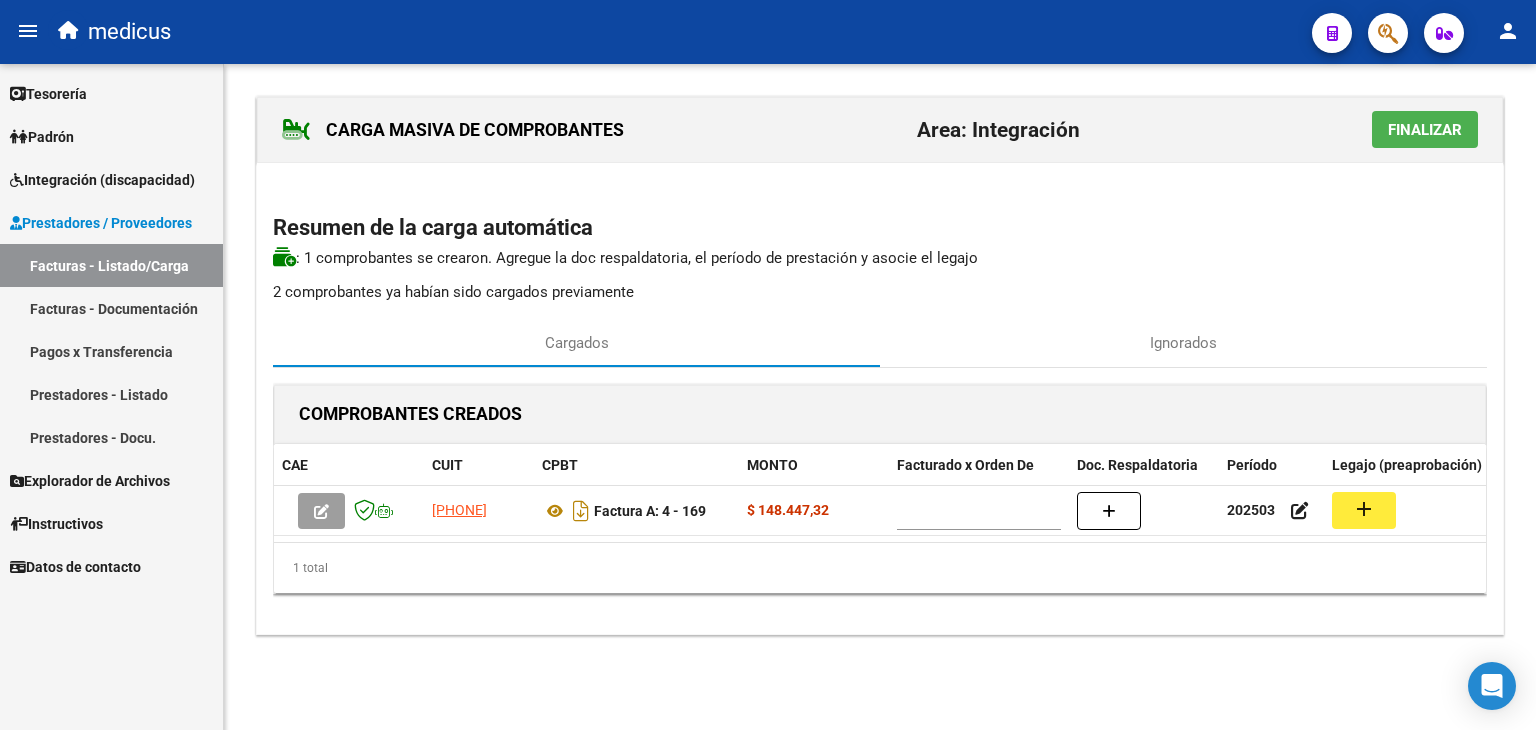 click on "Finalizar" 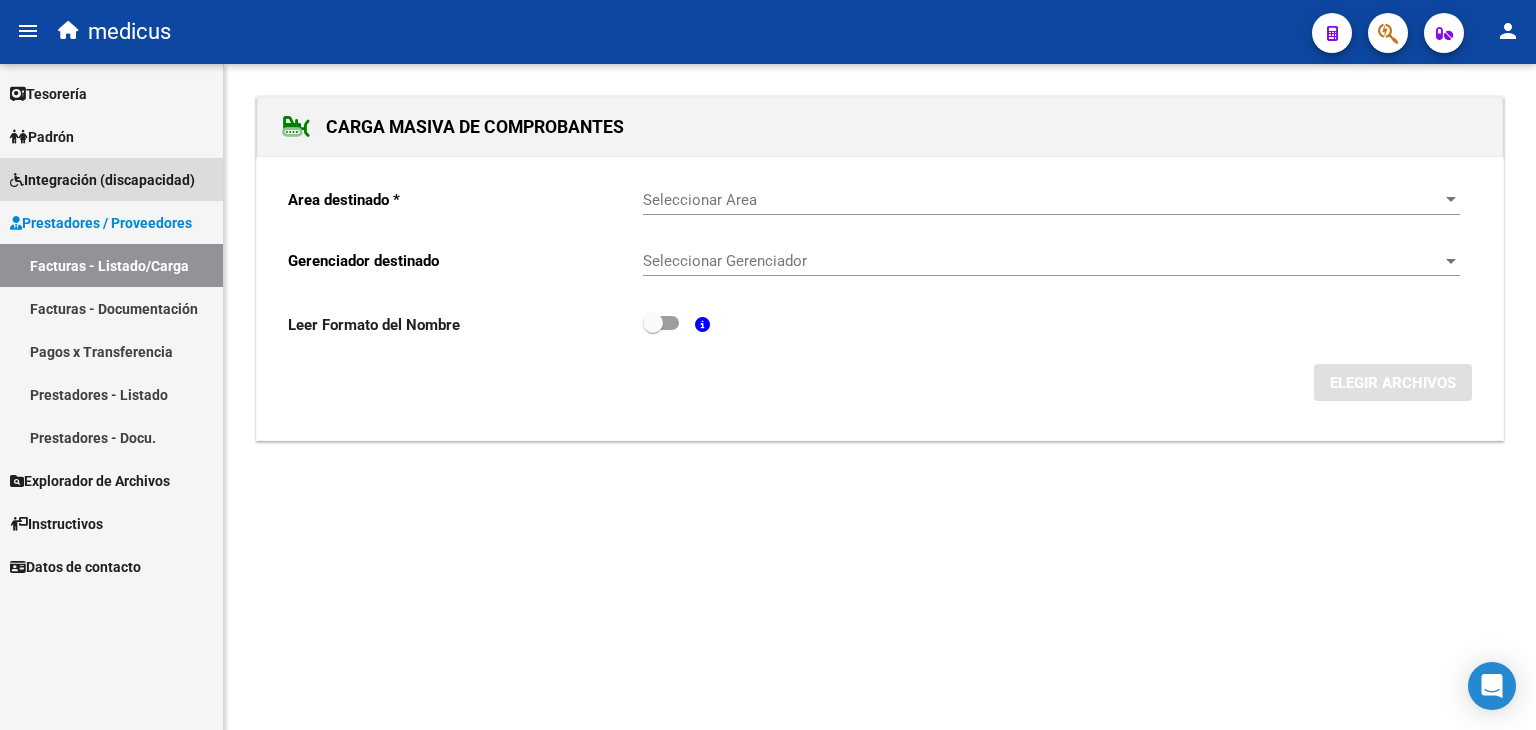 click on "Integración (discapacidad)" at bounding box center (102, 180) 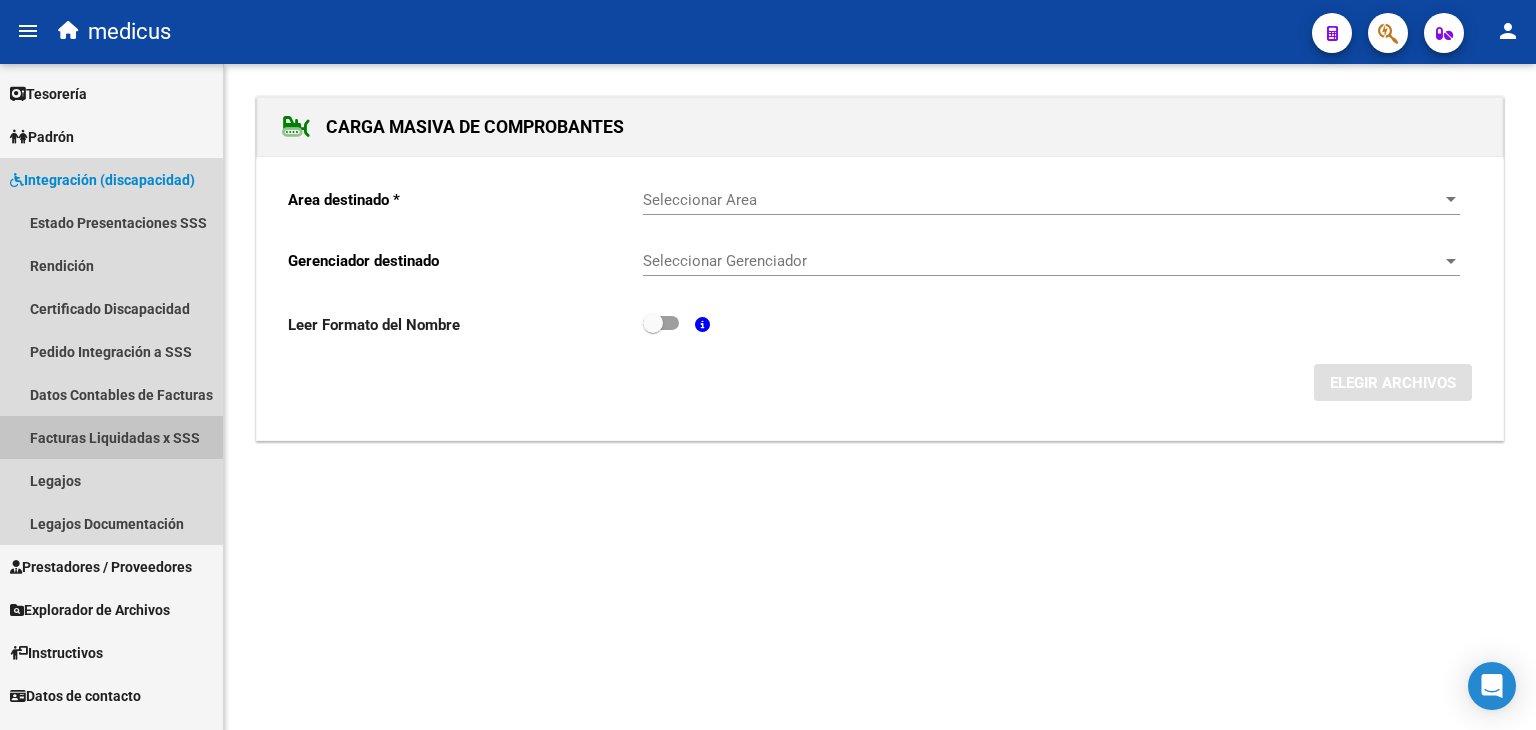 click on "Facturas Liquidadas x SSS" at bounding box center [111, 437] 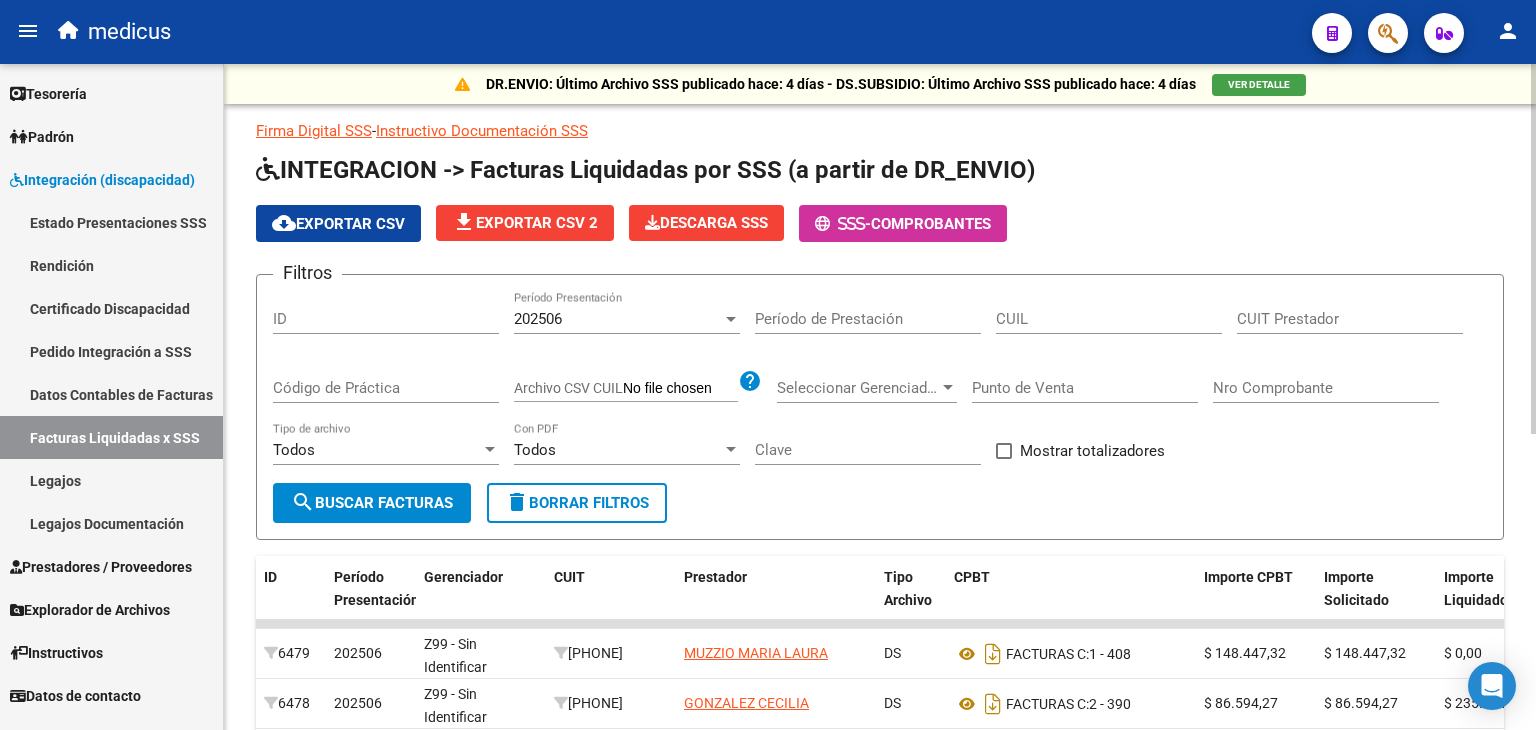 click on "Todos" at bounding box center [618, 450] 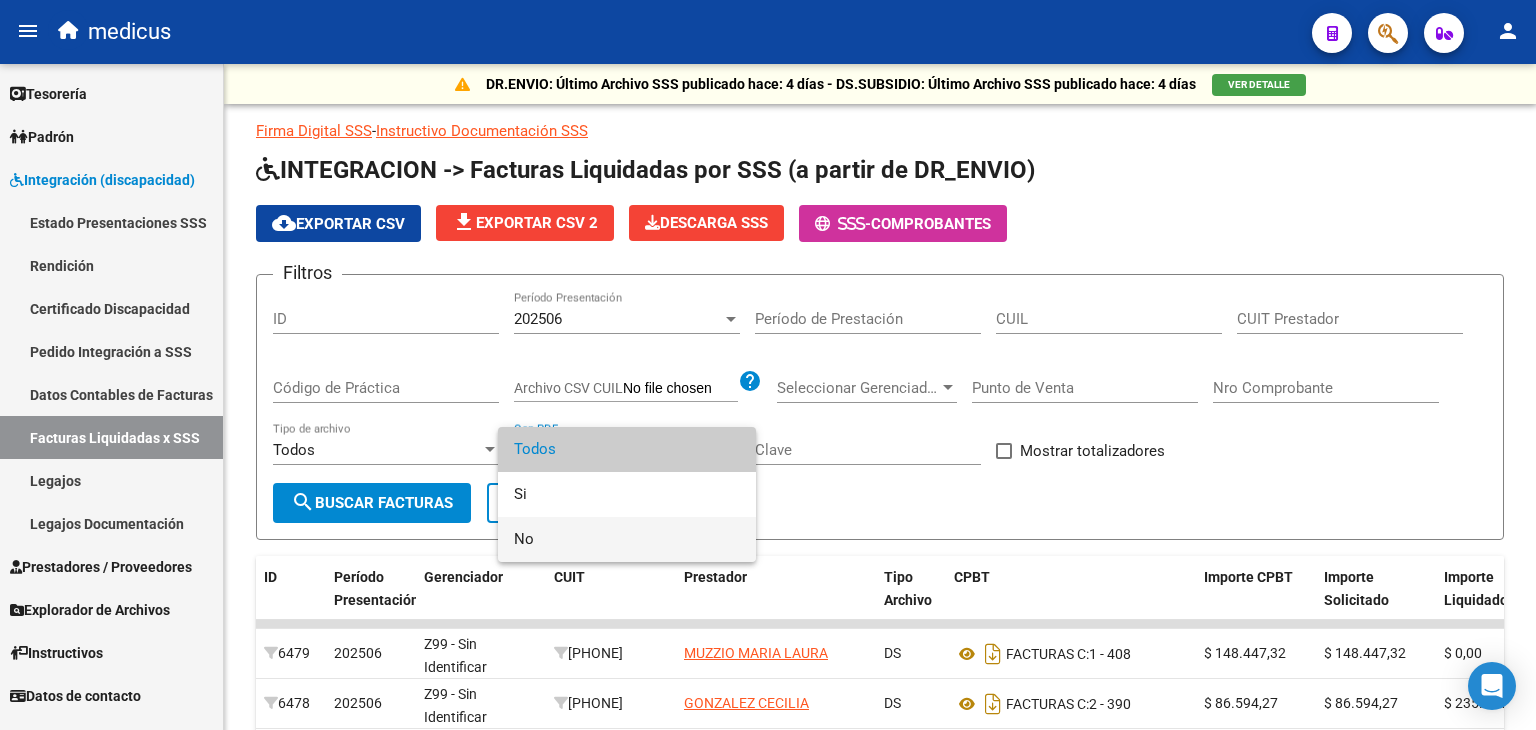 click on "No" at bounding box center (627, 539) 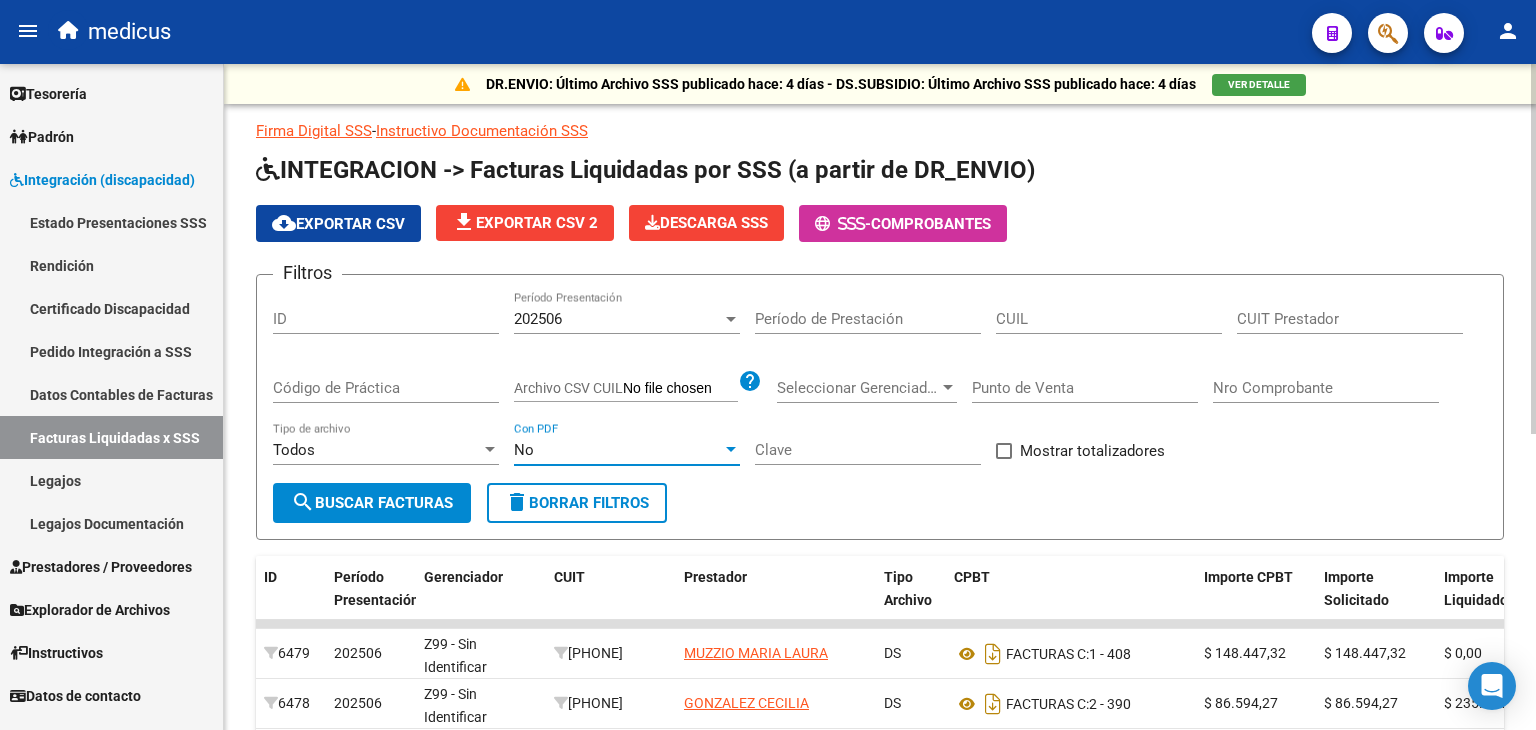click on "search  Buscar Facturas" 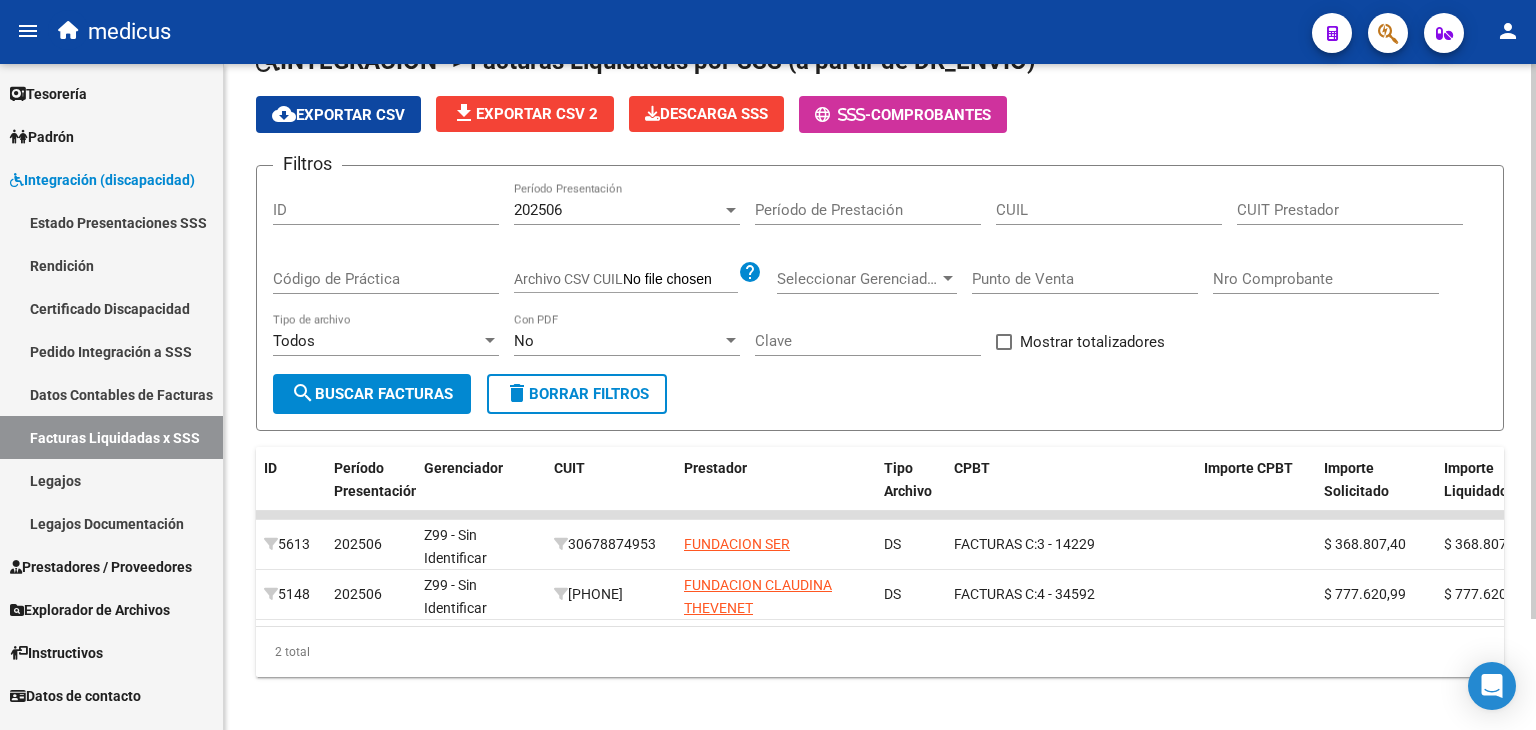 scroll, scrollTop: 133, scrollLeft: 0, axis: vertical 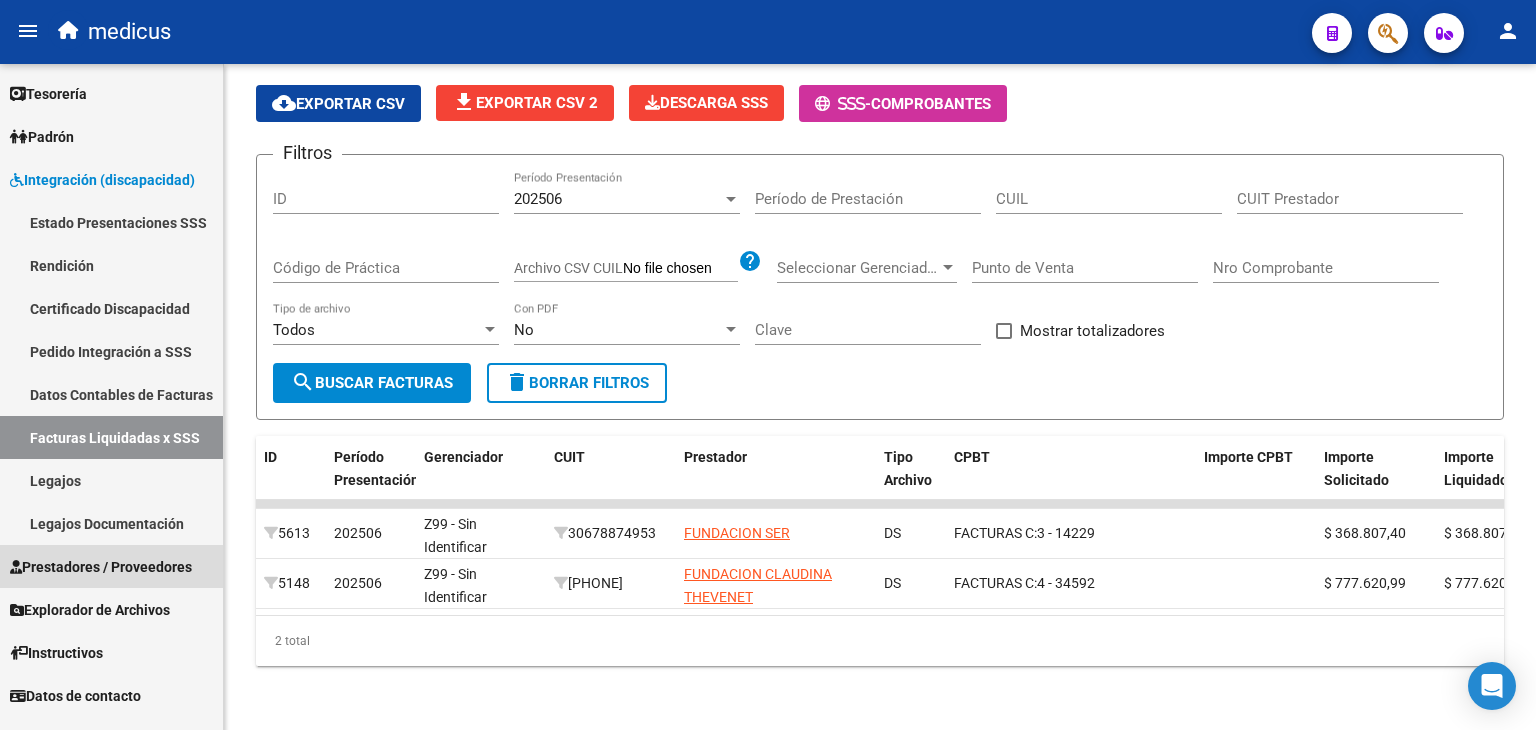 click on "Prestadores / Proveedores" at bounding box center [101, 567] 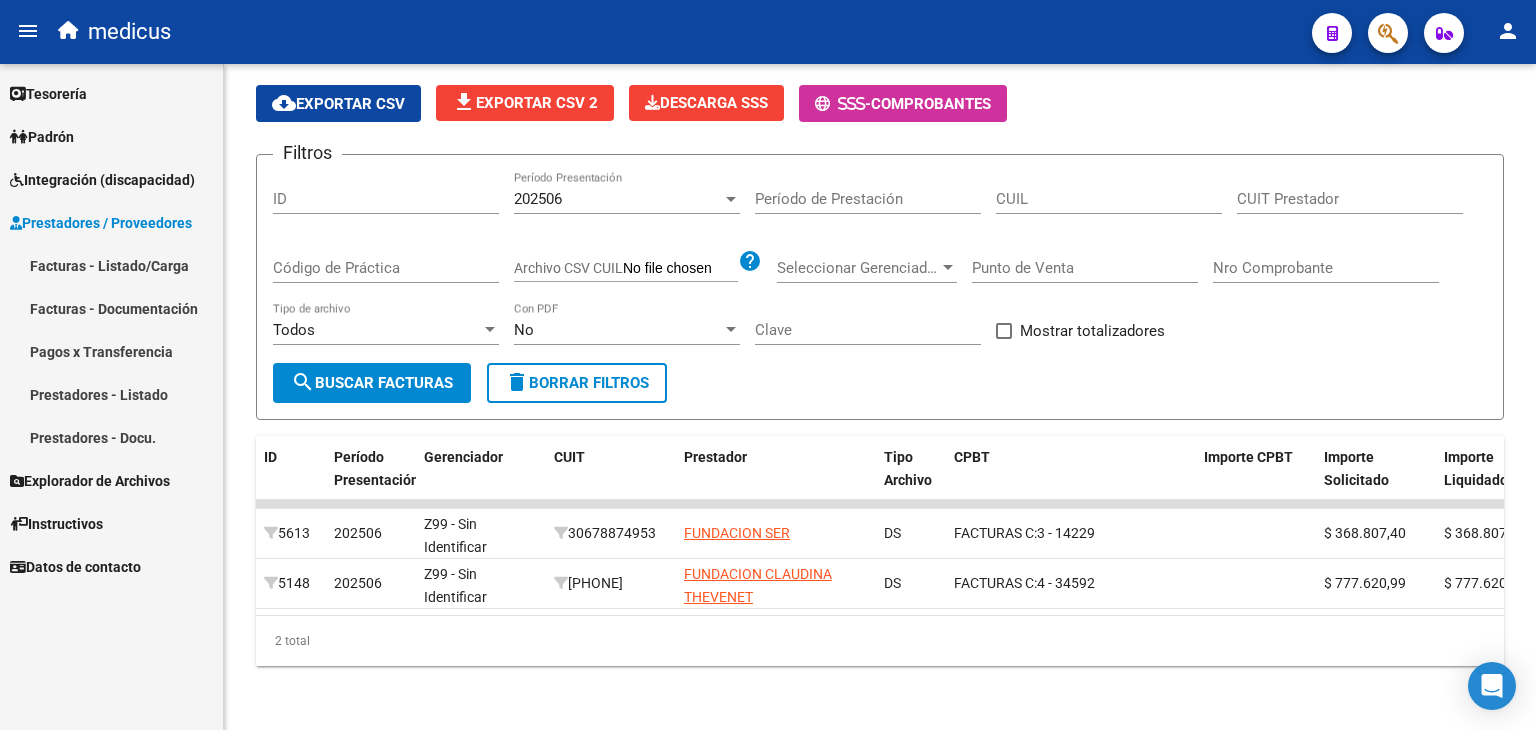 click on "Facturas - Listado/Carga" at bounding box center (111, 265) 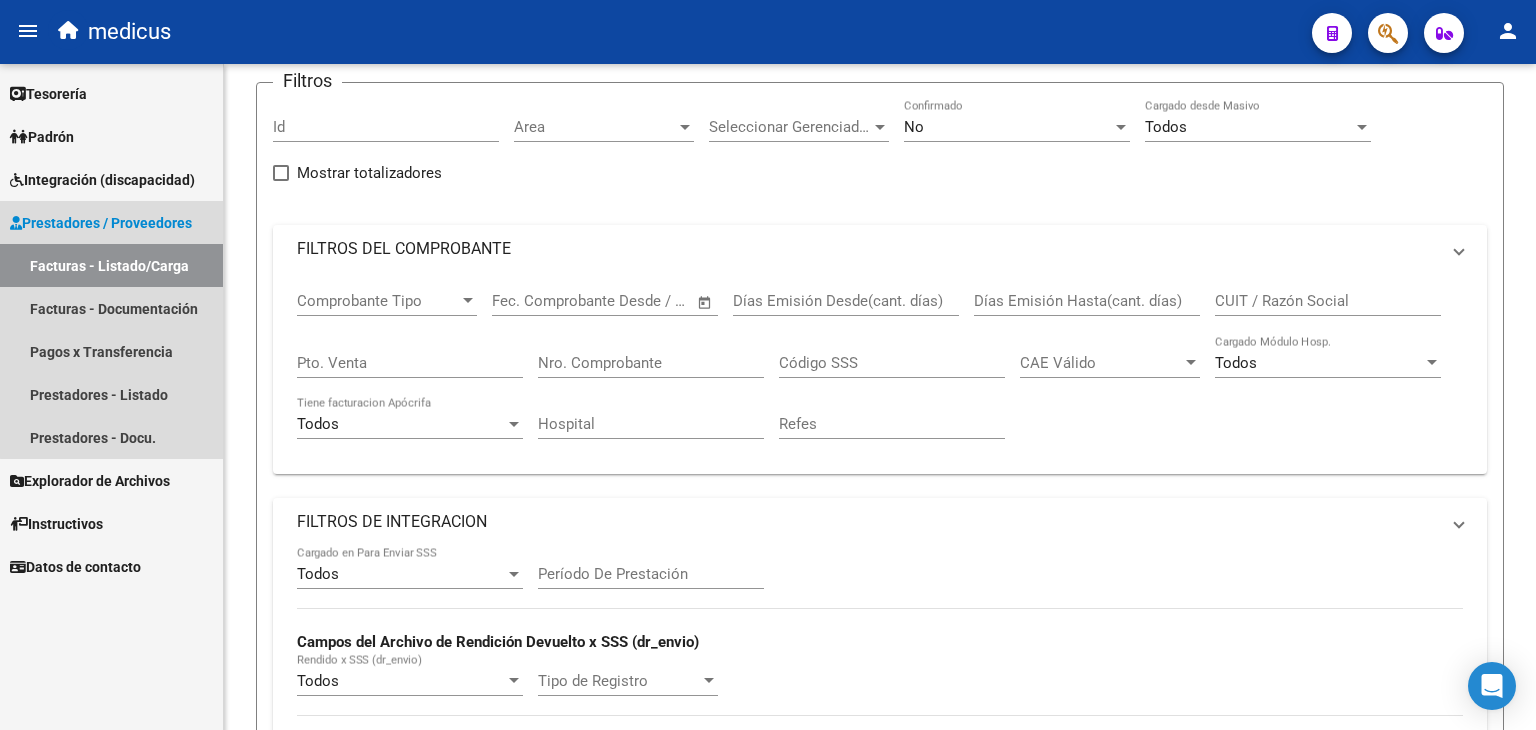 scroll, scrollTop: 0, scrollLeft: 0, axis: both 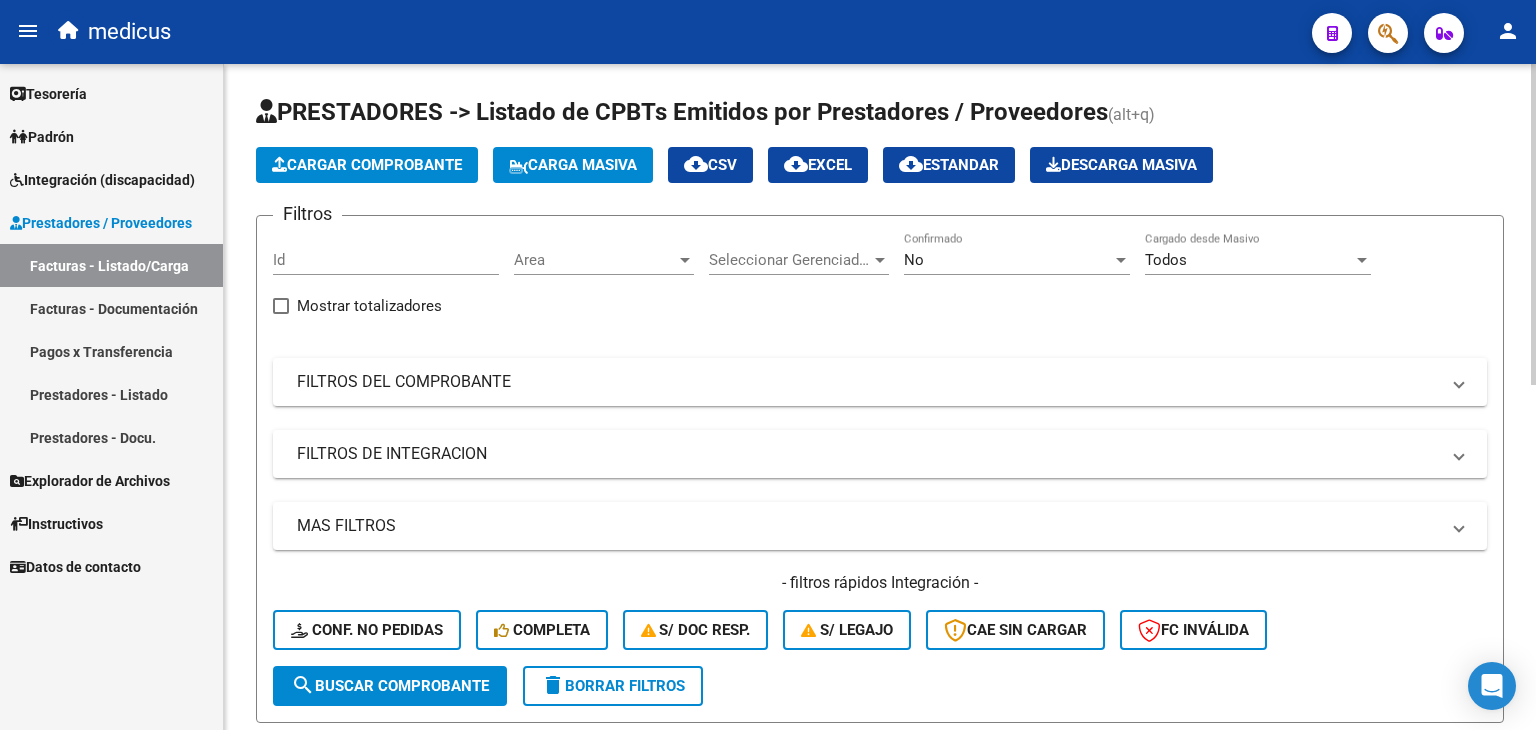 click on "Cargar Comprobante" 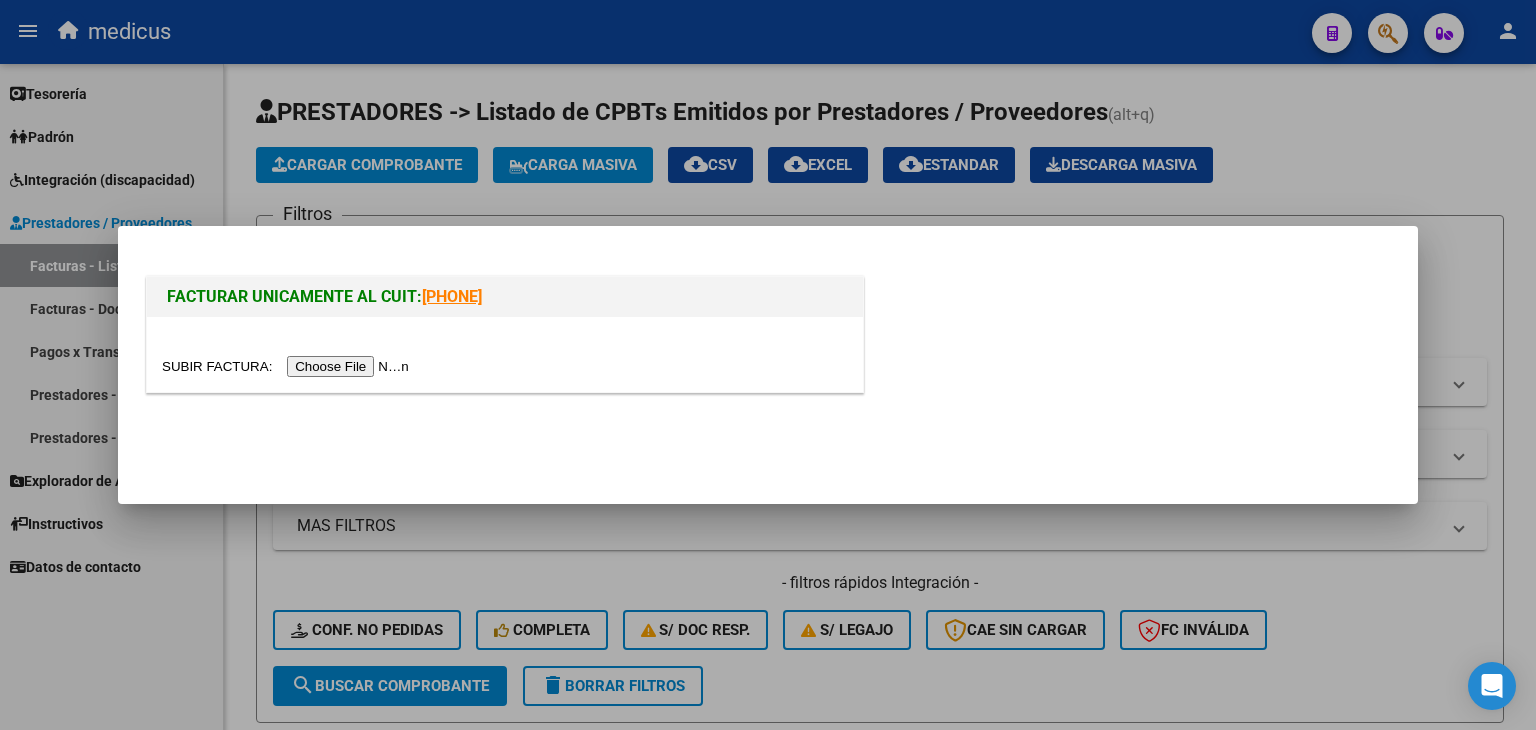 click at bounding box center (288, 366) 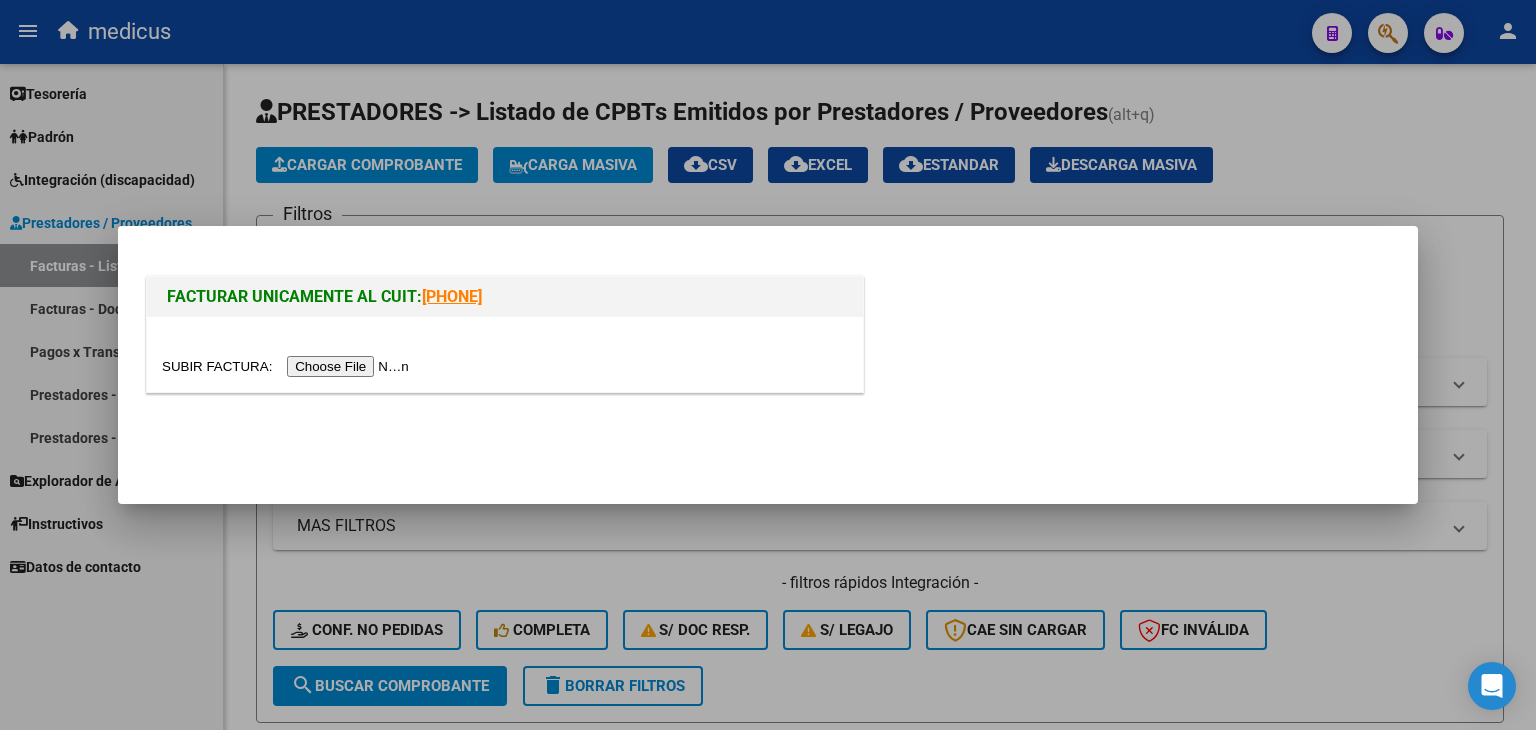 click at bounding box center [768, 365] 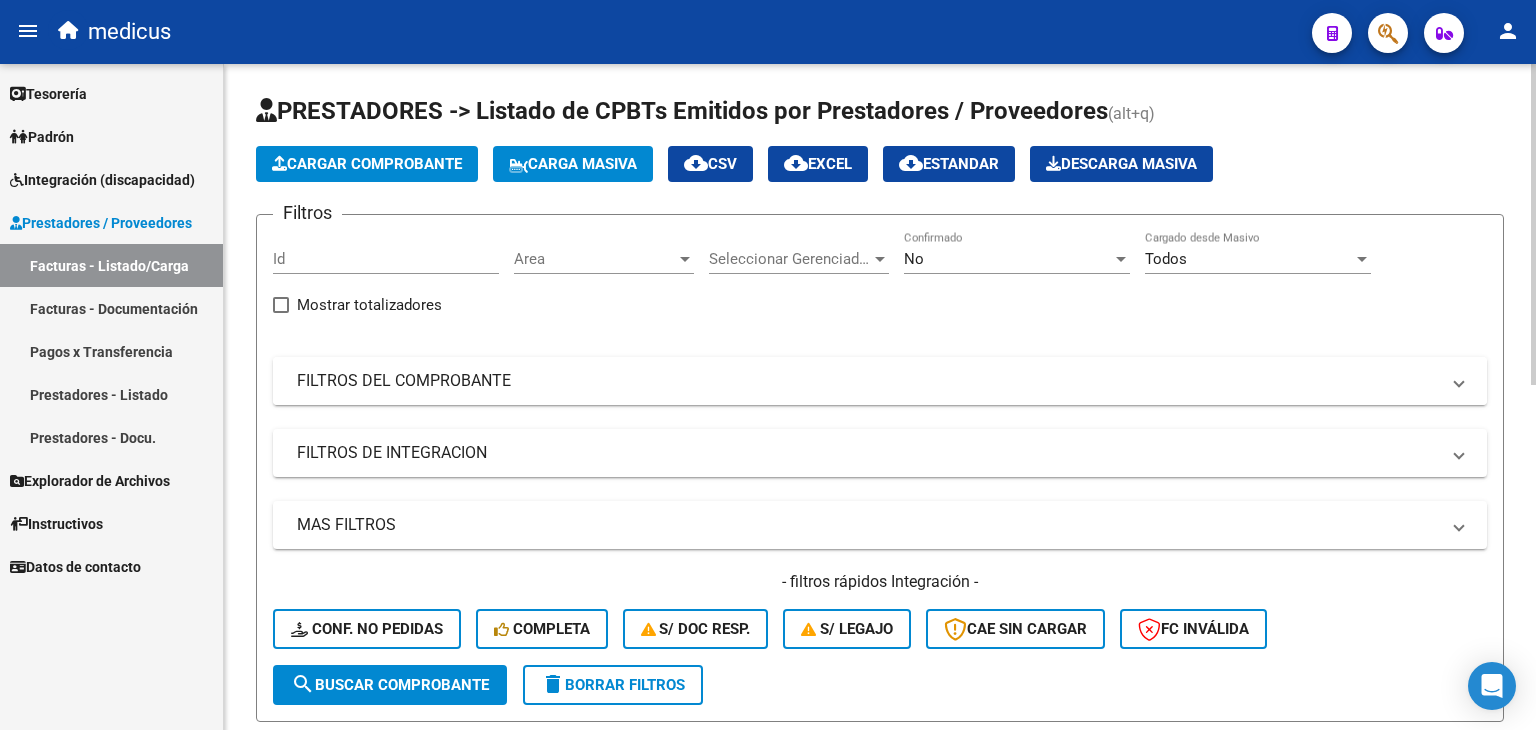 scroll, scrollTop: 0, scrollLeft: 0, axis: both 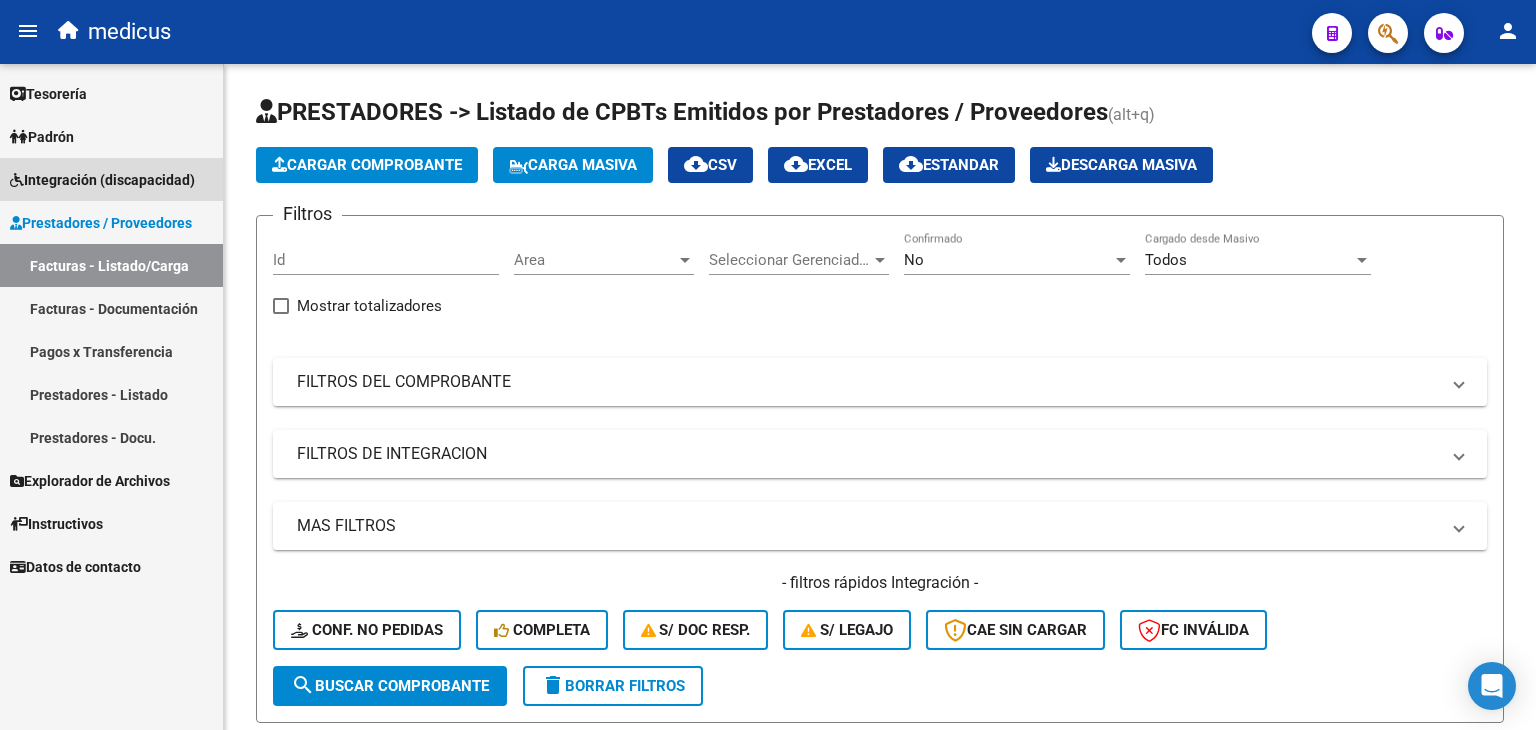 click on "Integración (discapacidad)" at bounding box center [102, 180] 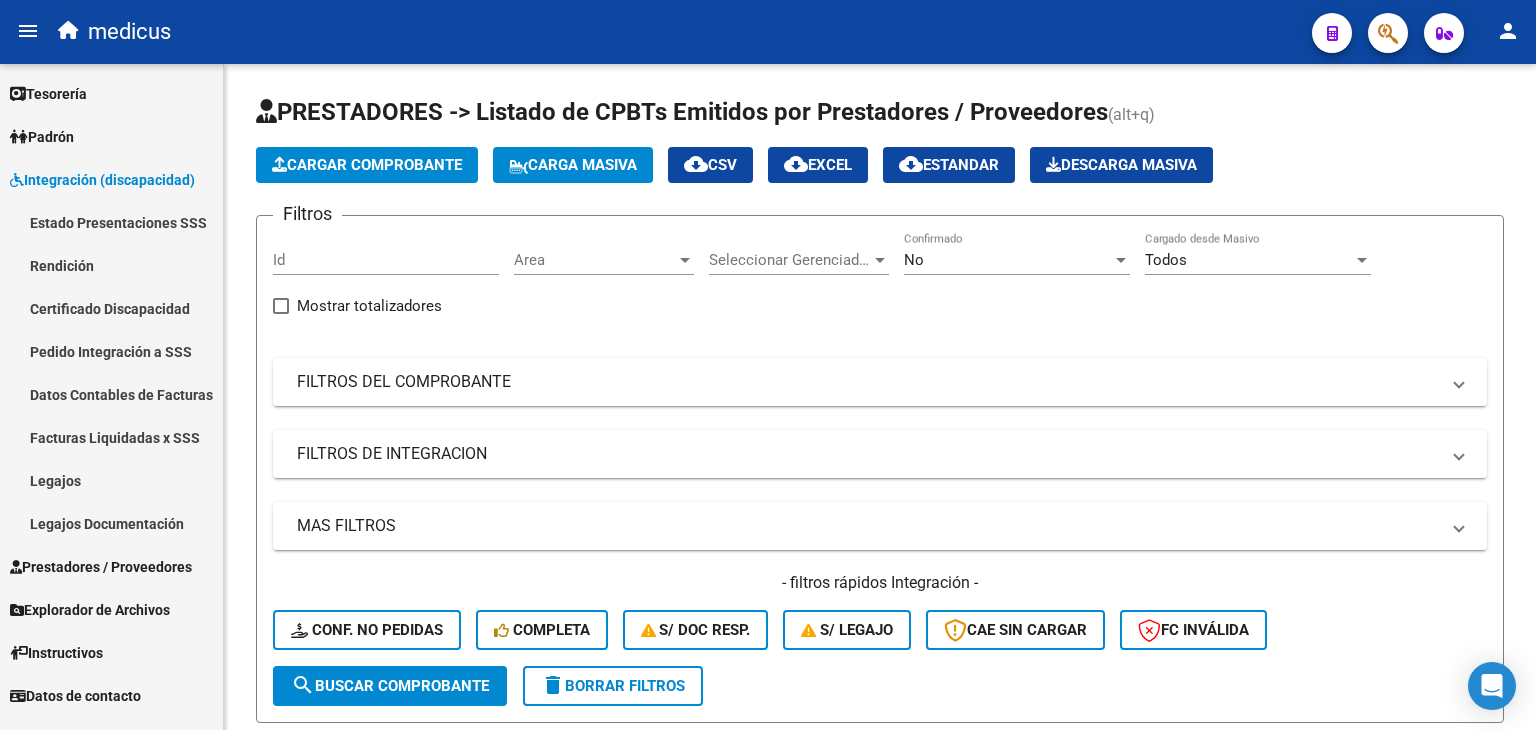 click on "Estado Presentaciones SSS" at bounding box center (111, 222) 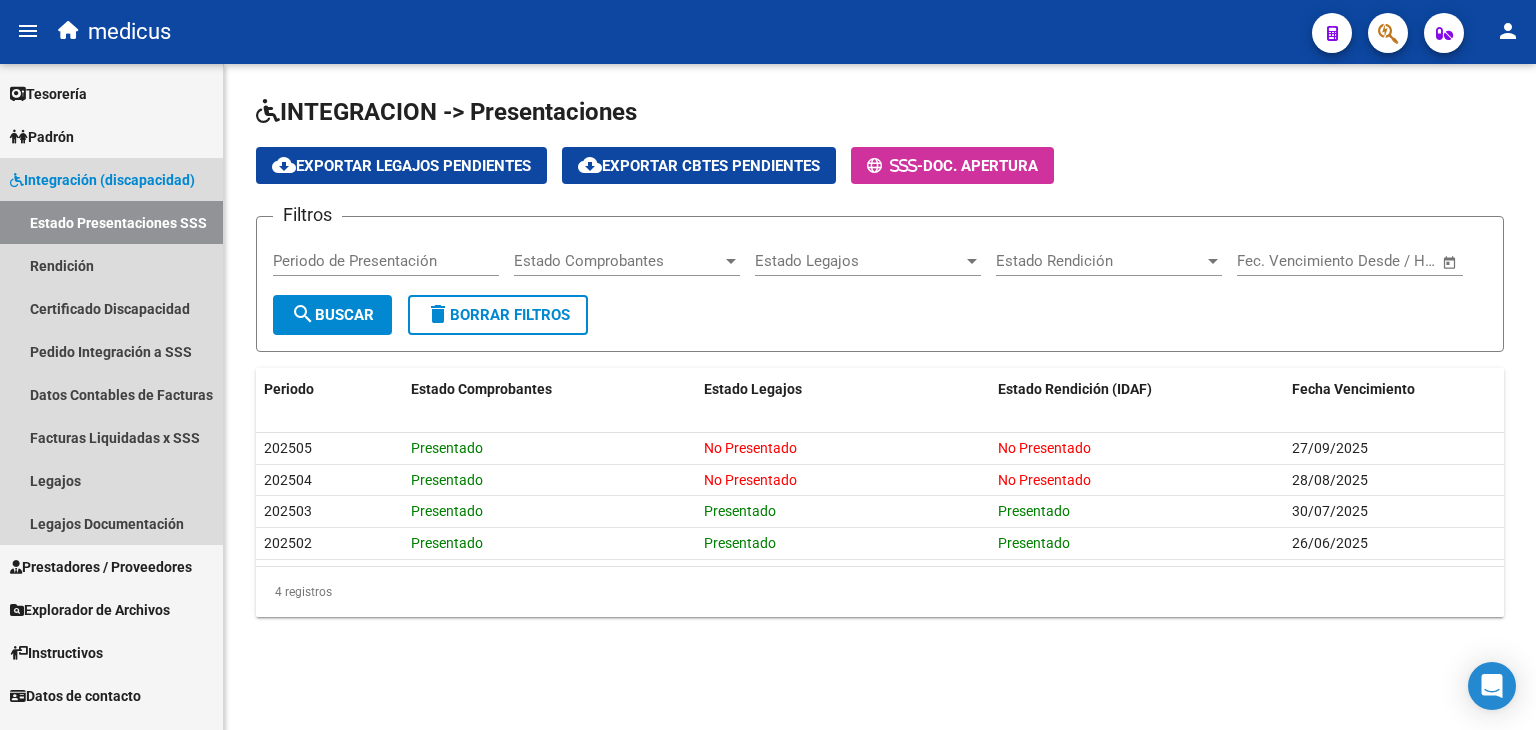 click on "Integración (discapacidad)" at bounding box center (102, 180) 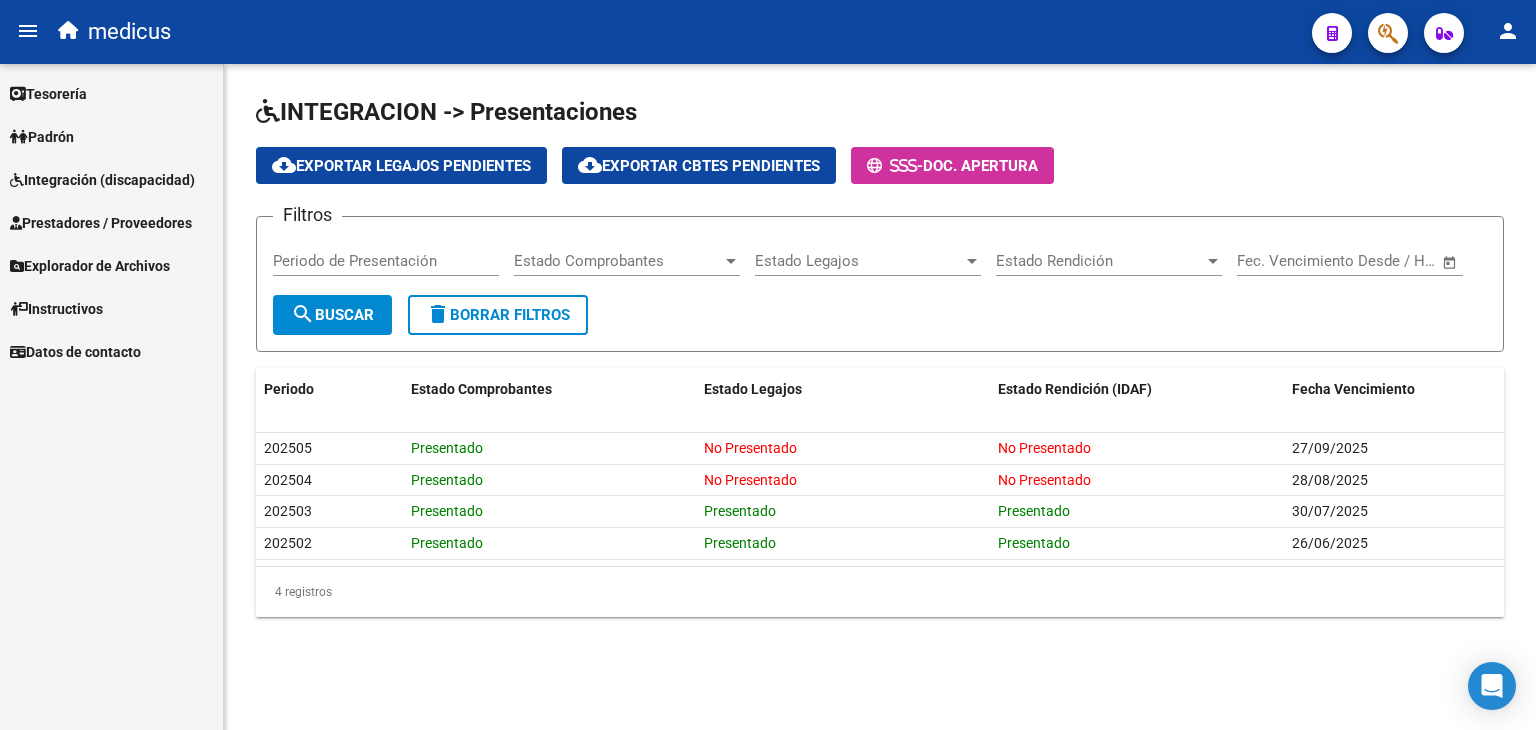 click on "Integración (discapacidad)" at bounding box center [102, 180] 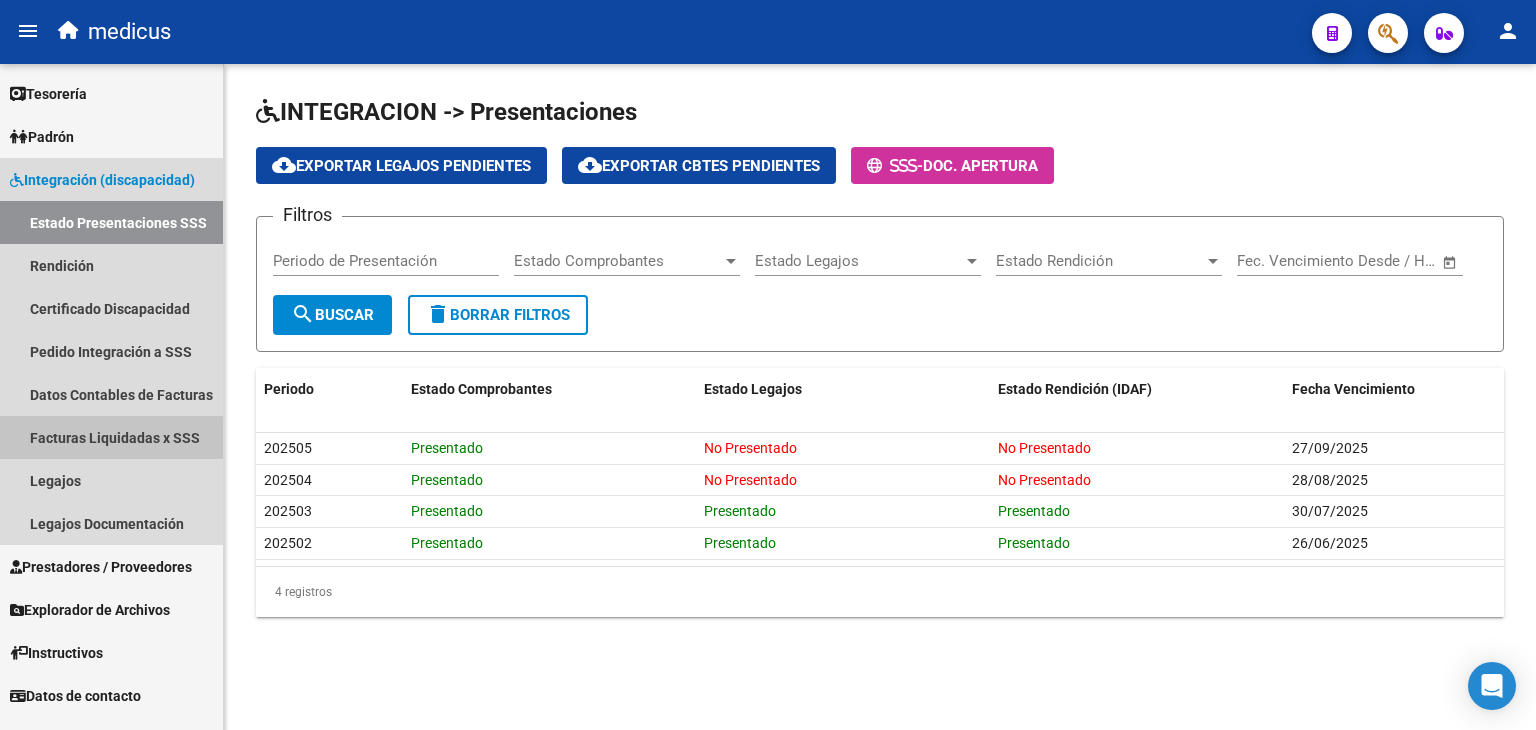 click on "Facturas Liquidadas x SSS" at bounding box center [111, 437] 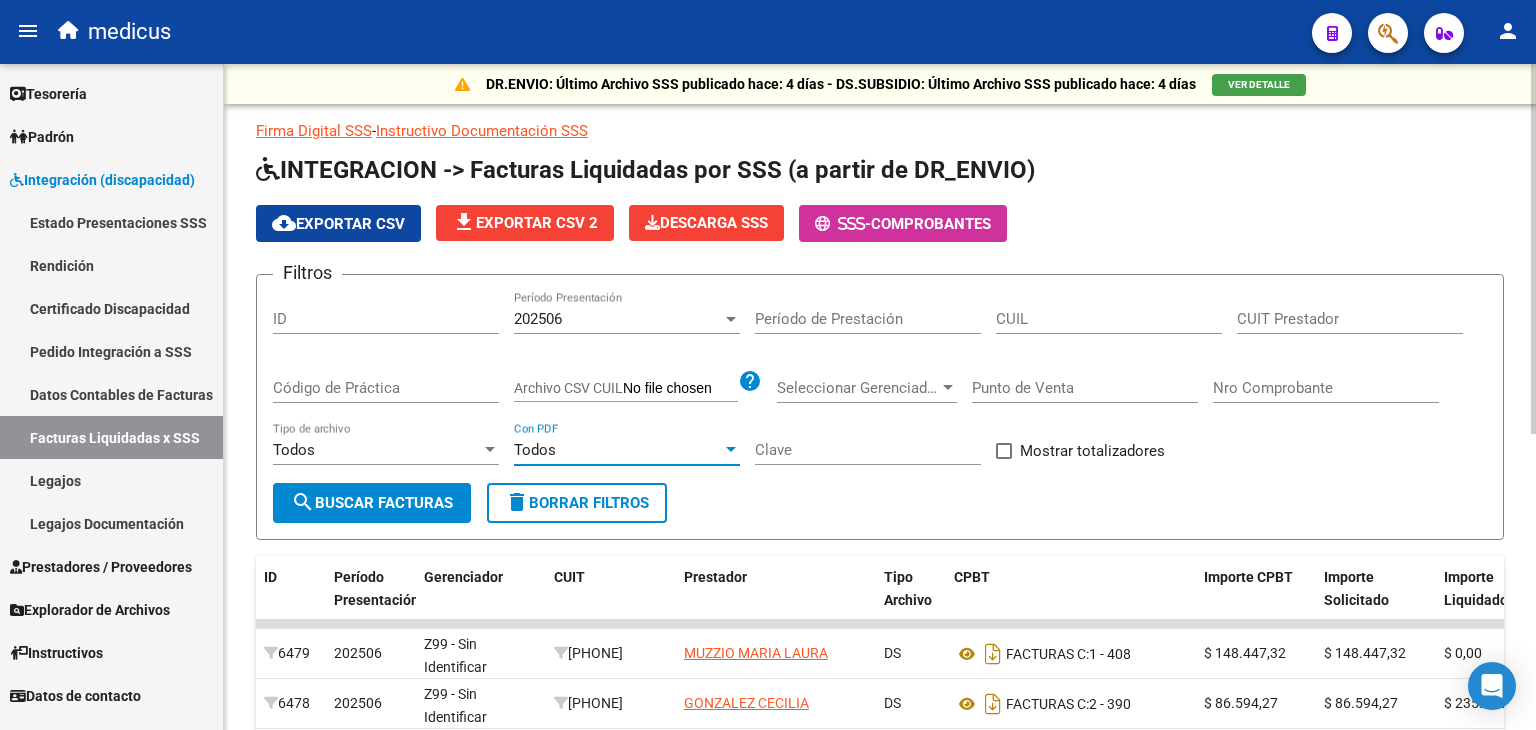 click on "Todos" at bounding box center (618, 450) 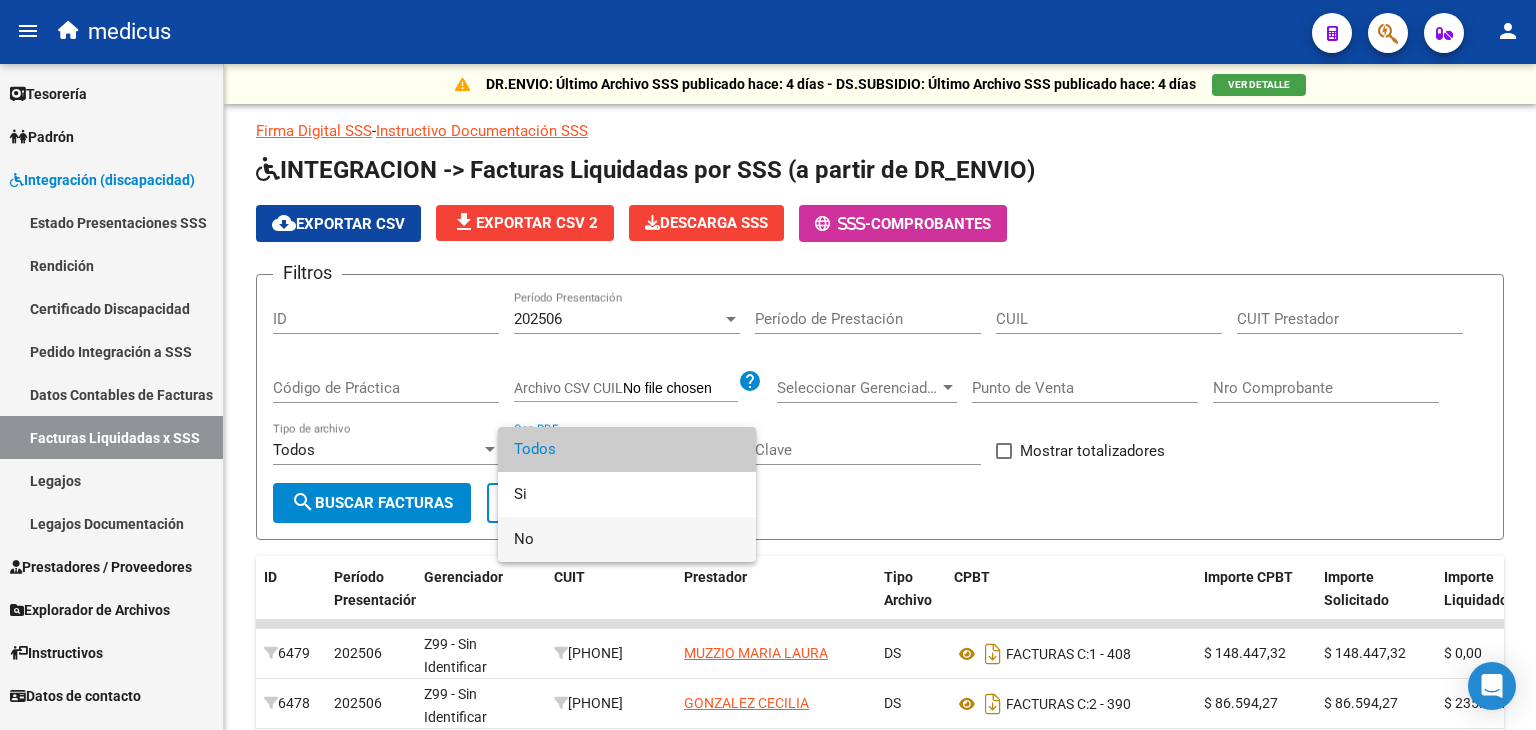 click on "No" at bounding box center [627, 539] 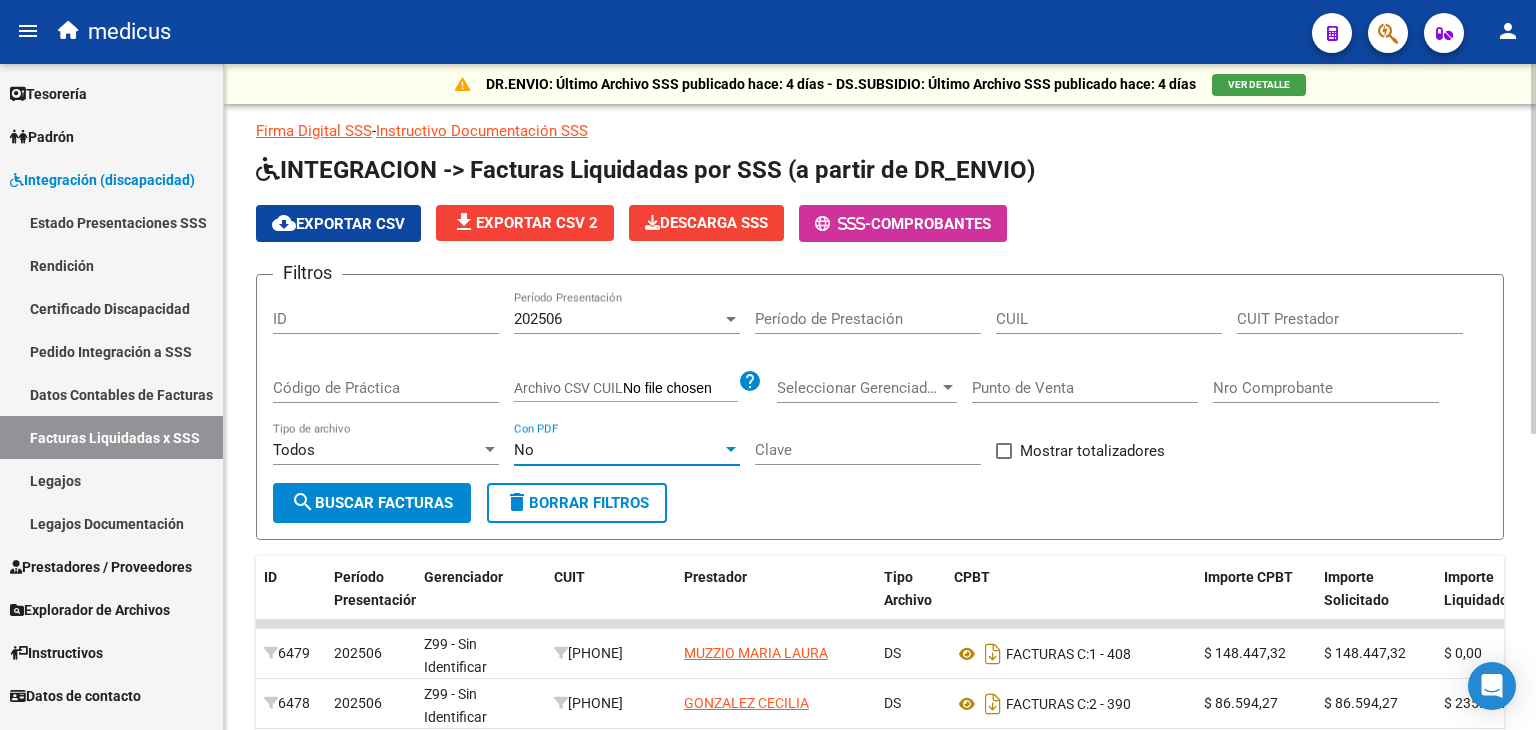 click on "search  Buscar Facturas" 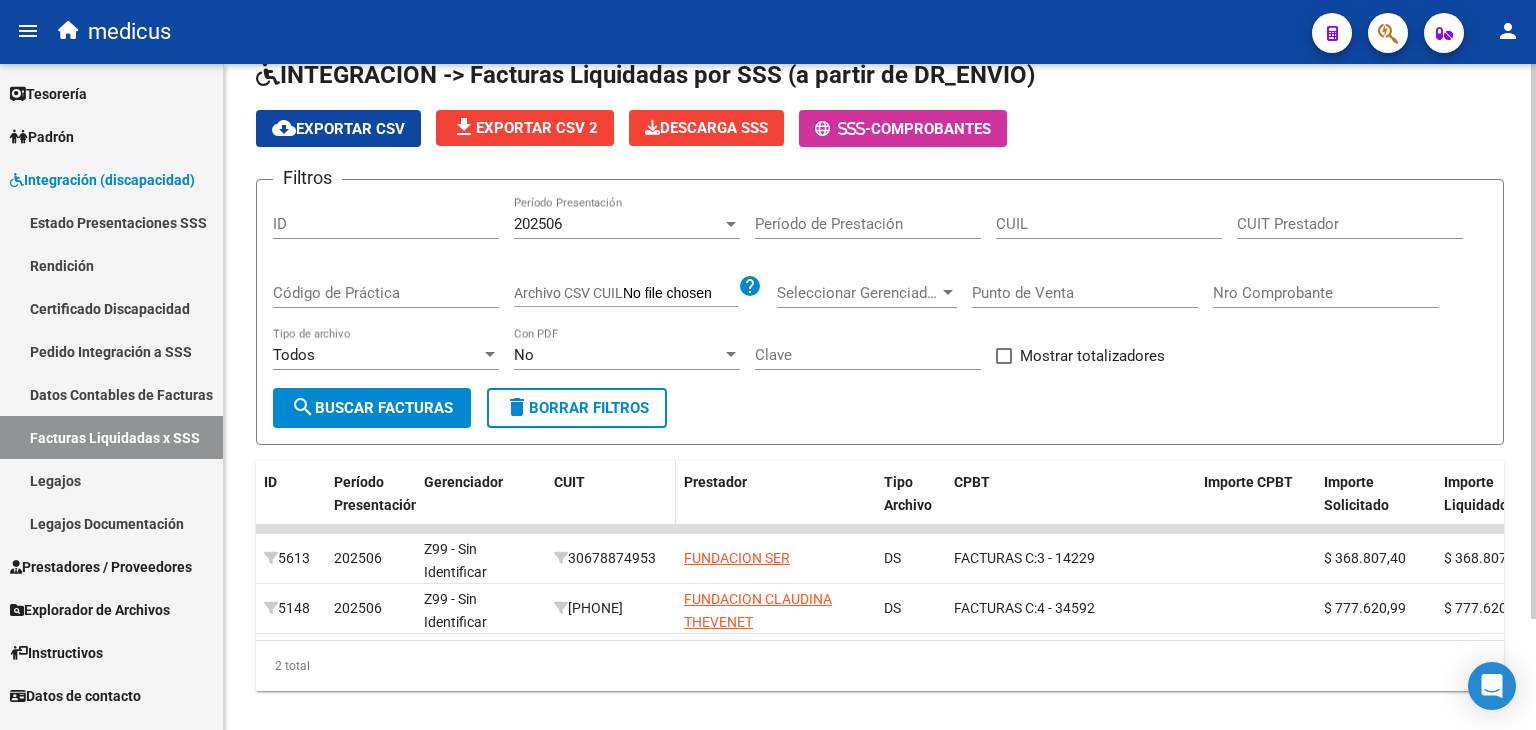 scroll, scrollTop: 100, scrollLeft: 0, axis: vertical 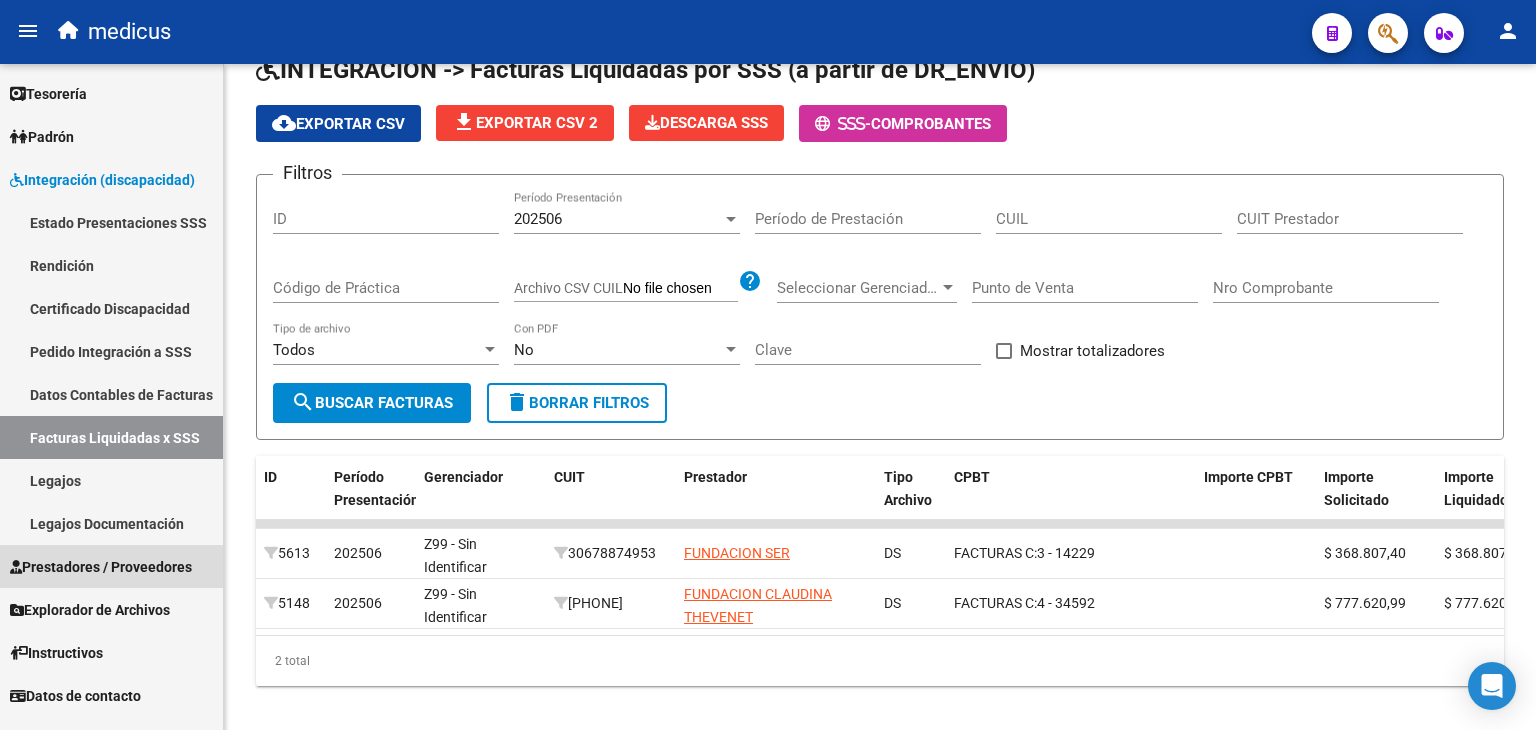 click on "Prestadores / Proveedores" at bounding box center [101, 567] 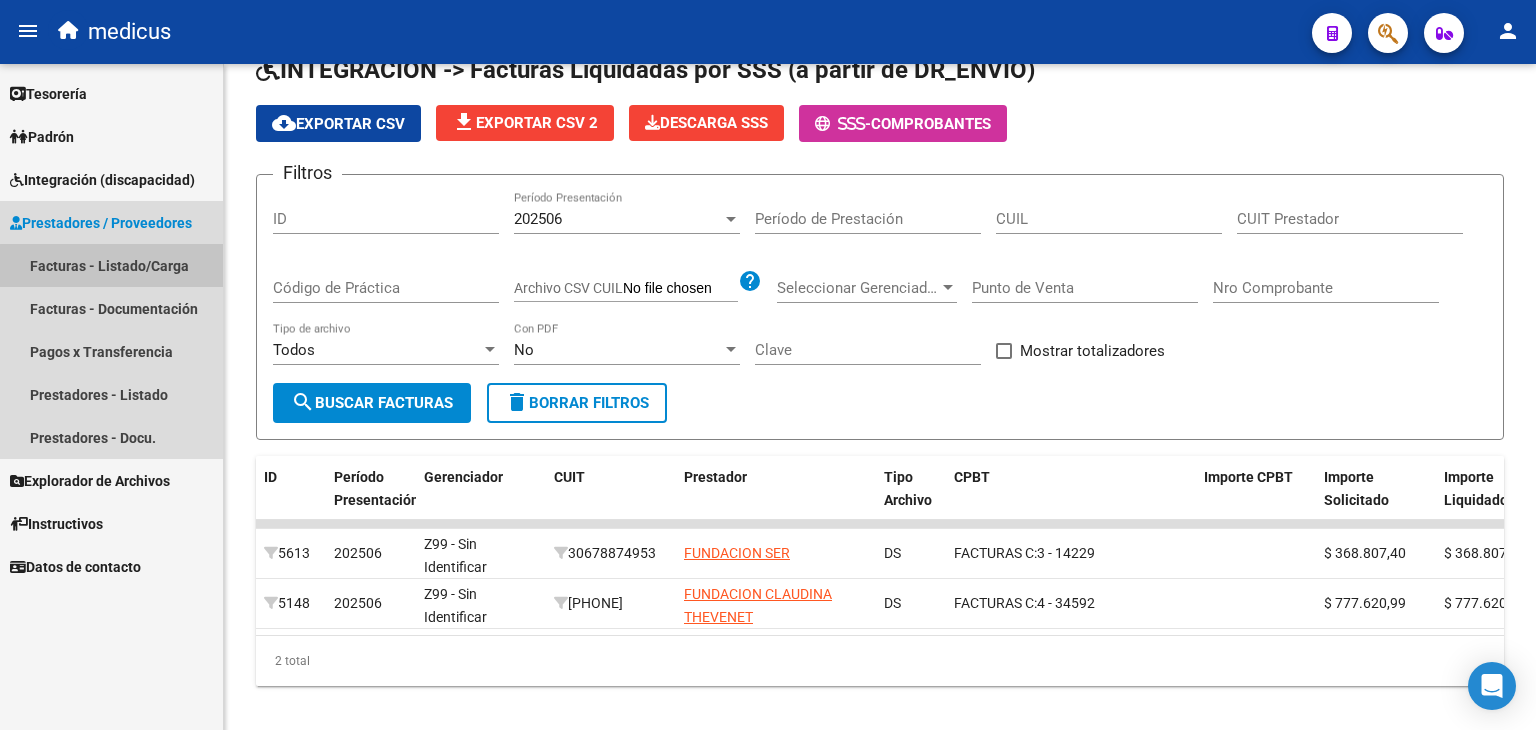 click on "Facturas - Listado/Carga" at bounding box center [111, 265] 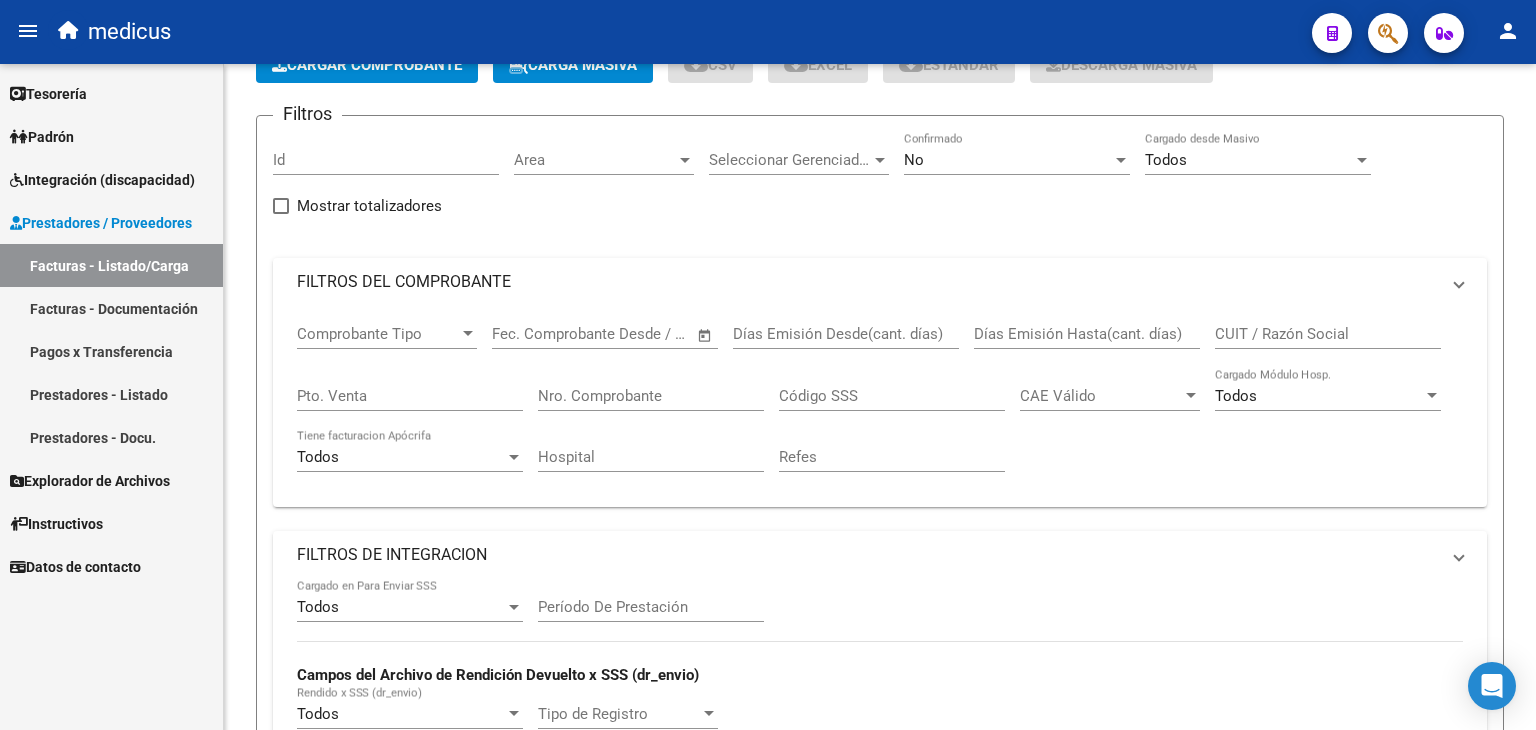 scroll, scrollTop: 0, scrollLeft: 0, axis: both 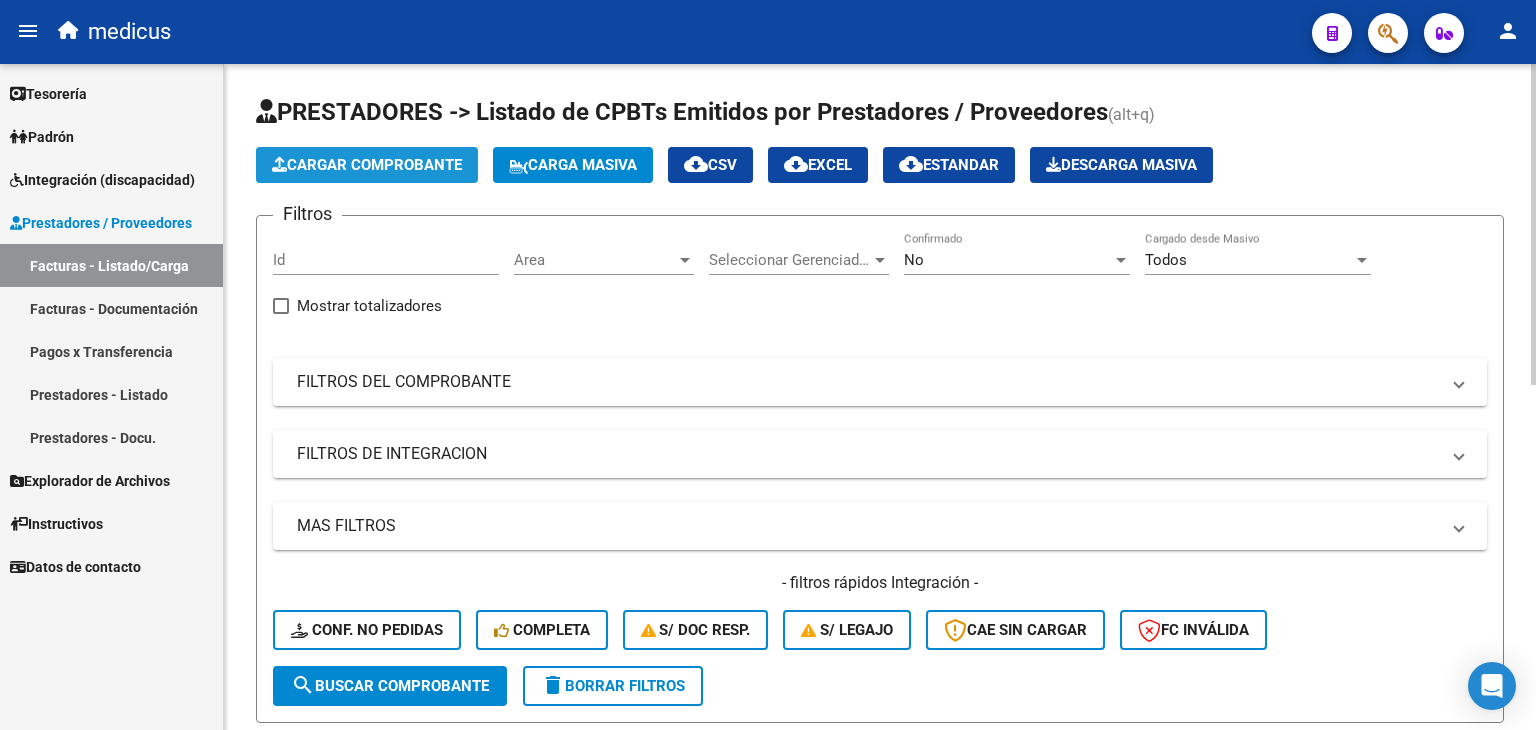 click on "Cargar Comprobante" 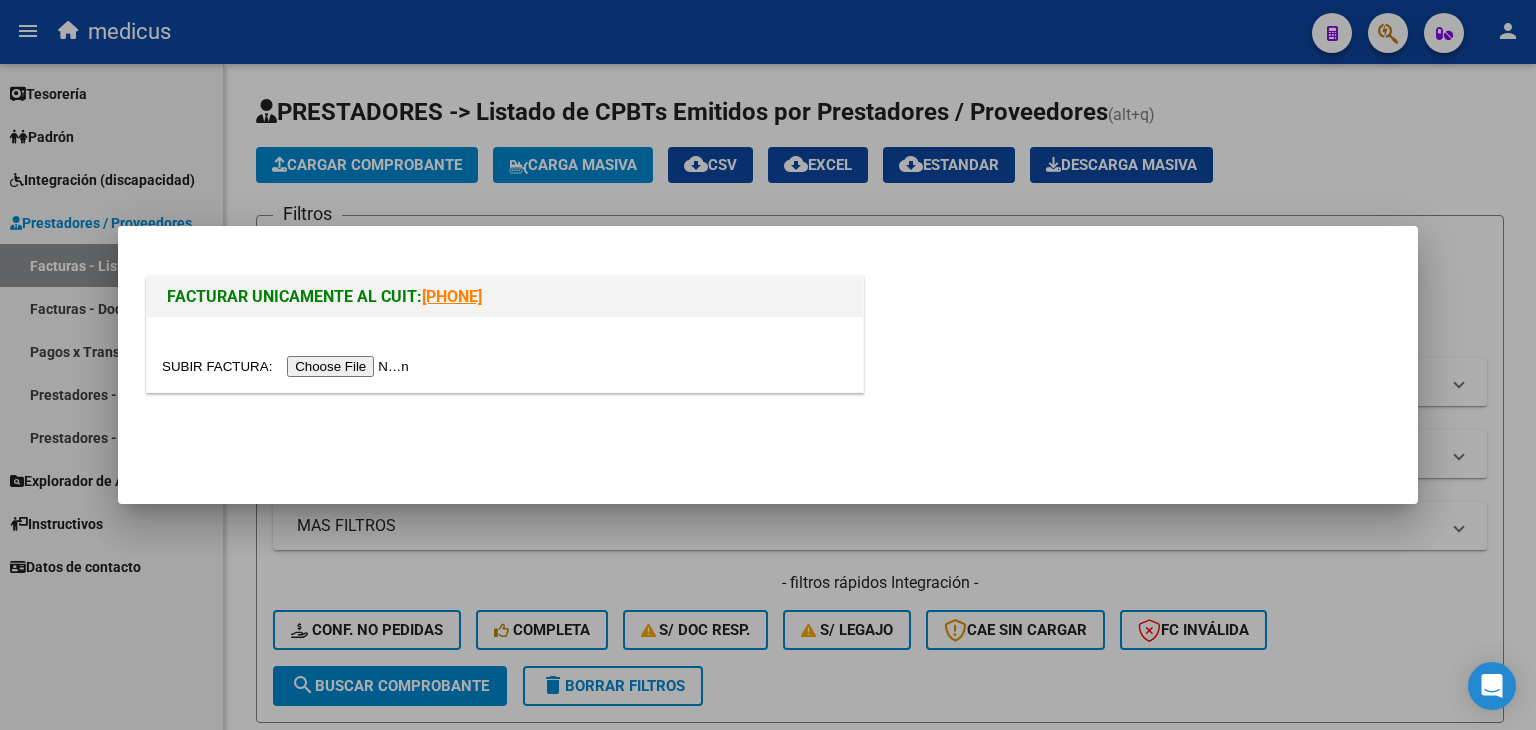 click at bounding box center (288, 366) 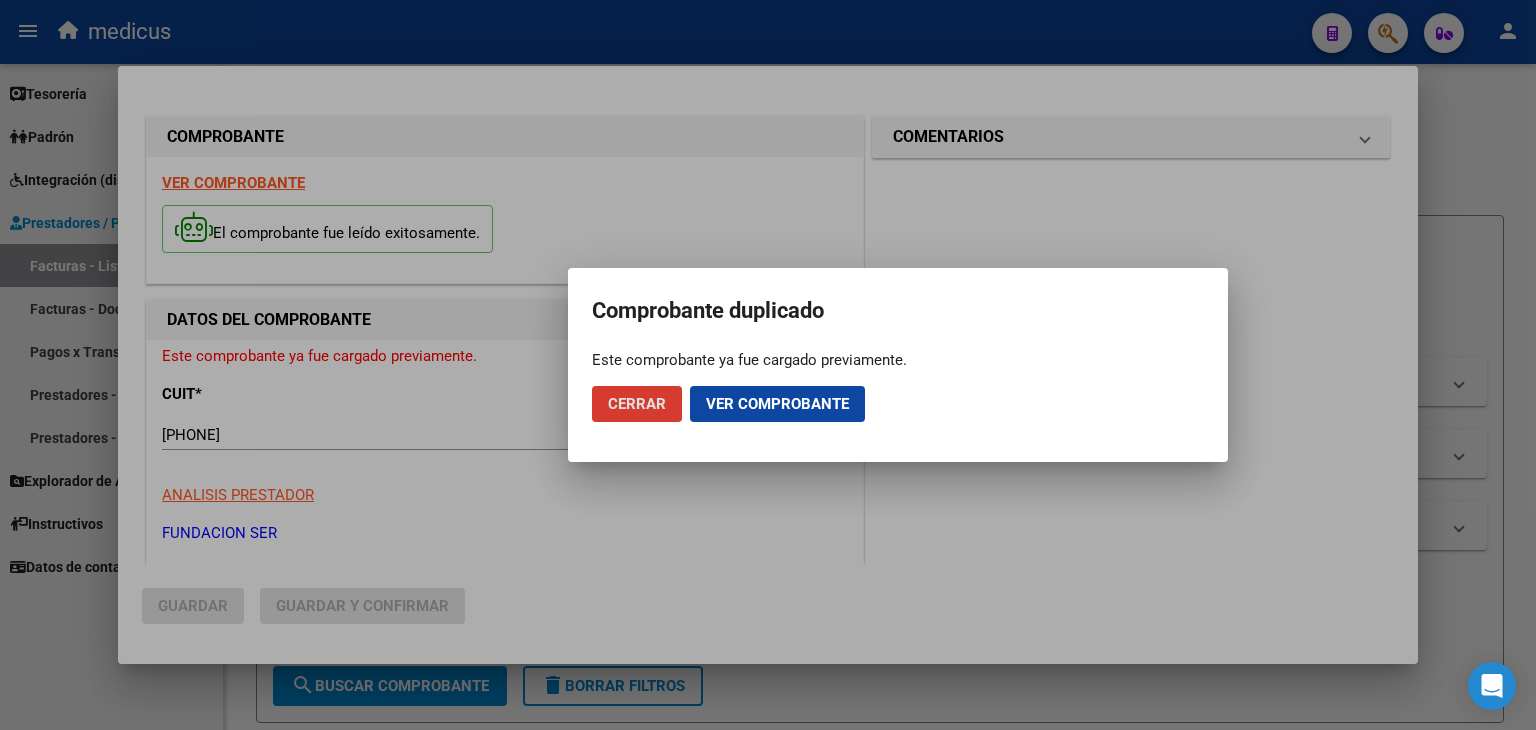 click on "Ver comprobante" 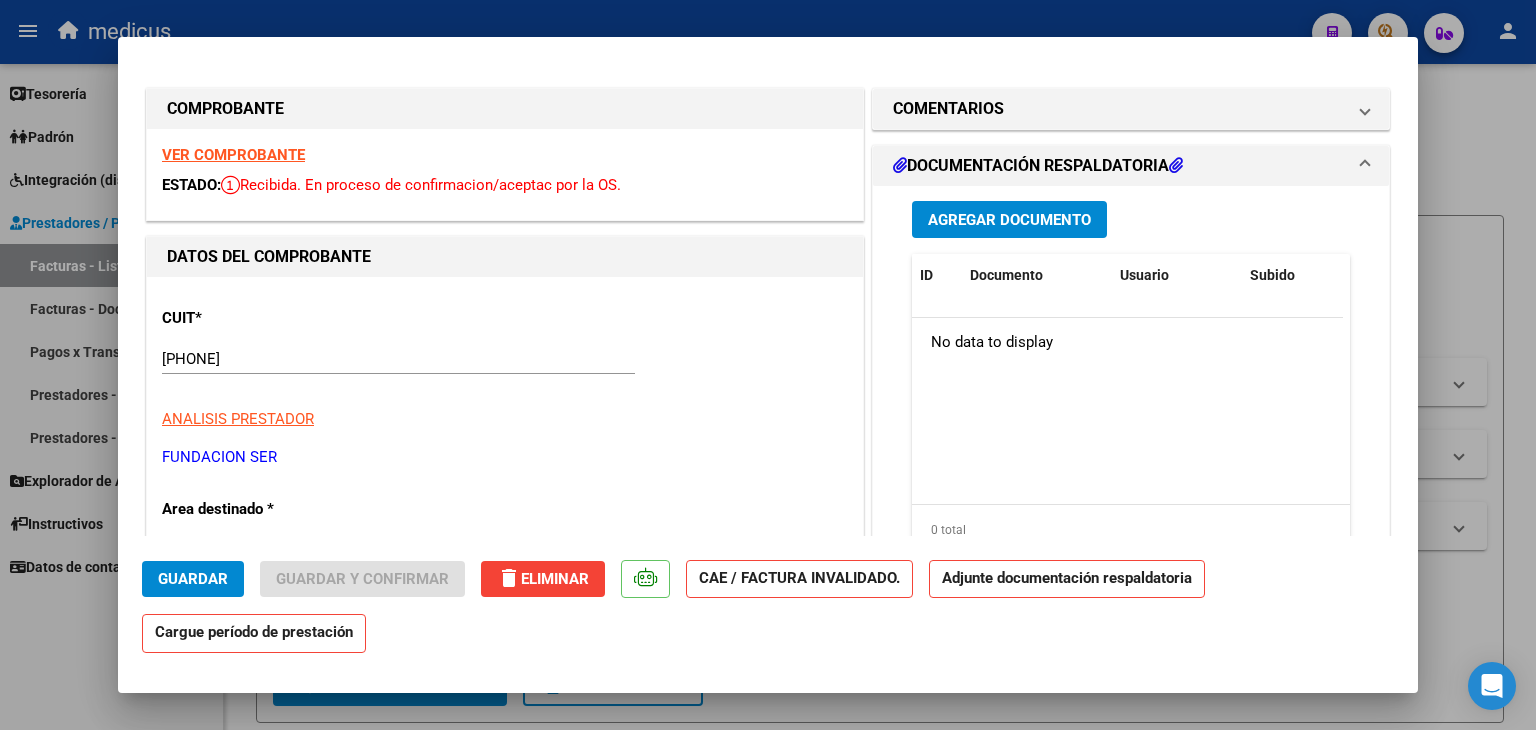click at bounding box center (768, 365) 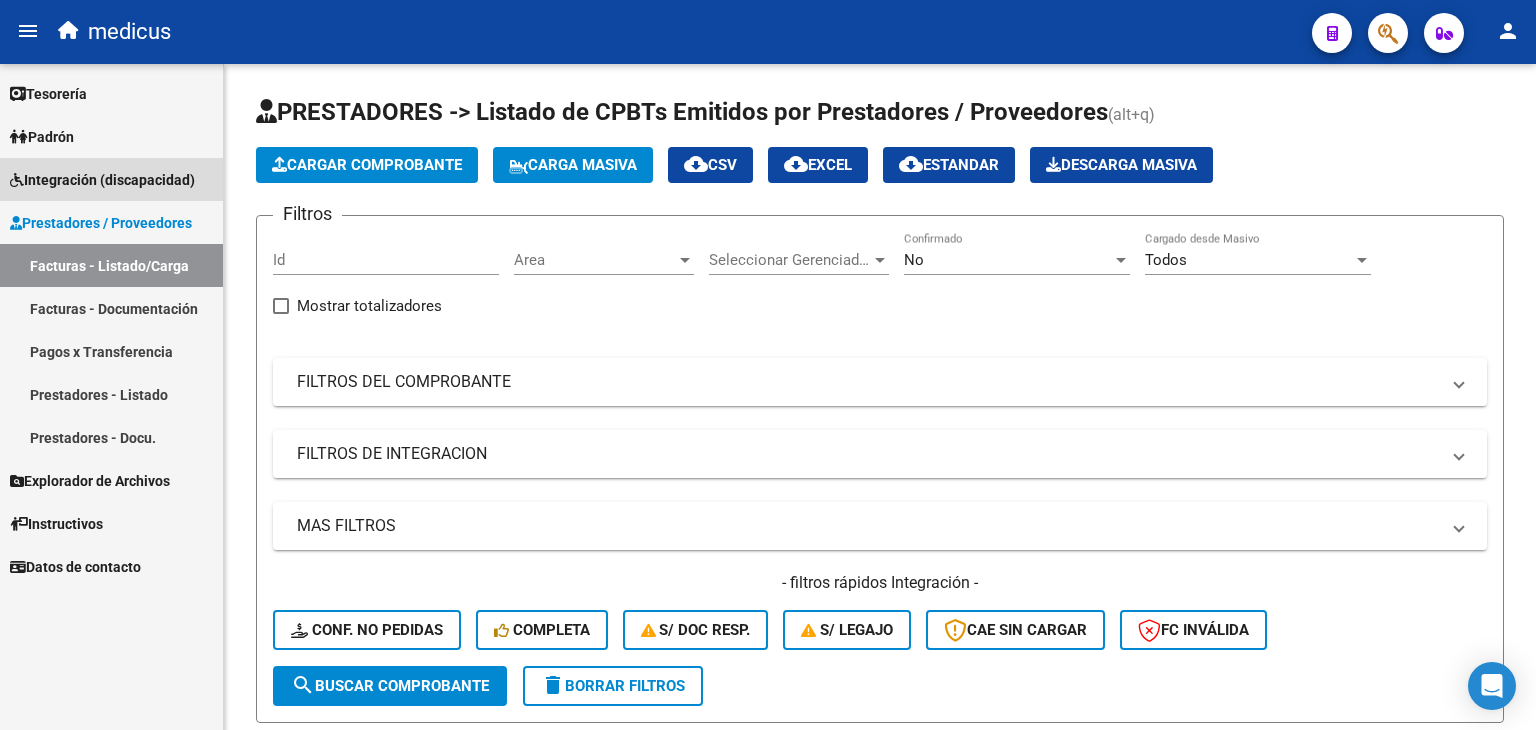click on "Integración (discapacidad)" at bounding box center [102, 180] 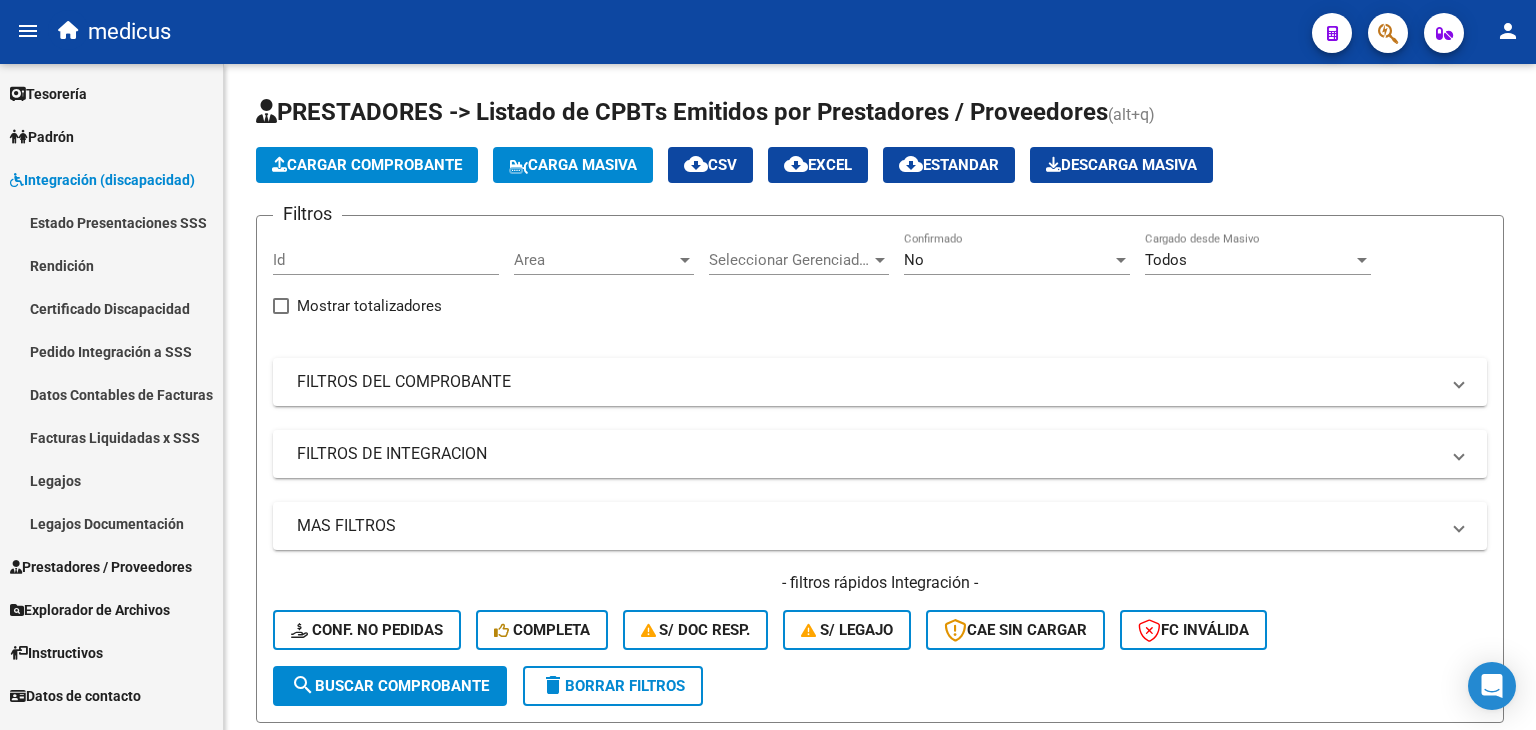 click on "Facturas Liquidadas x SSS" at bounding box center (111, 437) 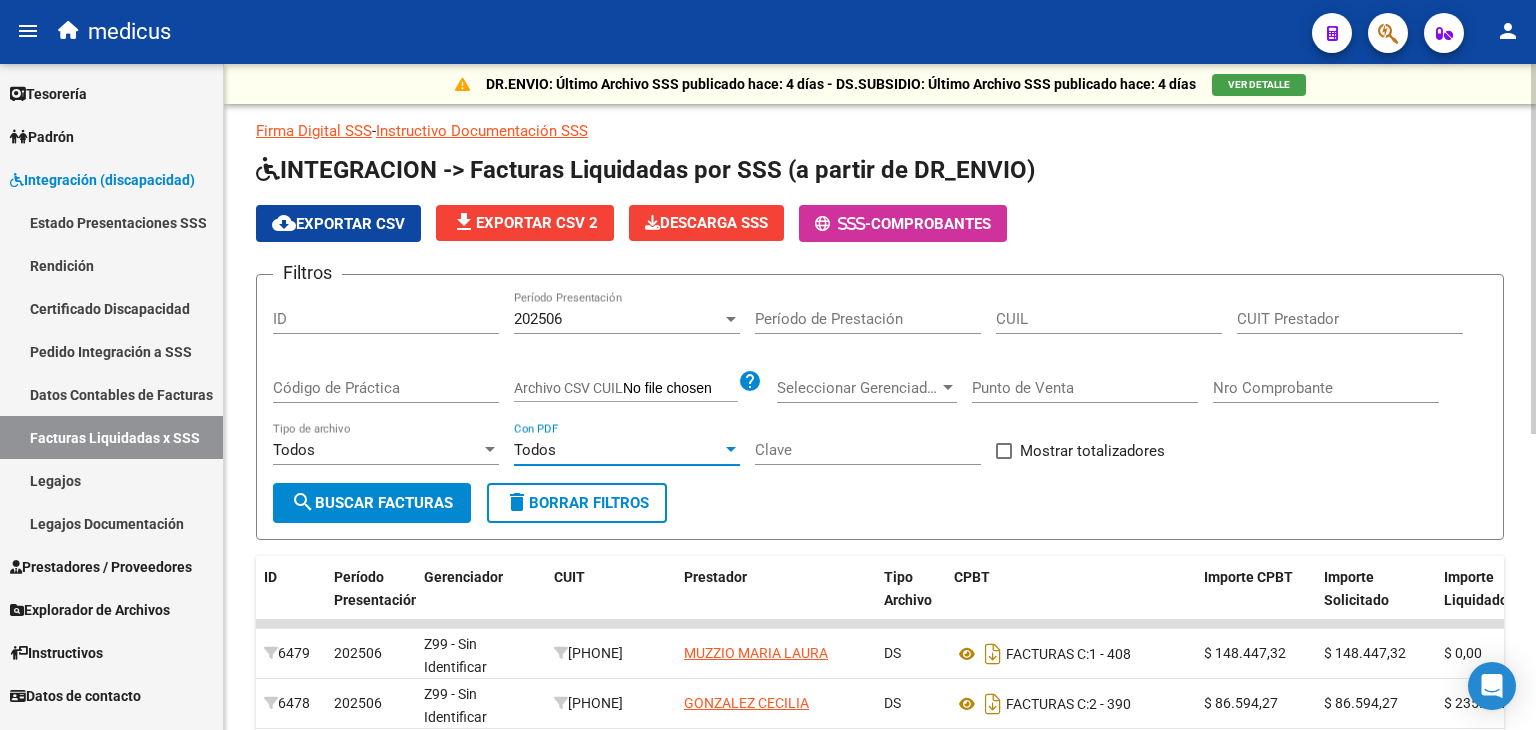 click on "Todos" at bounding box center [618, 450] 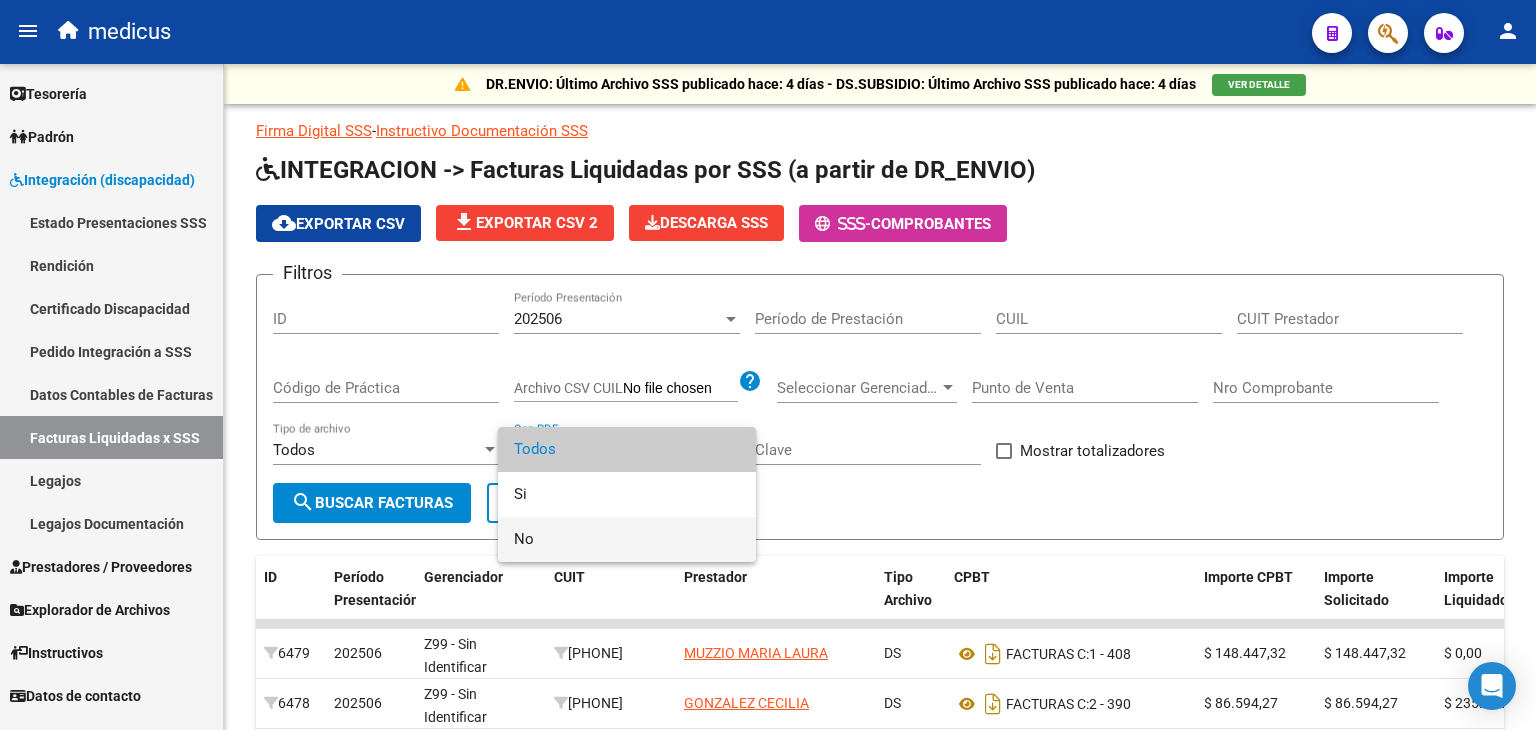 click on "No" at bounding box center [627, 539] 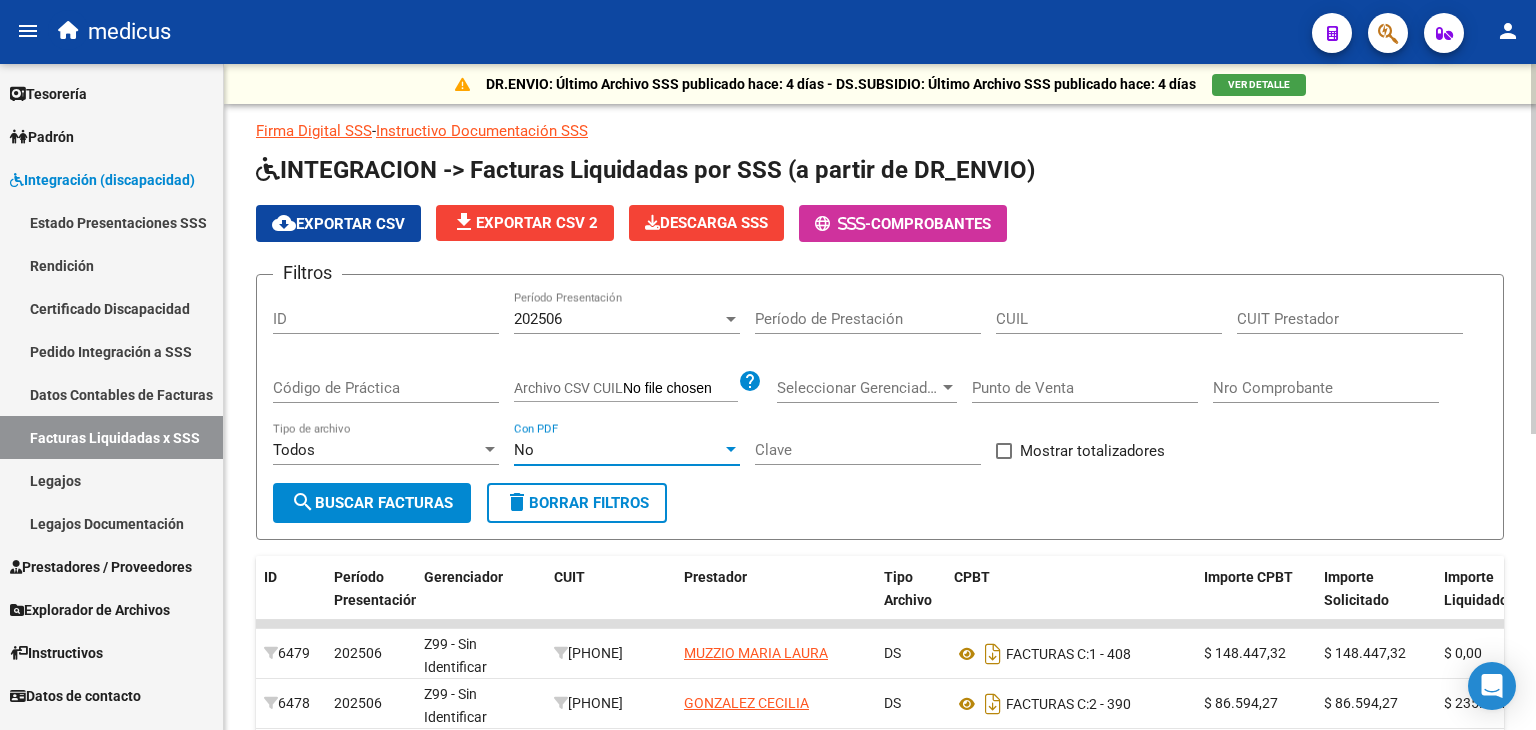 click on "search  Buscar Facturas" 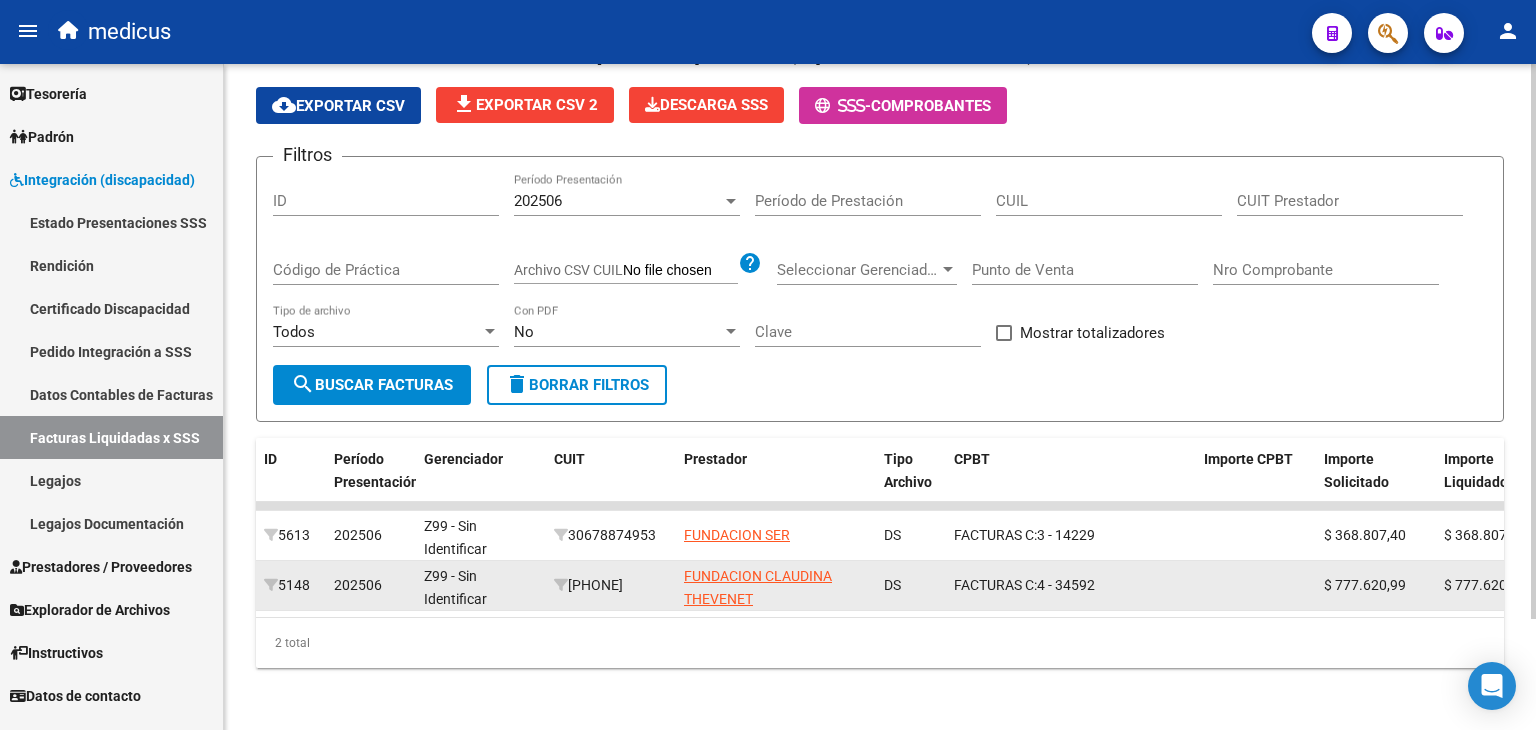 scroll, scrollTop: 133, scrollLeft: 0, axis: vertical 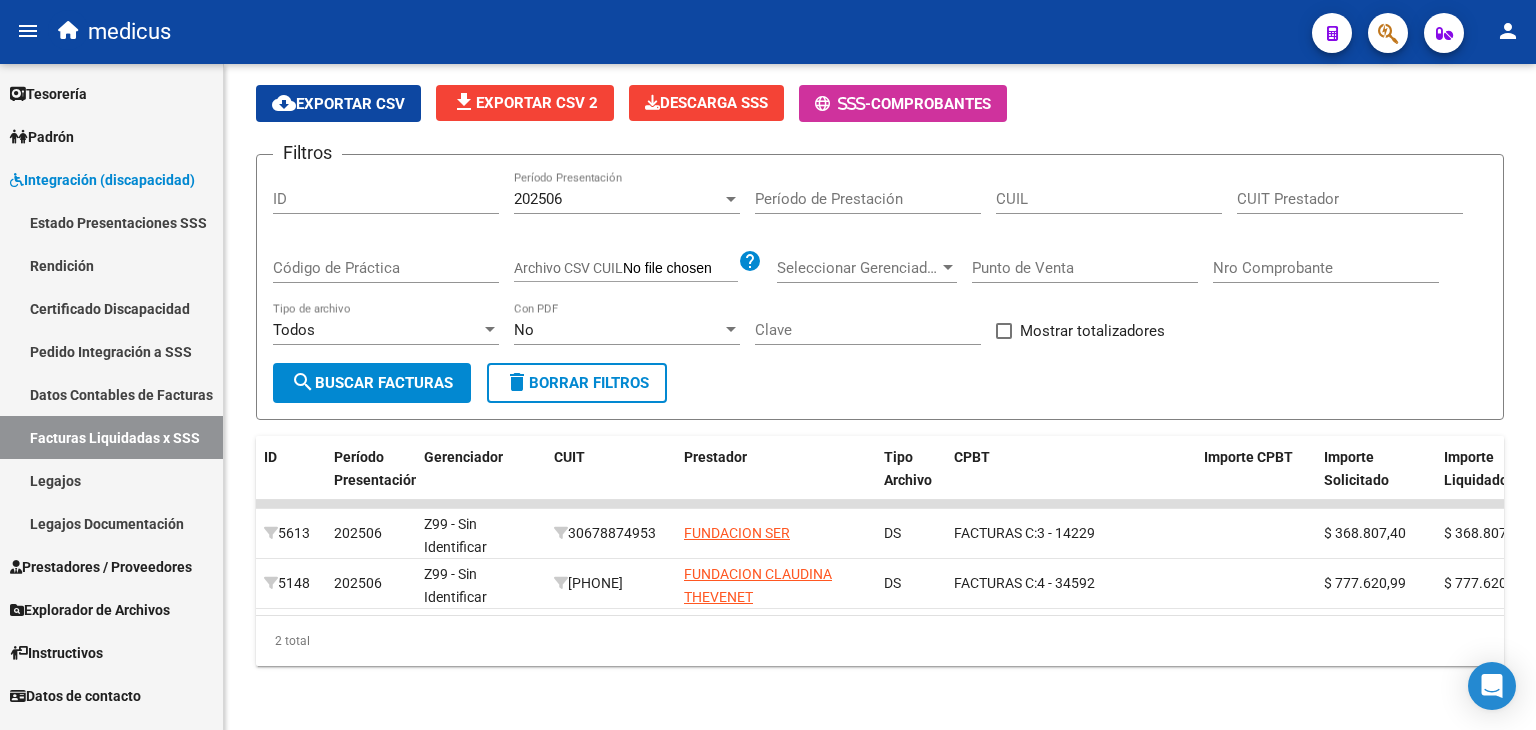 click on "Facturas Liquidadas x SSS" at bounding box center [111, 437] 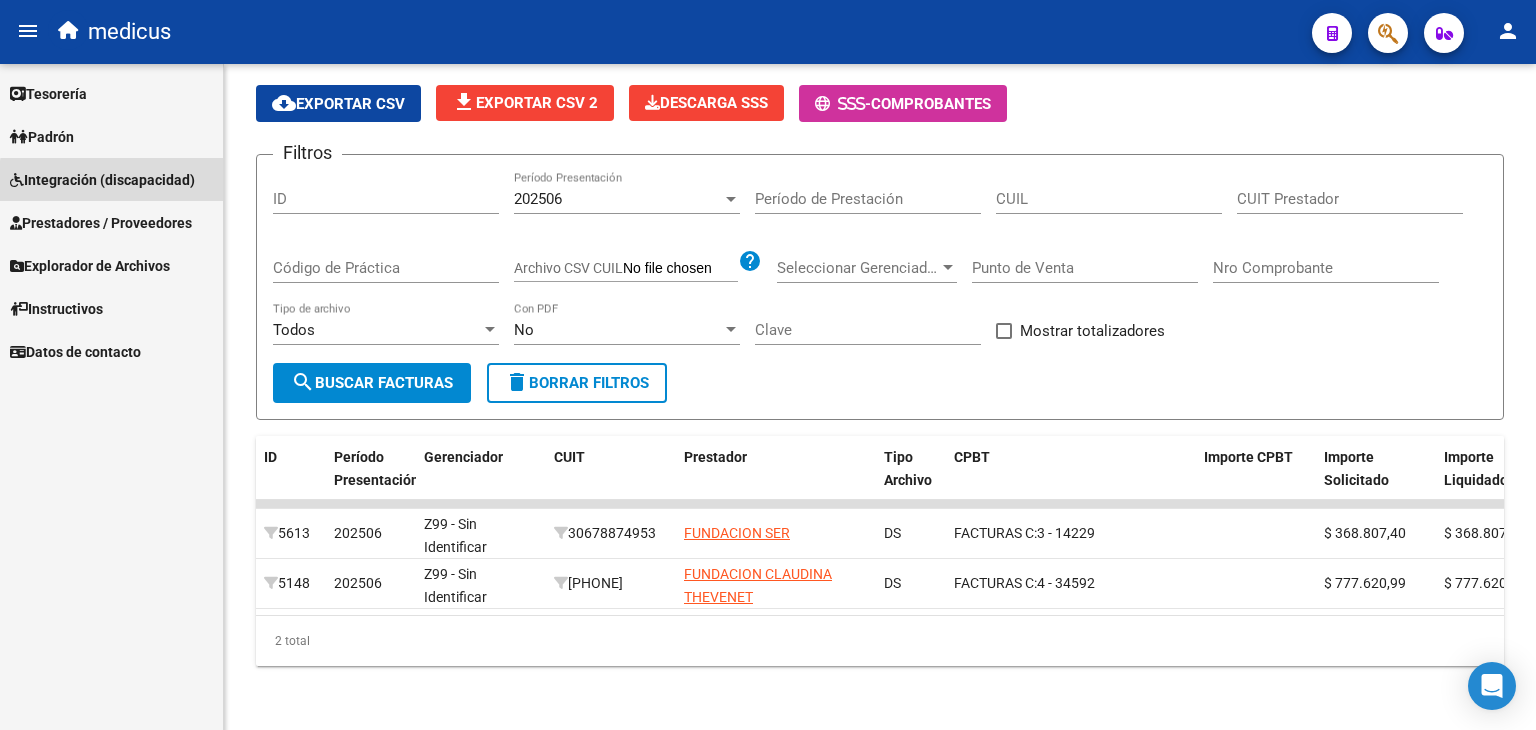 click on "Integración (discapacidad)" at bounding box center [102, 180] 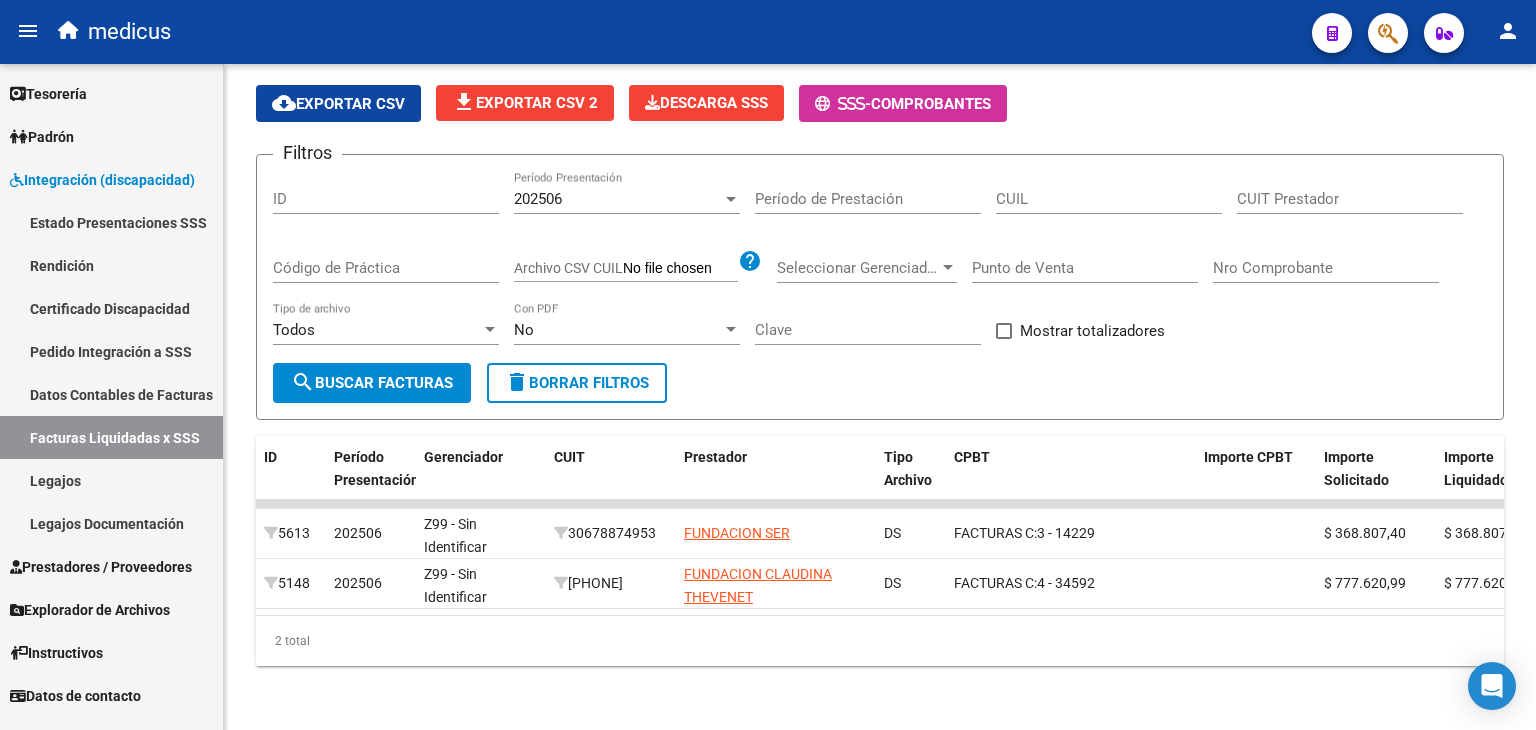 click on "Integración (discapacidad)" at bounding box center [102, 180] 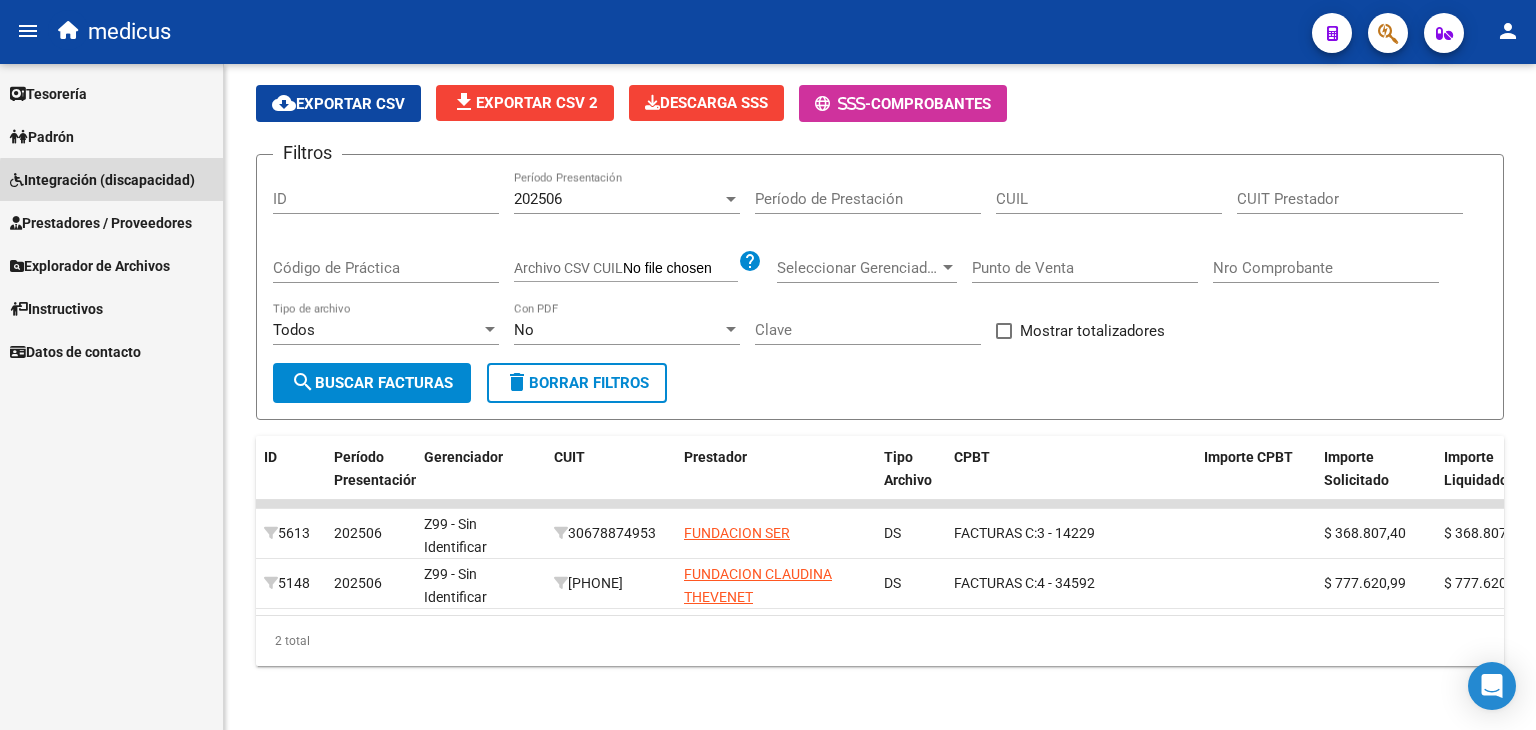 click on "Integración (discapacidad)" at bounding box center [102, 180] 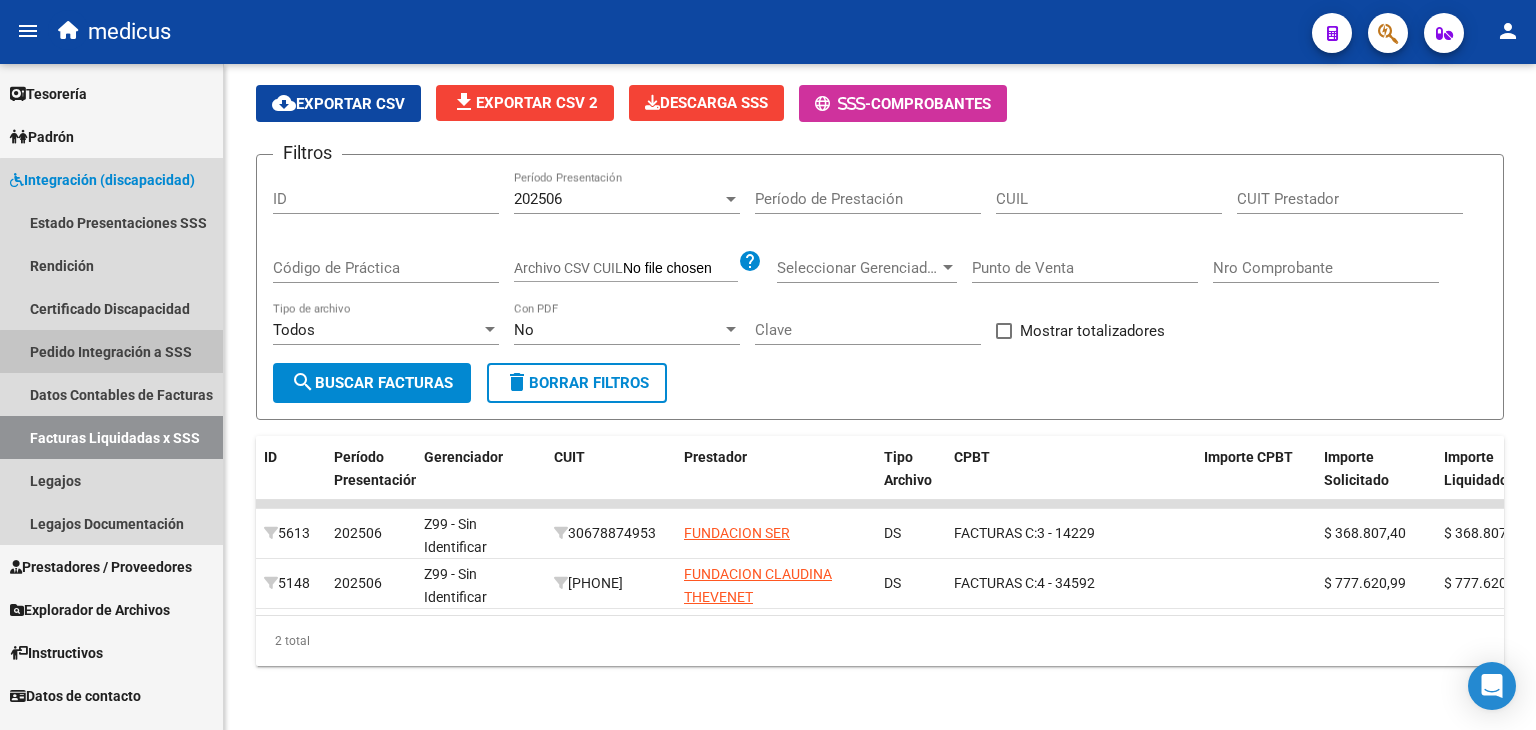 click on "Pedido Integración a SSS" at bounding box center (111, 351) 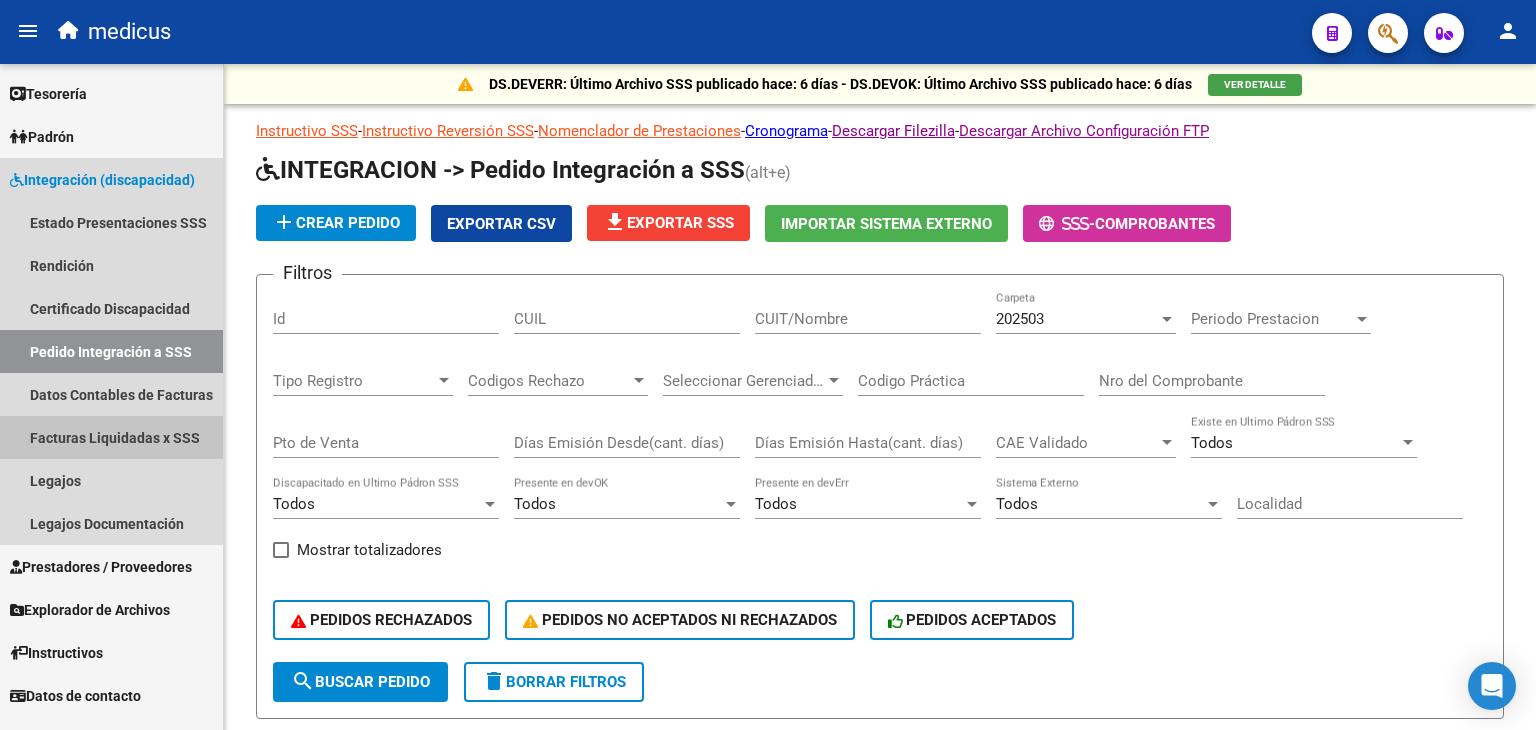 click on "Facturas Liquidadas x SSS" at bounding box center [111, 437] 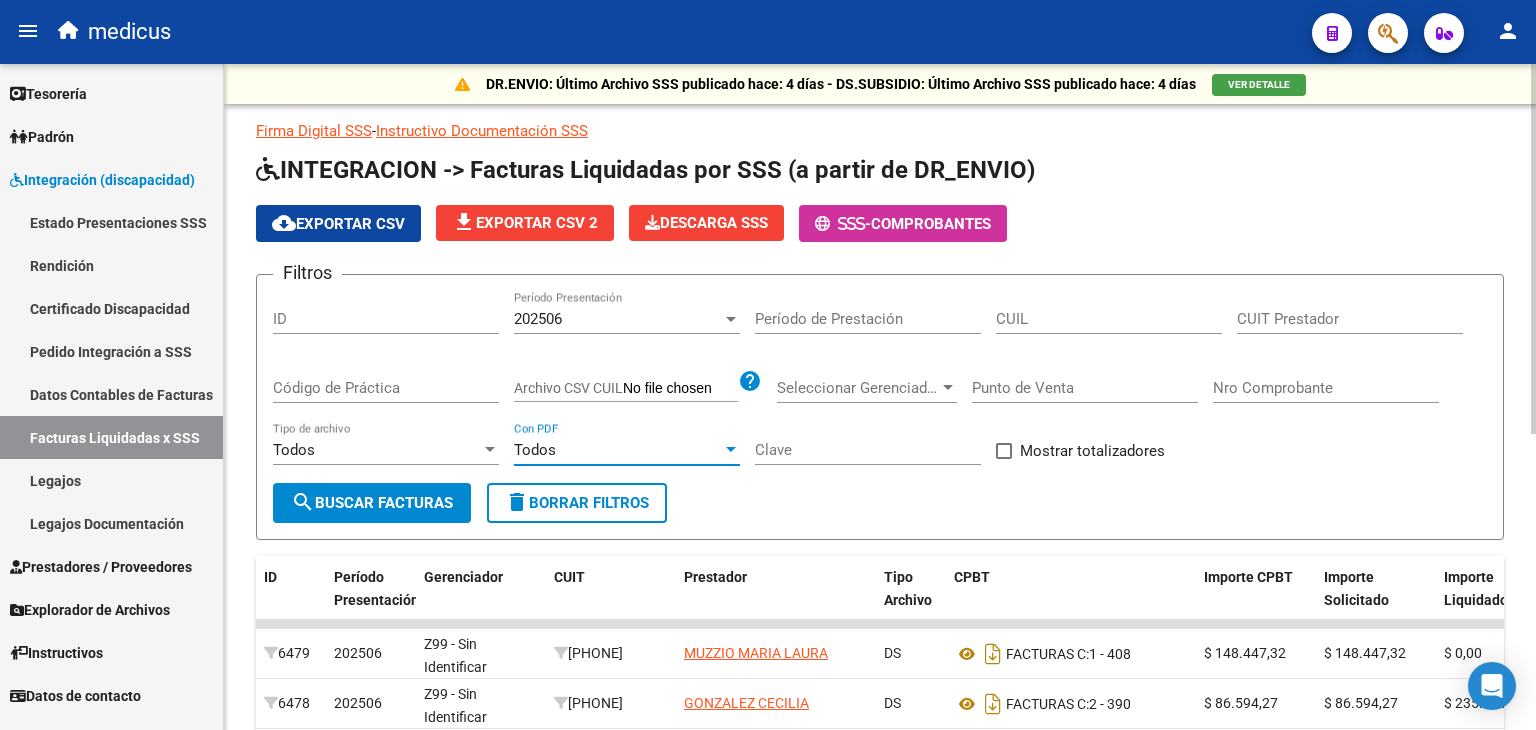 click on "Todos" at bounding box center [535, 450] 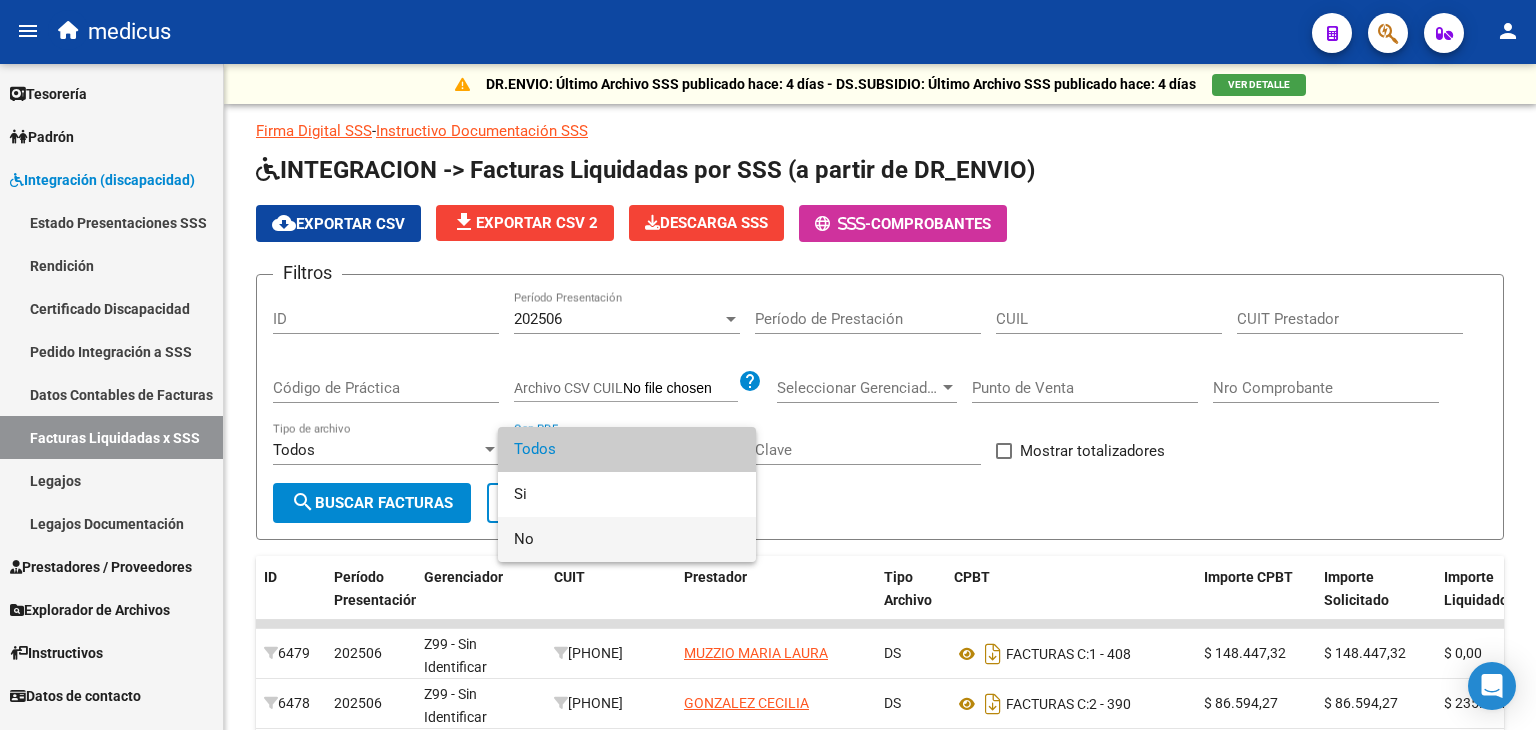 click on "No" at bounding box center (627, 539) 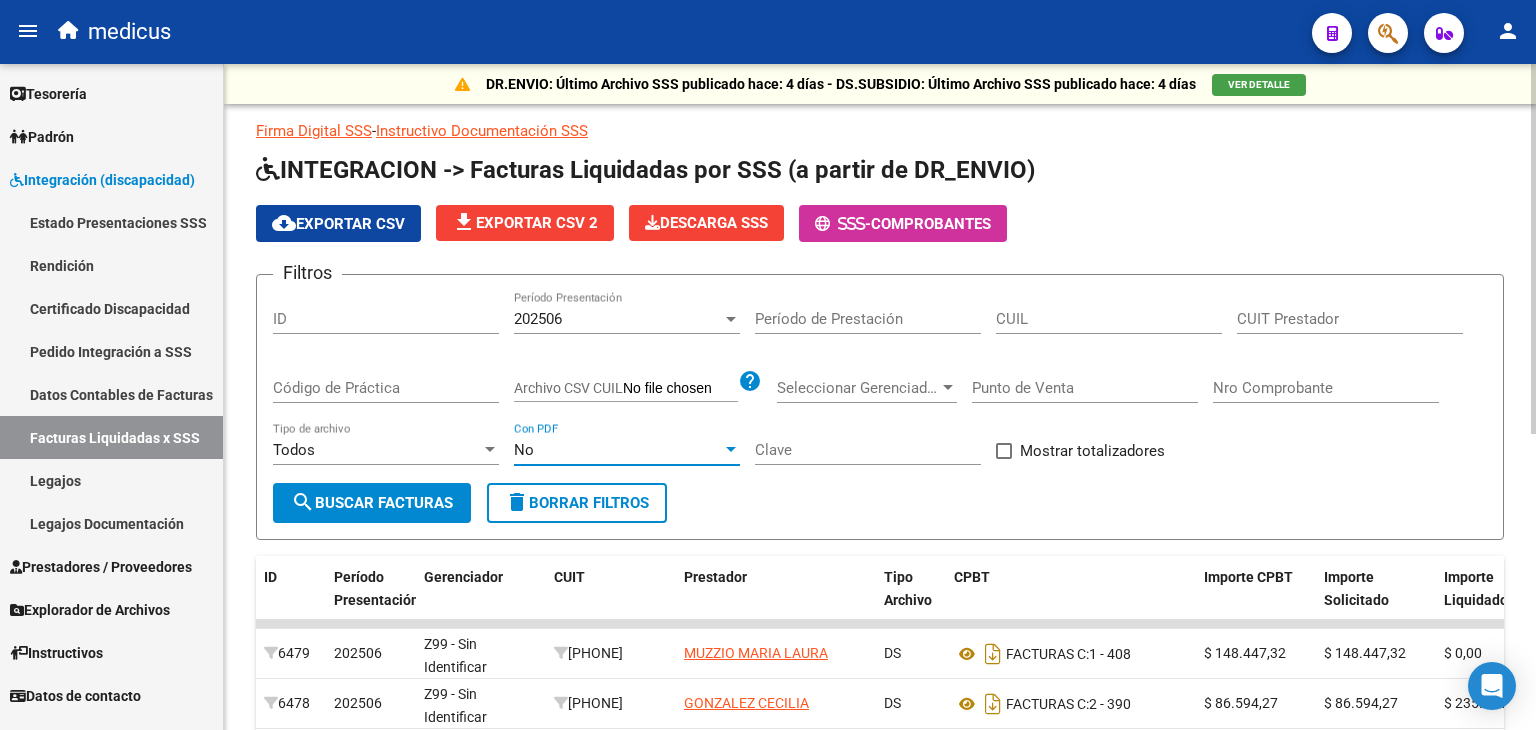 click on "search  Buscar Facturas" 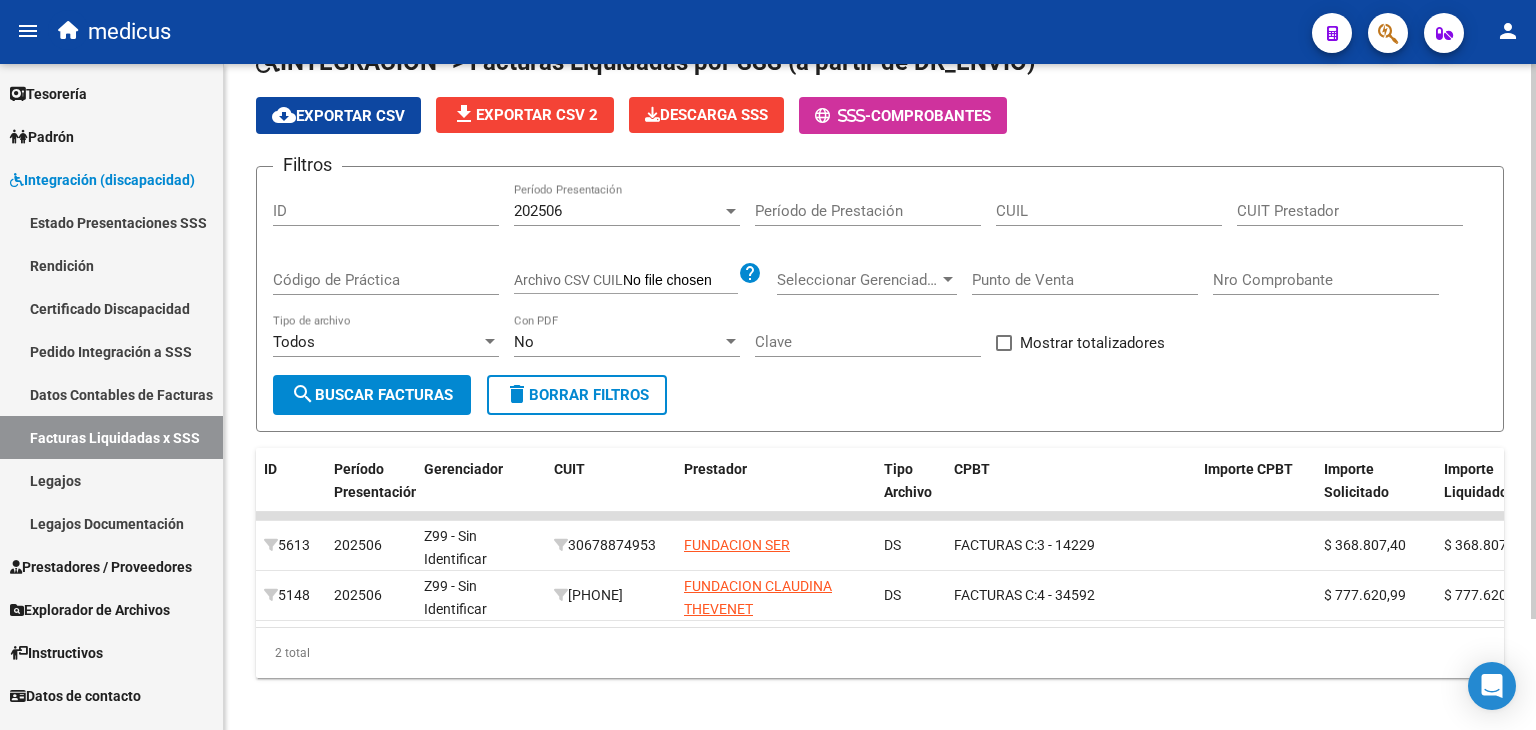 scroll, scrollTop: 133, scrollLeft: 0, axis: vertical 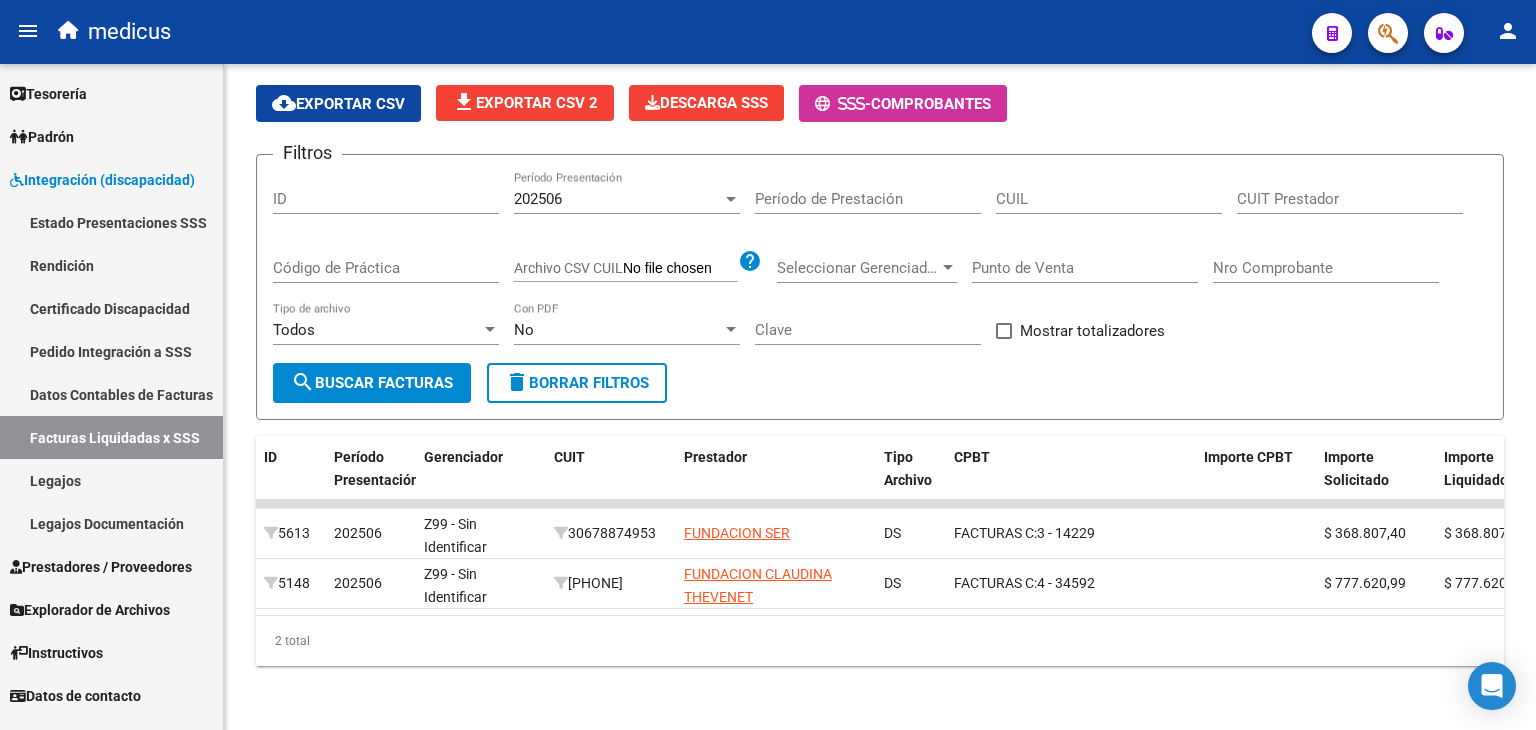 click on "Prestadores / Proveedores" at bounding box center (101, 567) 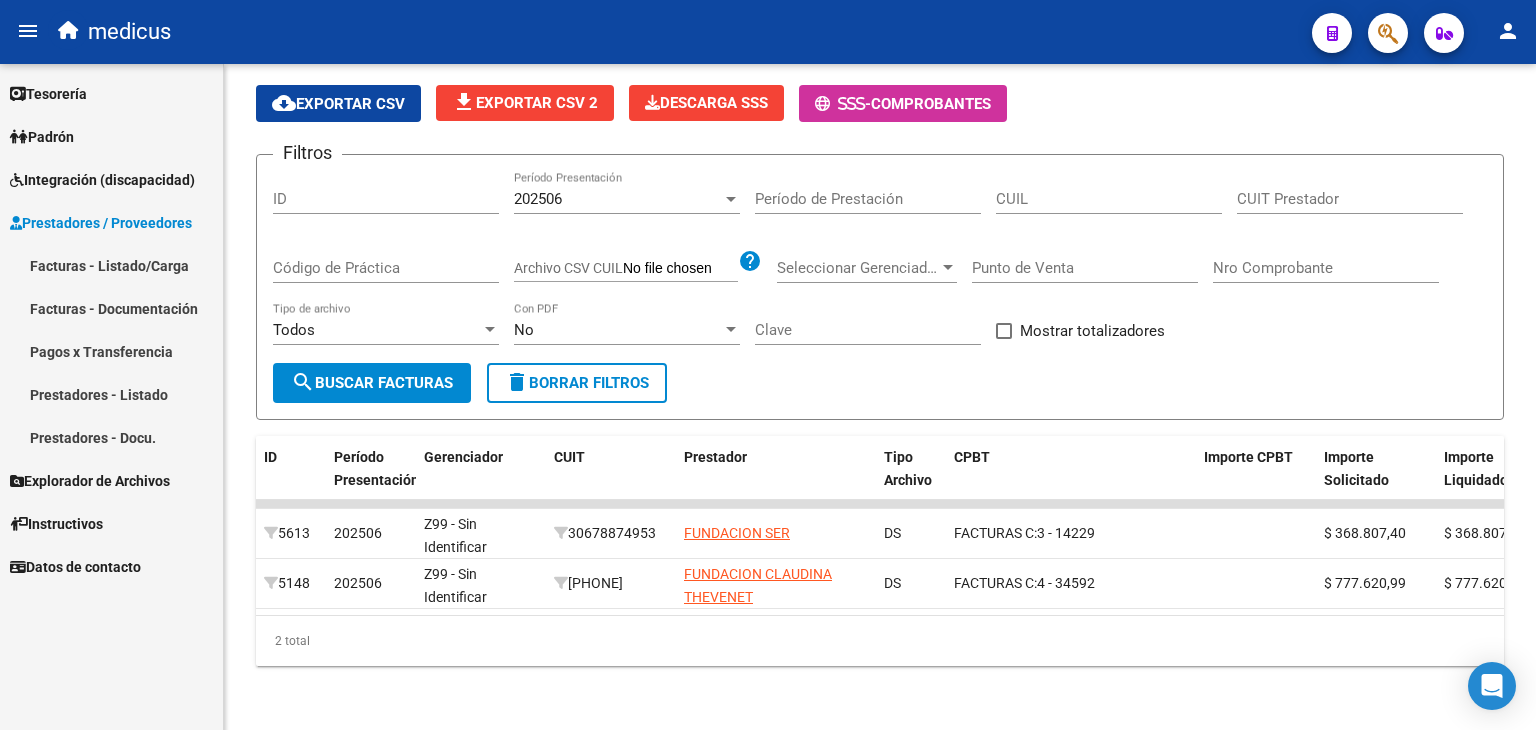 click on "Facturas - Listado/Carga" at bounding box center (111, 265) 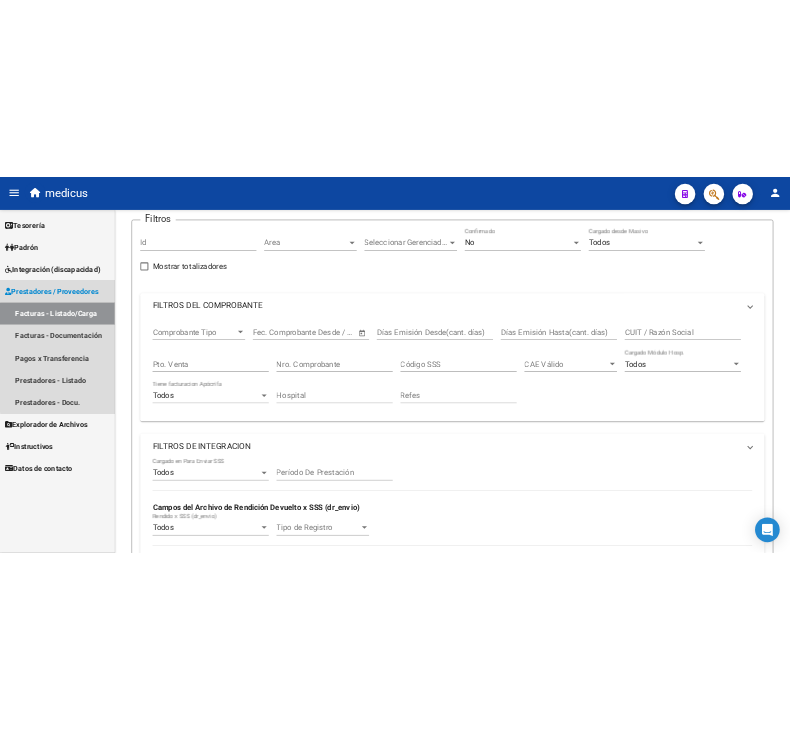 scroll, scrollTop: 0, scrollLeft: 0, axis: both 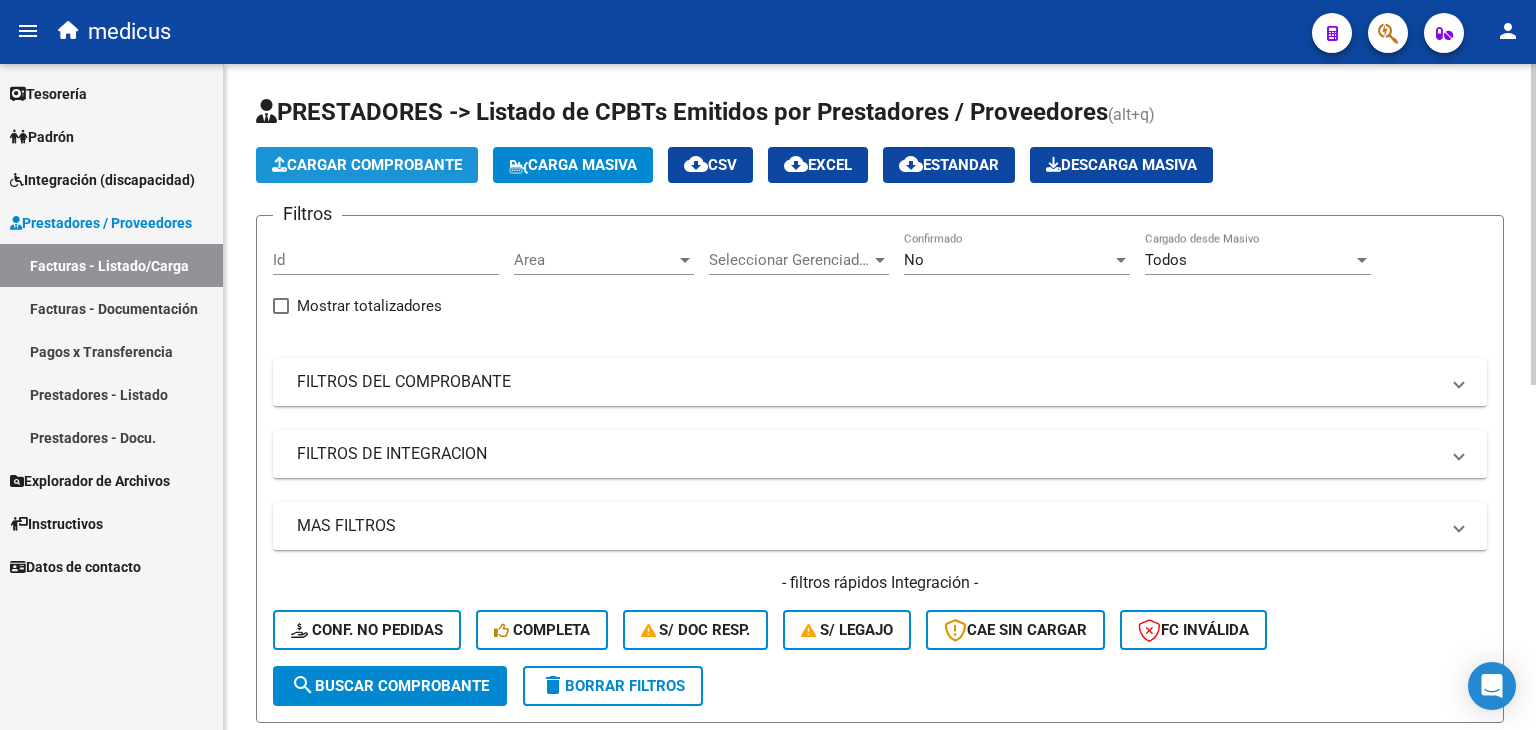 click on "Cargar Comprobante" 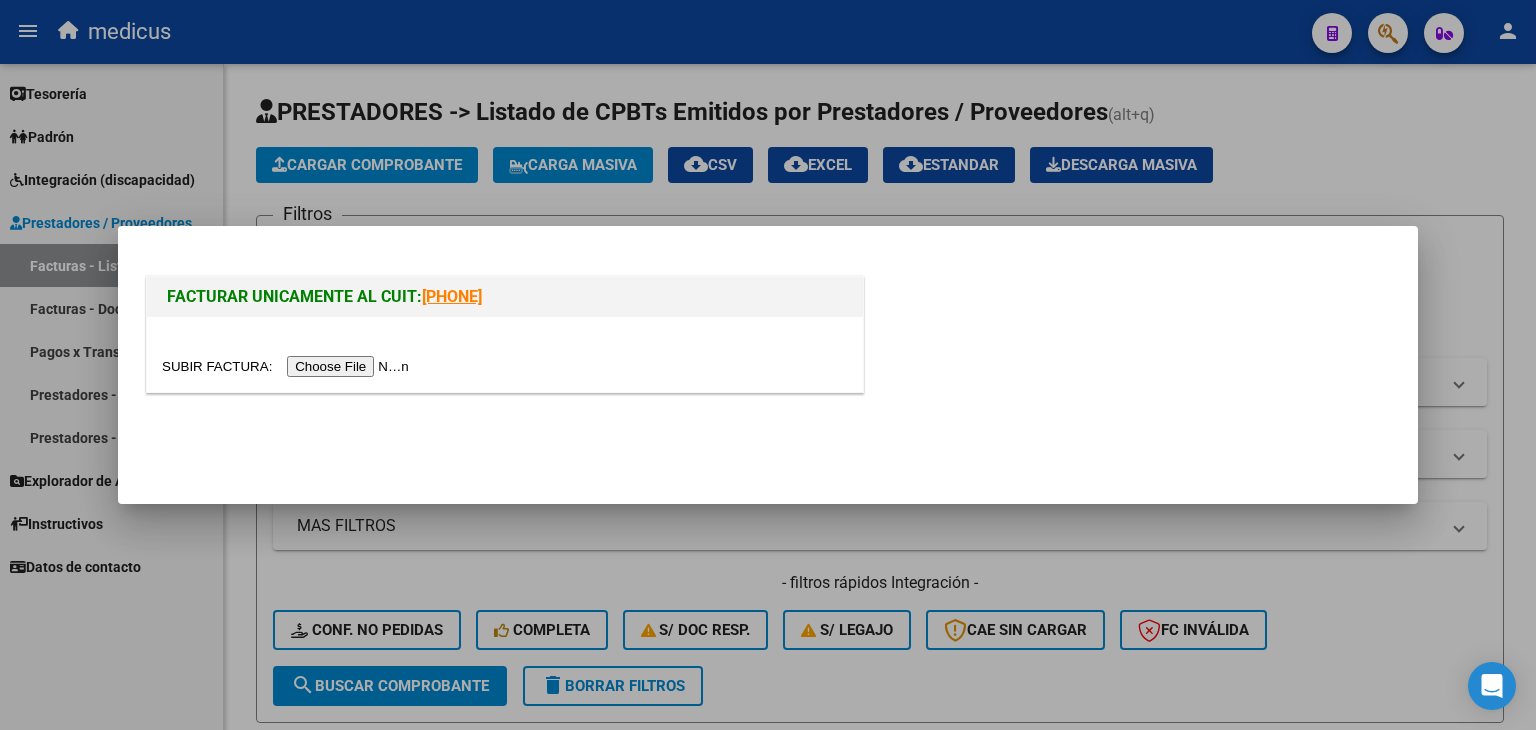 click at bounding box center [288, 366] 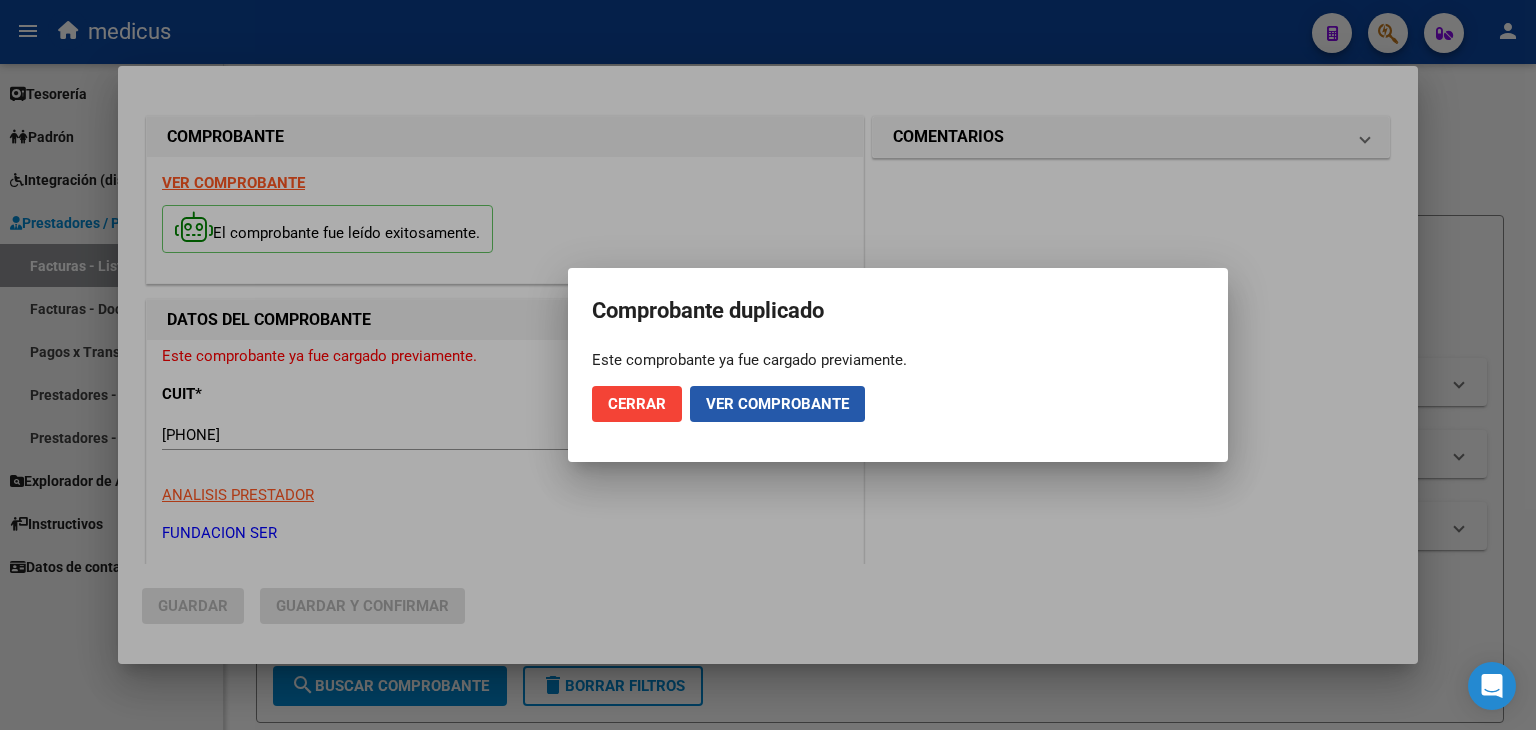 click on "Ver comprobante" 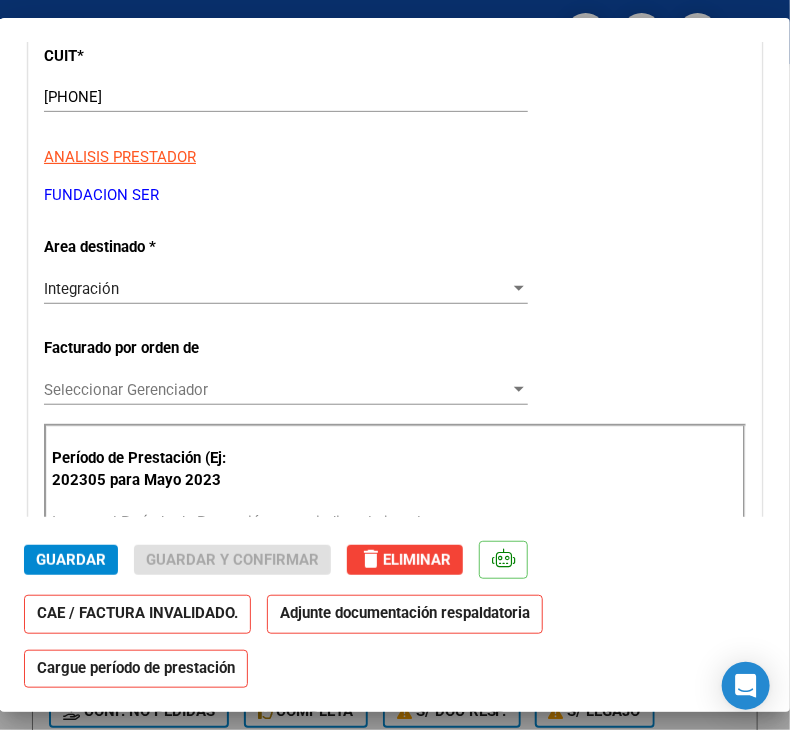 scroll, scrollTop: 424, scrollLeft: 0, axis: vertical 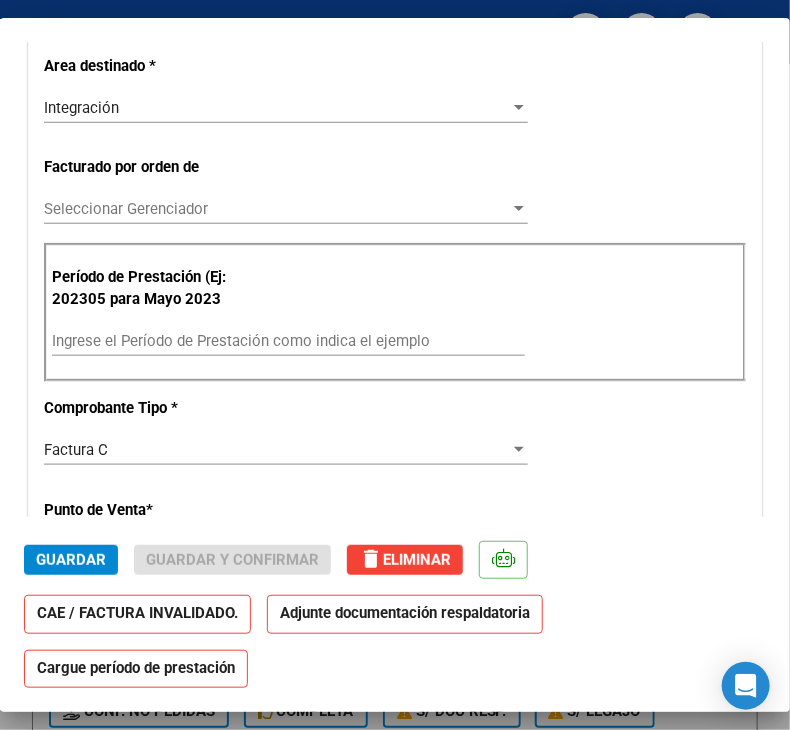 click on "Ingrese el Período de Prestación como indica el ejemplo" at bounding box center (288, 341) 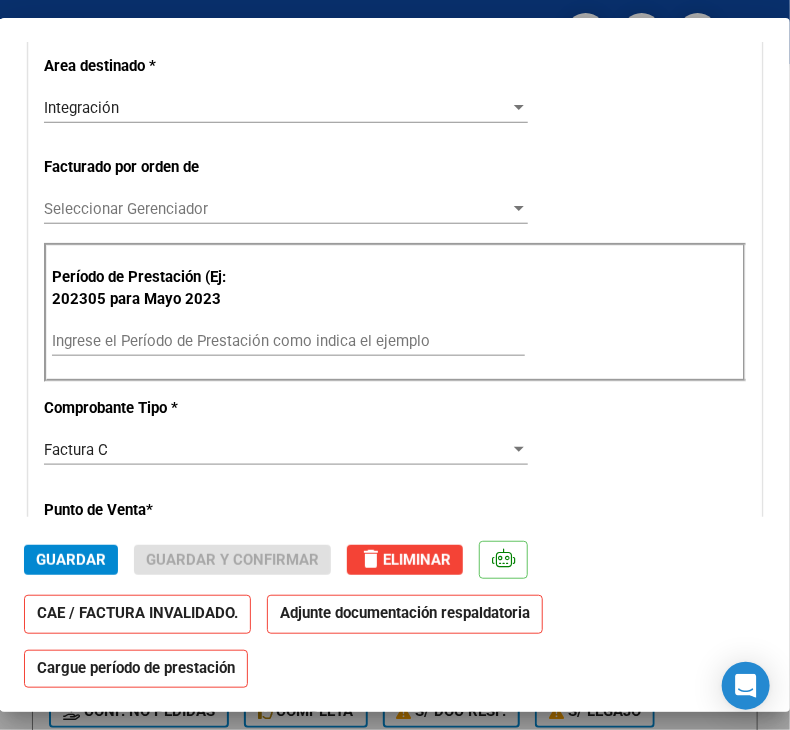 click on "Ingrese el Período de Prestación como indica el ejemplo" at bounding box center [288, 341] 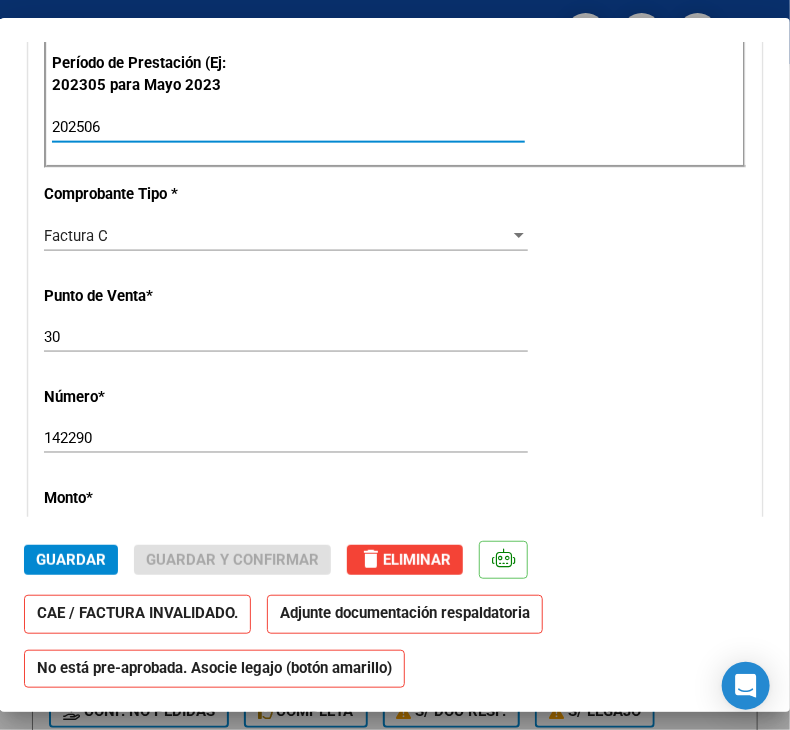 scroll, scrollTop: 650, scrollLeft: 0, axis: vertical 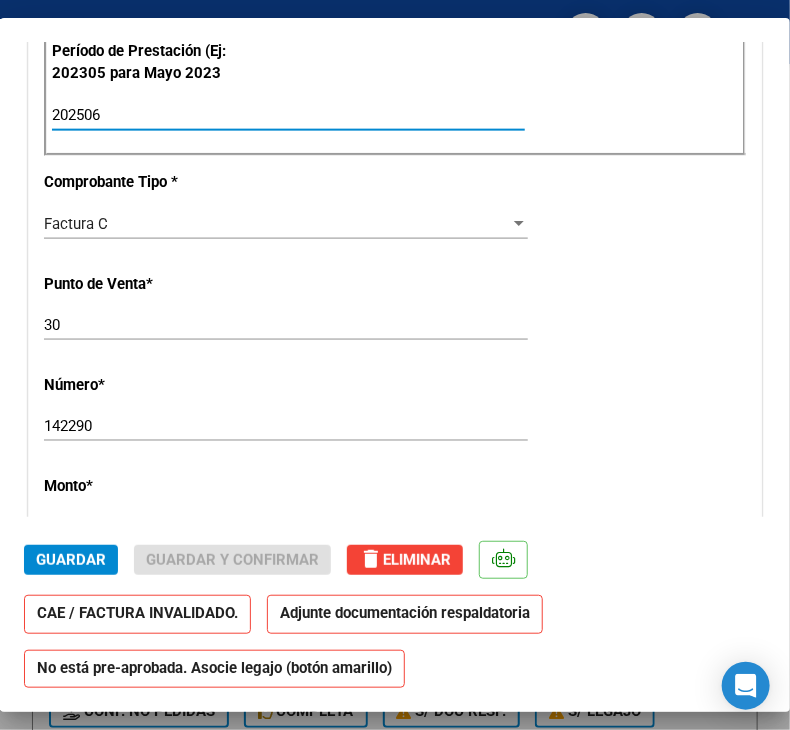 type on "202506" 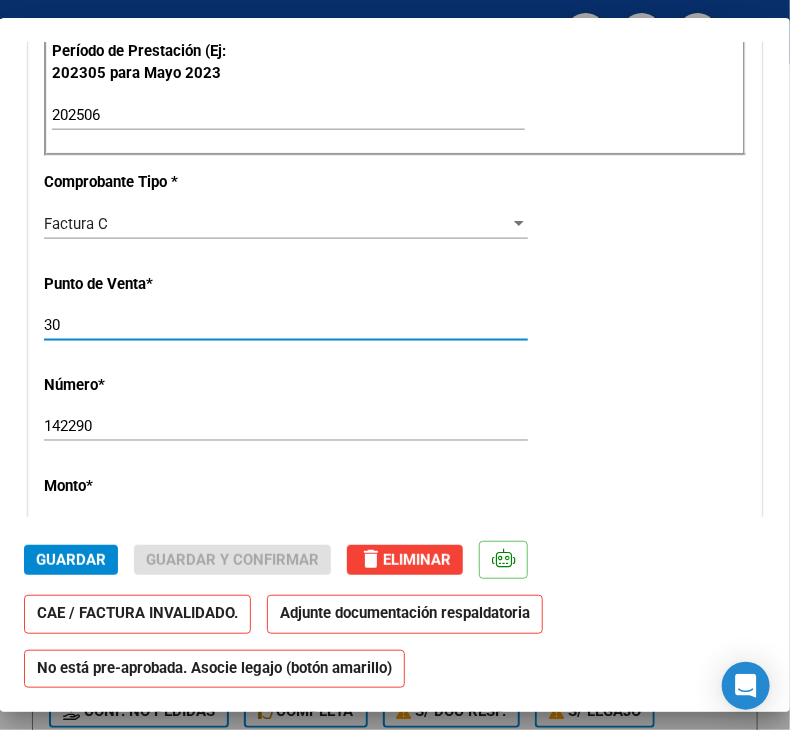 drag, startPoint x: 64, startPoint y: 322, endPoint x: 30, endPoint y: 321, distance: 34.0147 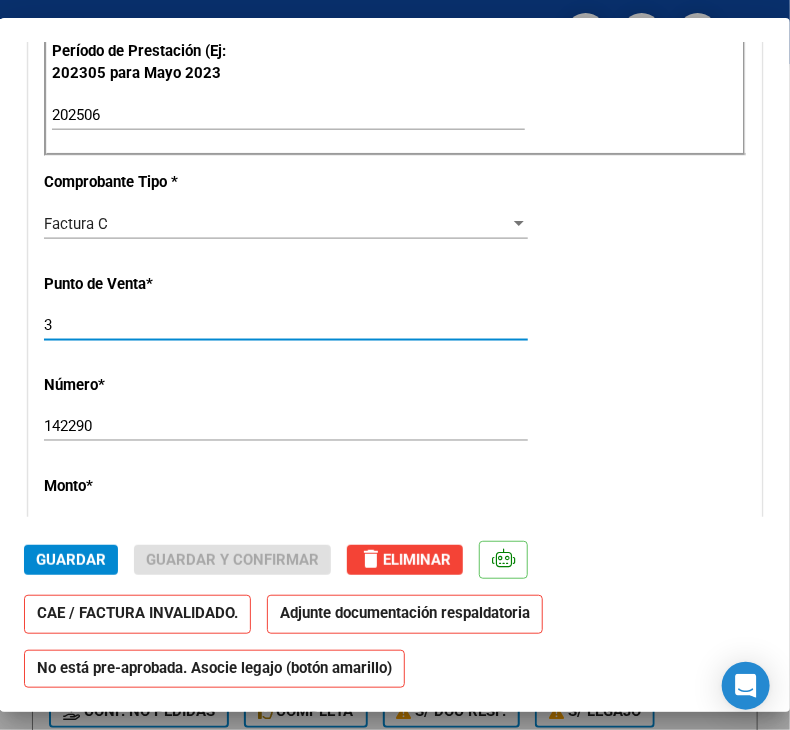 type on "3" 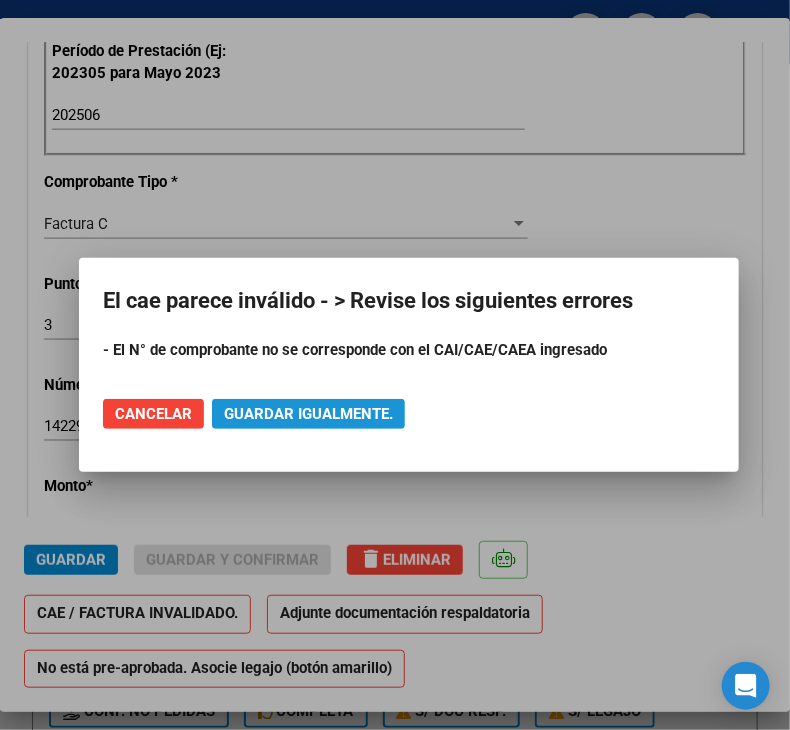 click on "Guardar igualmente." 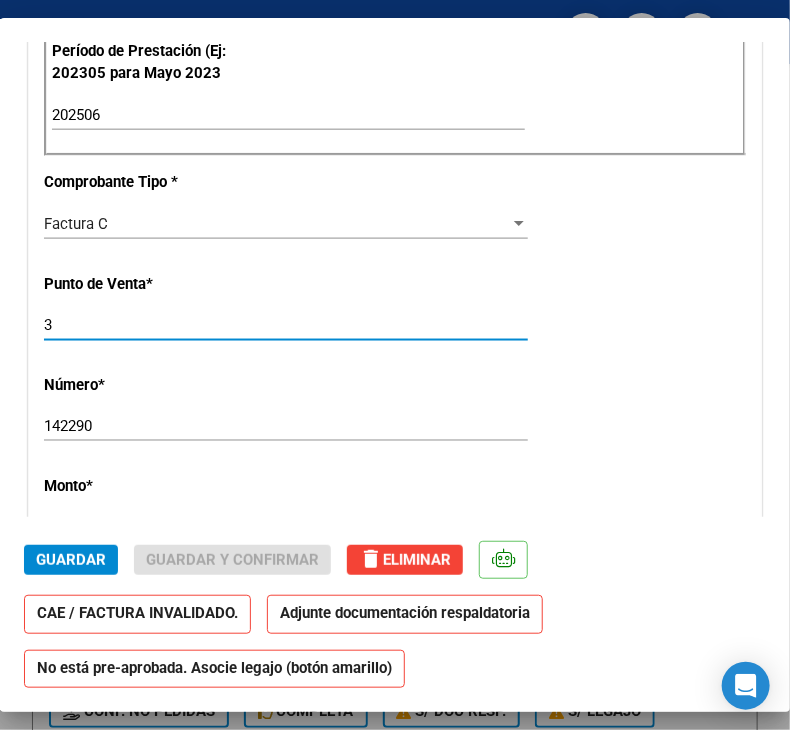 click on "142290" at bounding box center [286, 426] 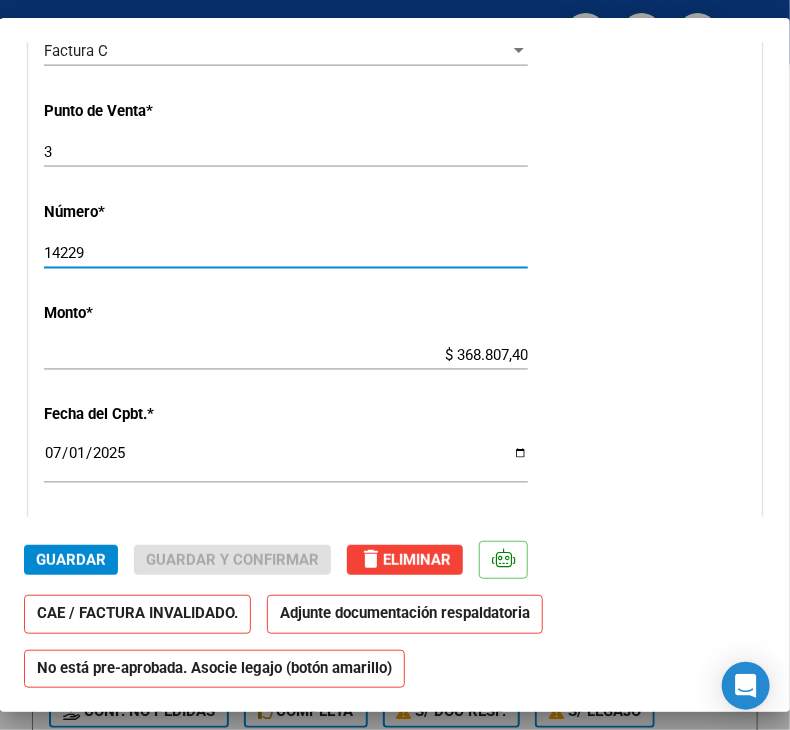 scroll, scrollTop: 824, scrollLeft: 0, axis: vertical 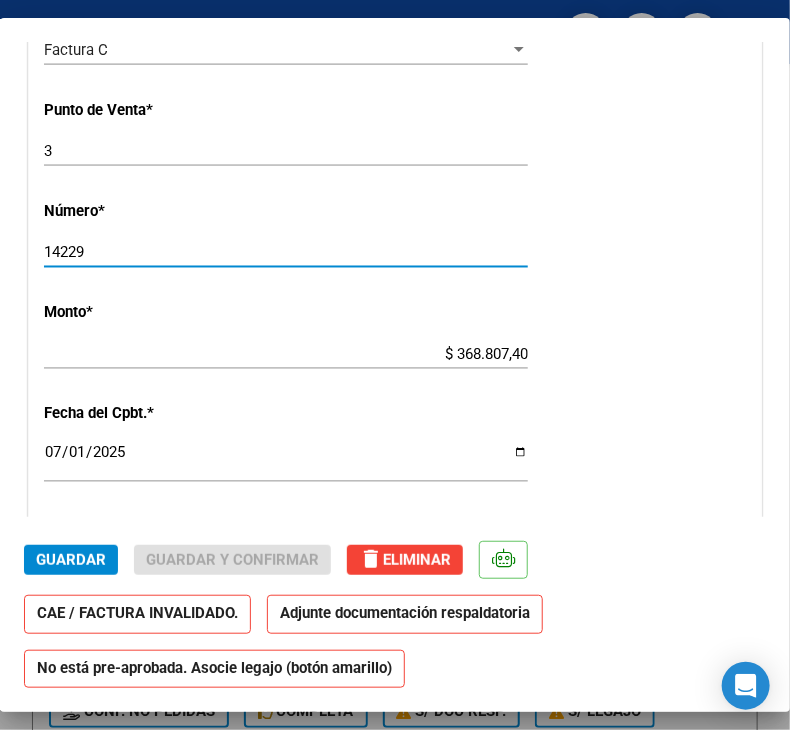 type on "14229" 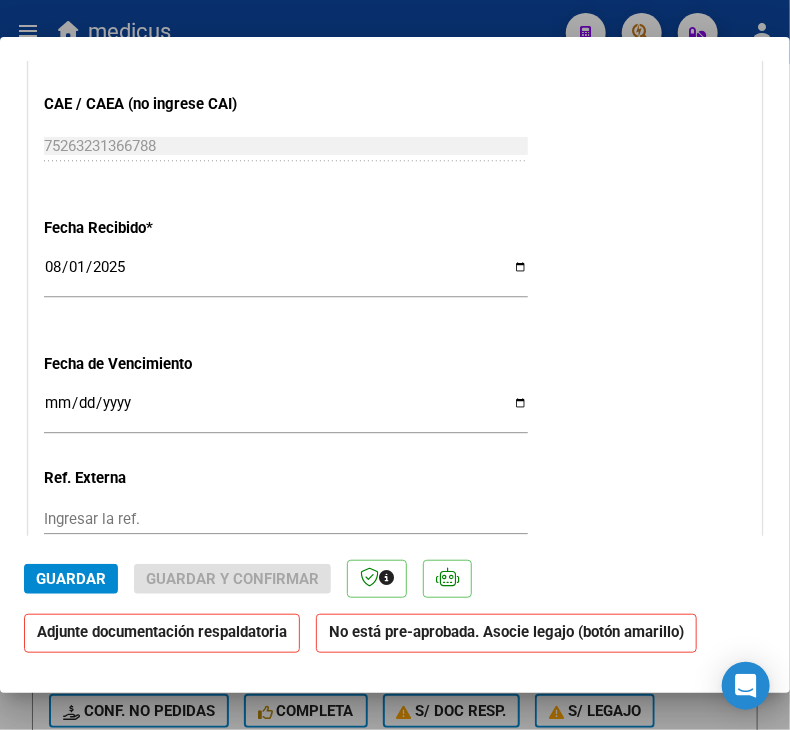 scroll, scrollTop: 1275, scrollLeft: 0, axis: vertical 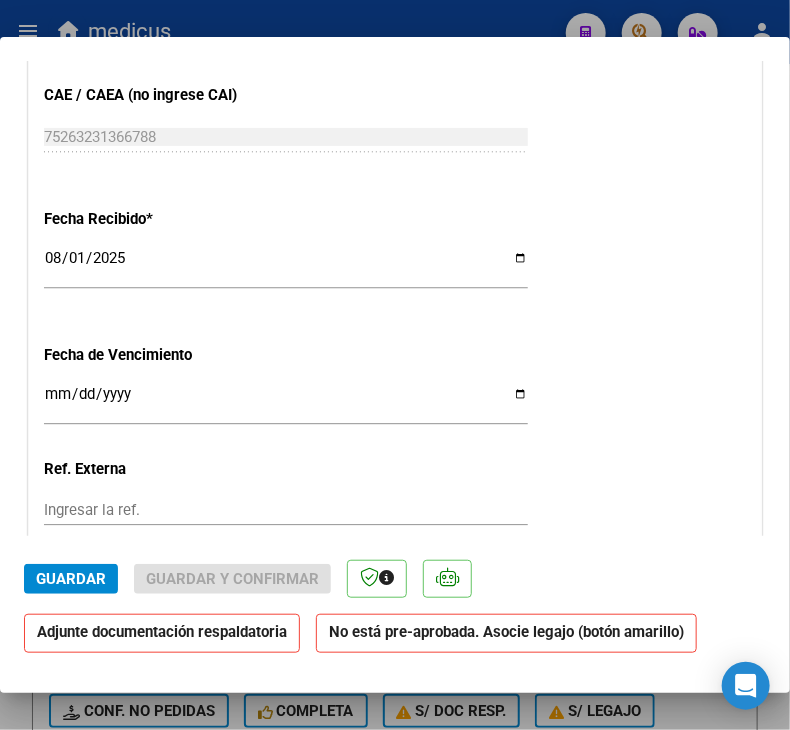 click on "Ingresar la fecha" at bounding box center (286, 402) 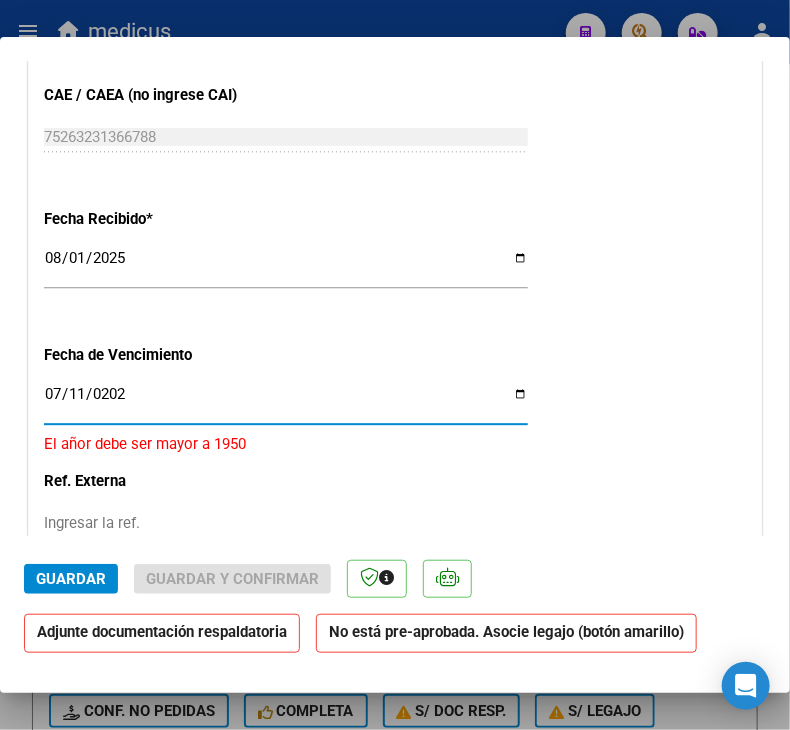 type on "2025-07-11" 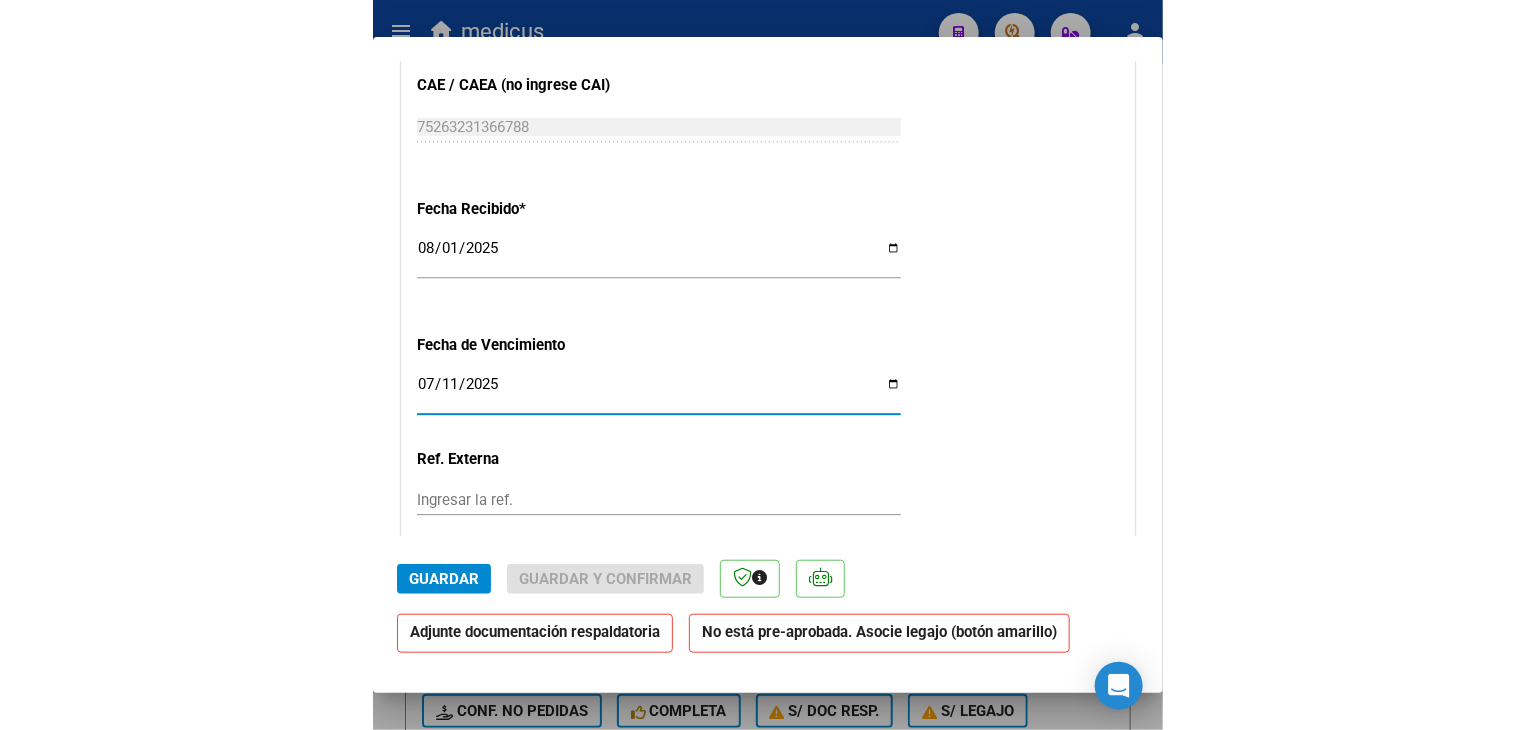 scroll, scrollTop: 1275, scrollLeft: 0, axis: vertical 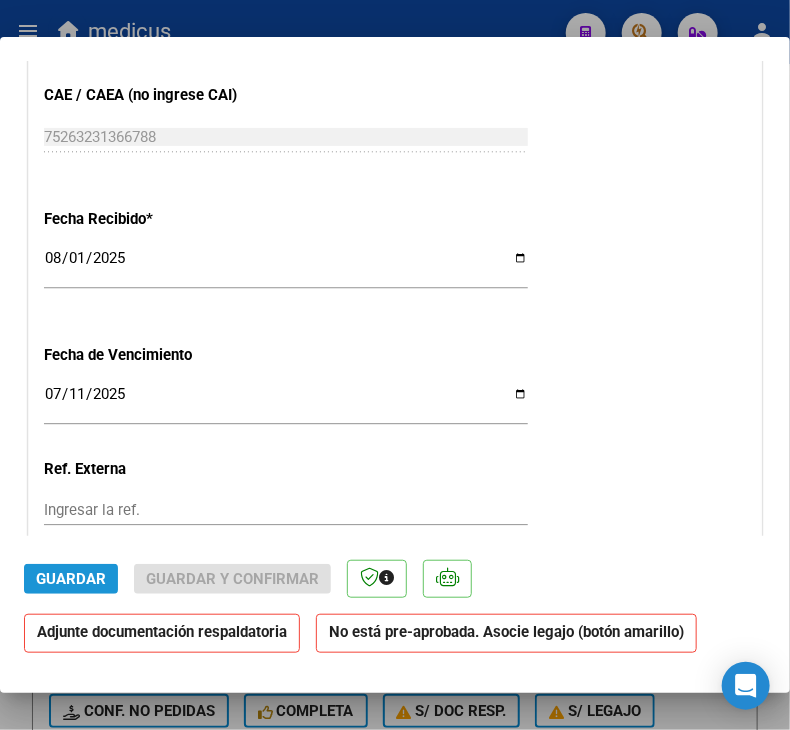 click on "Guardar" 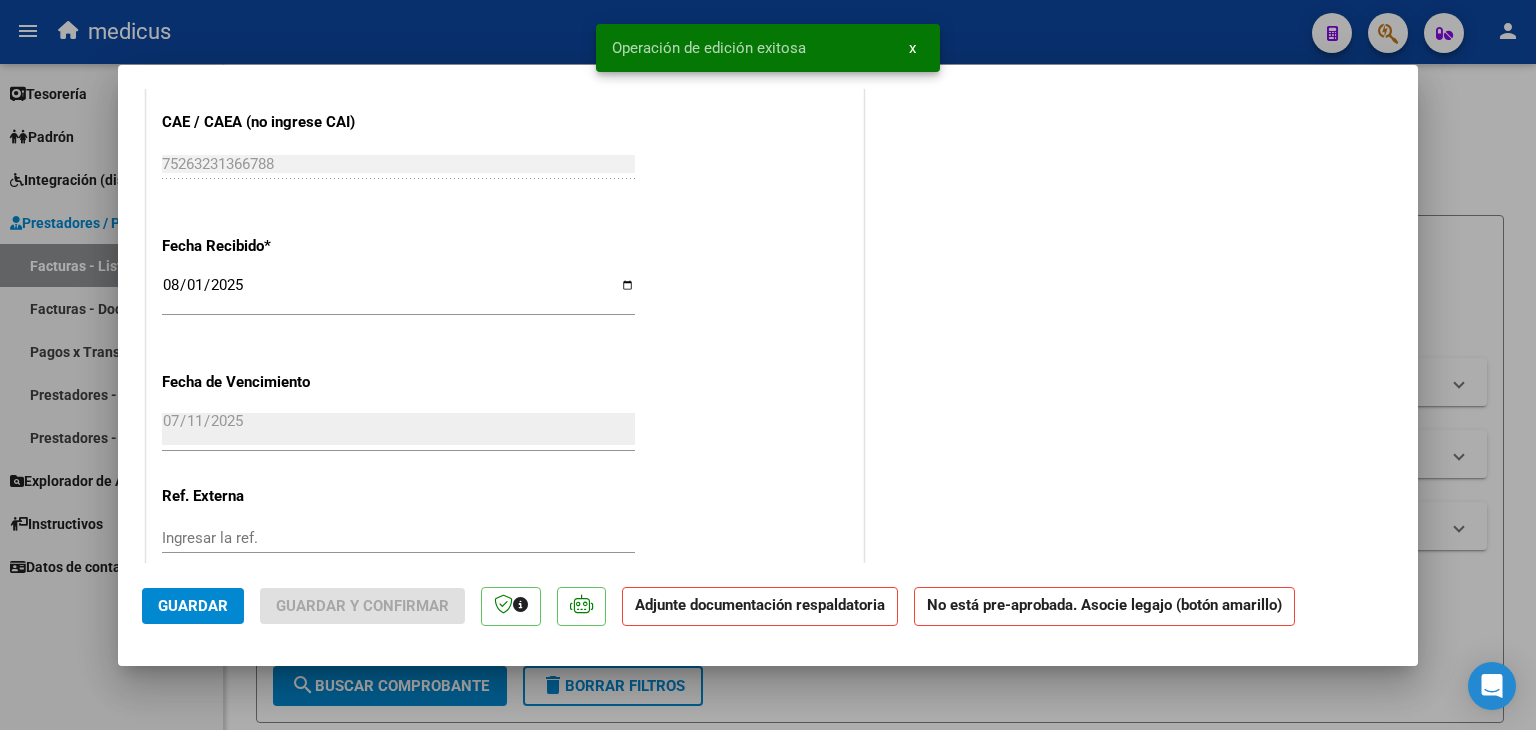 click at bounding box center (768, 365) 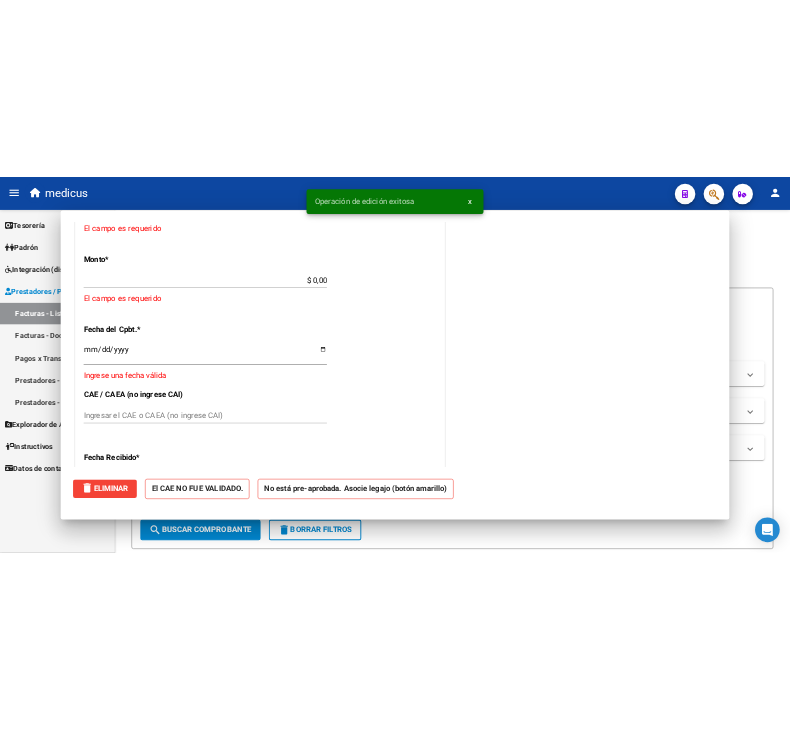 scroll, scrollTop: 0, scrollLeft: 0, axis: both 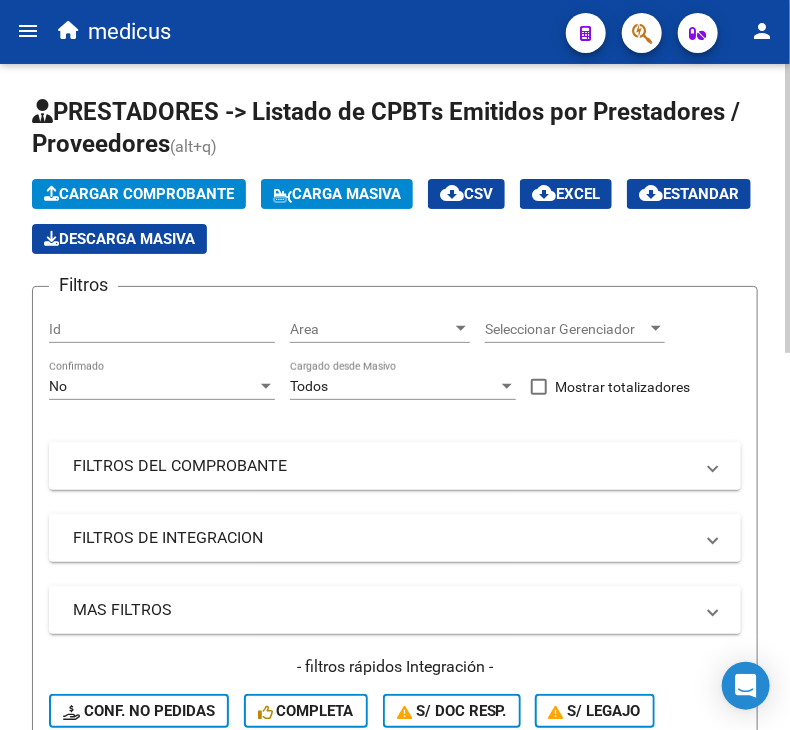 click on "Cargar Comprobante" 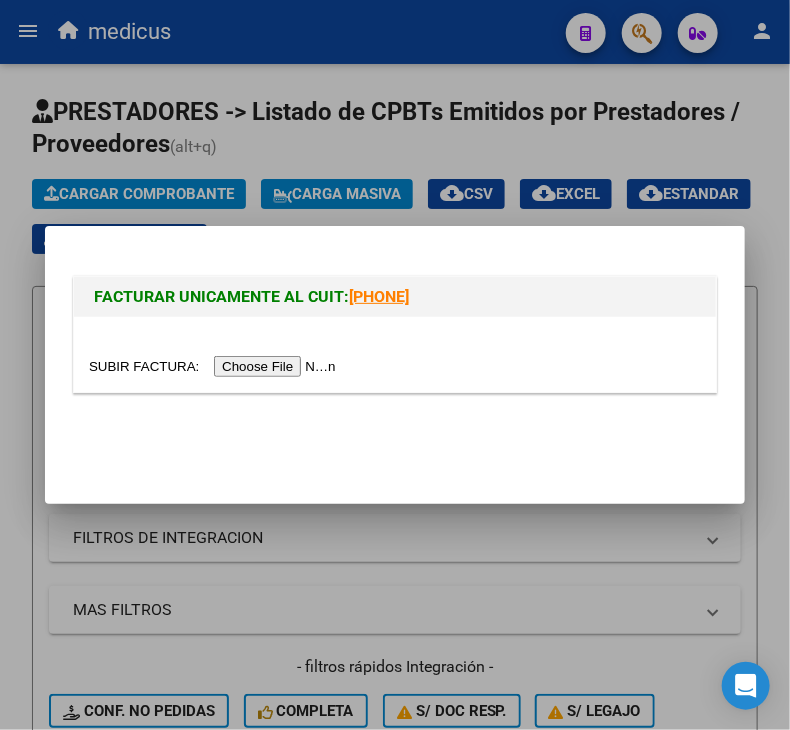 click at bounding box center [215, 366] 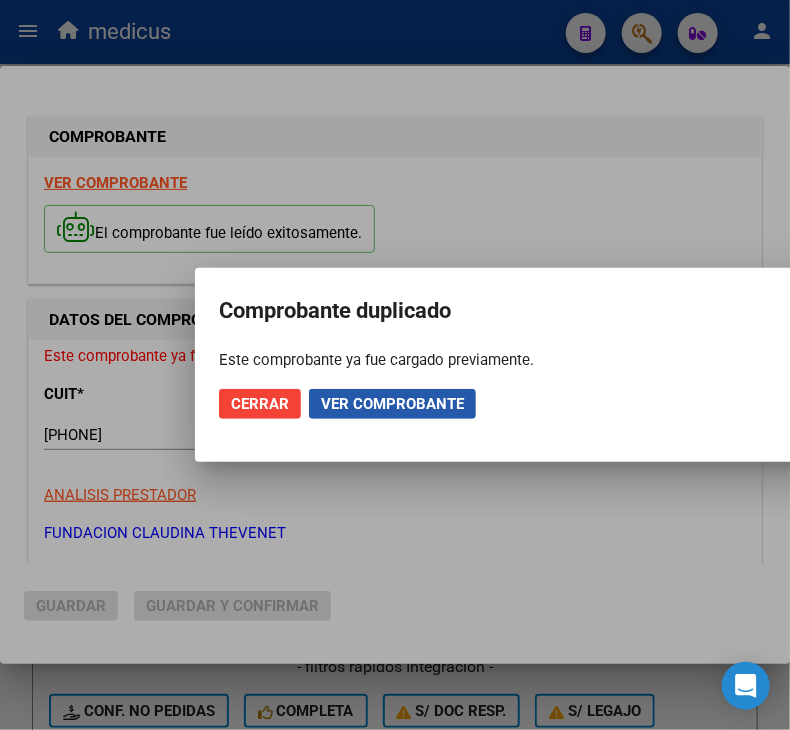 click on "Ver comprobante" 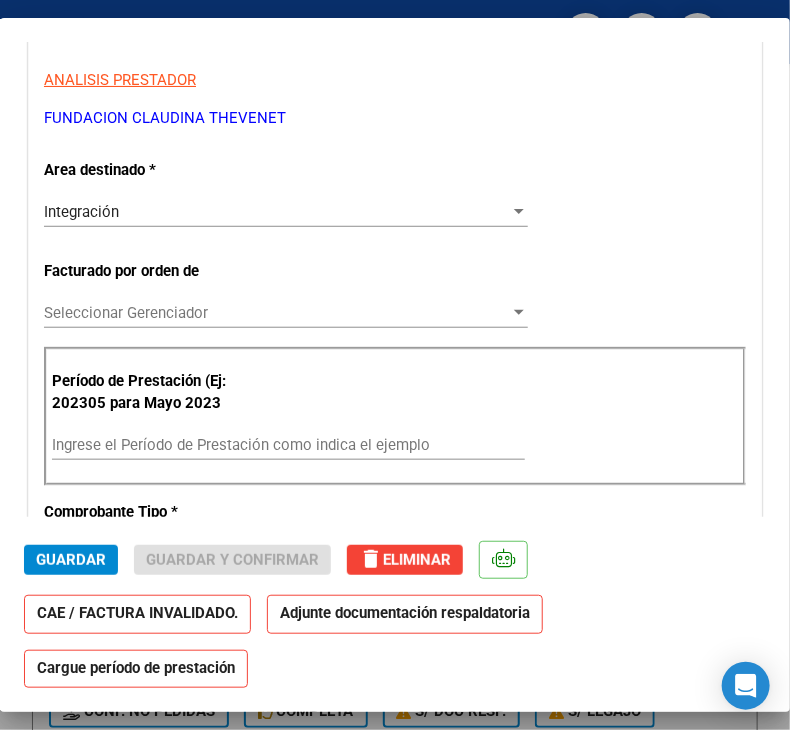 scroll, scrollTop: 324, scrollLeft: 0, axis: vertical 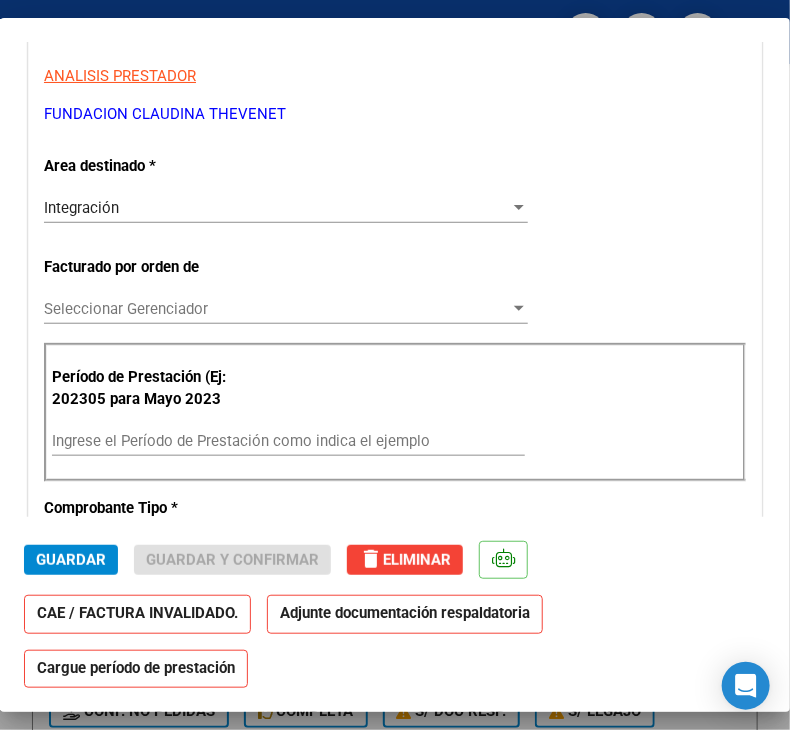 click on "Ingrese el Período de Prestación como indica el ejemplo" at bounding box center (288, 441) 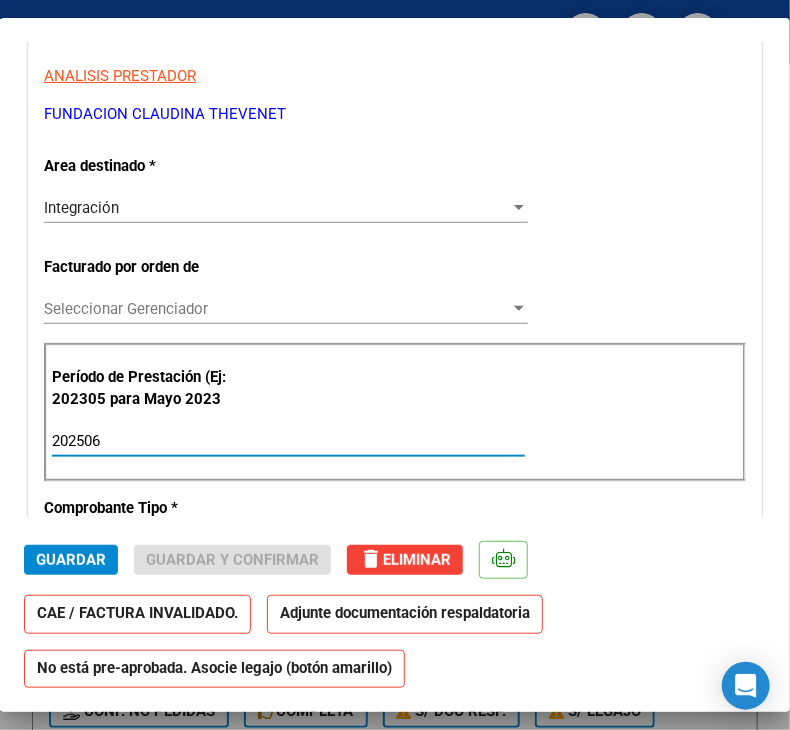 type on "202506" 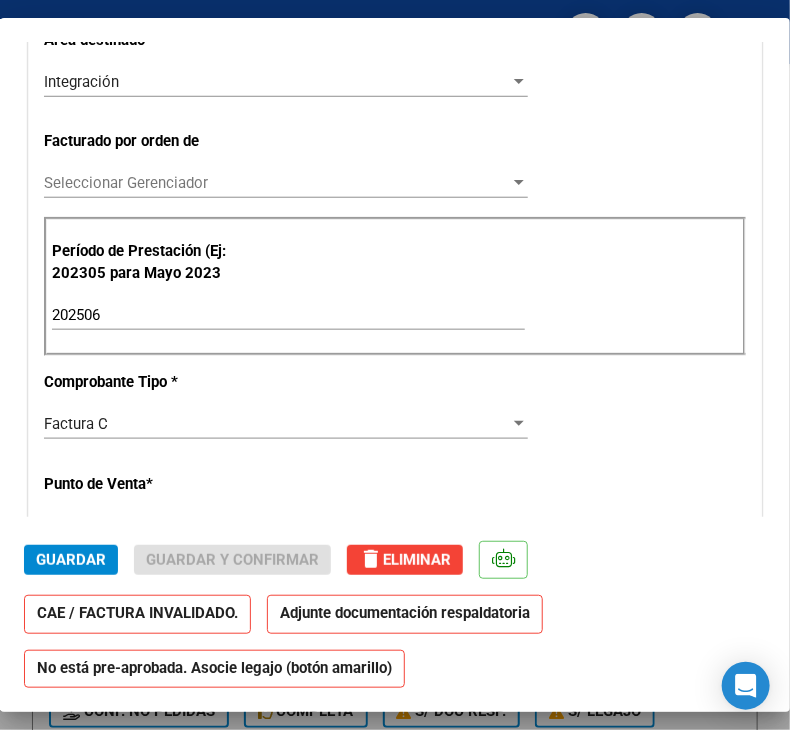 scroll, scrollTop: 475, scrollLeft: 0, axis: vertical 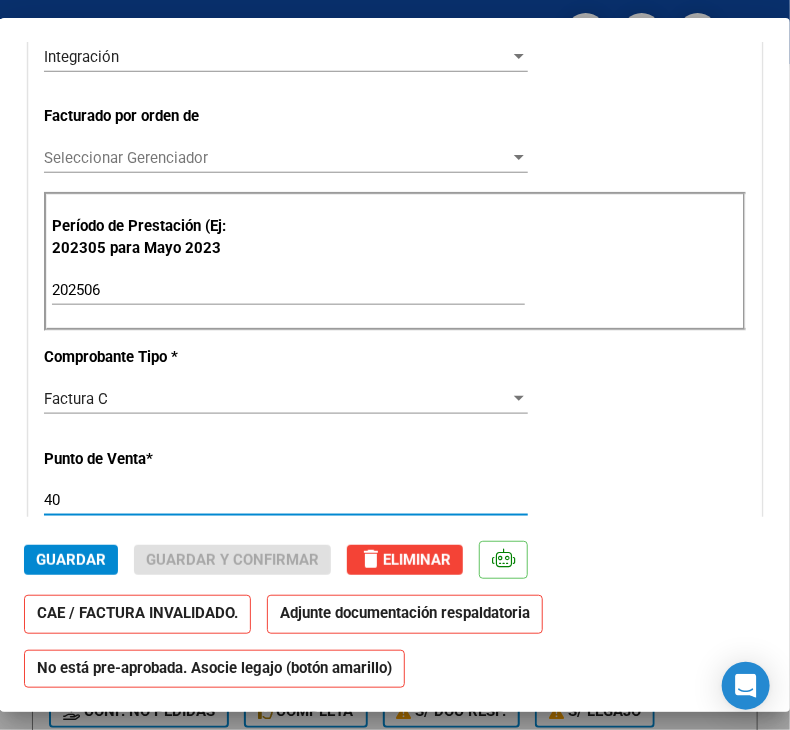 click on "40" at bounding box center (286, 500) 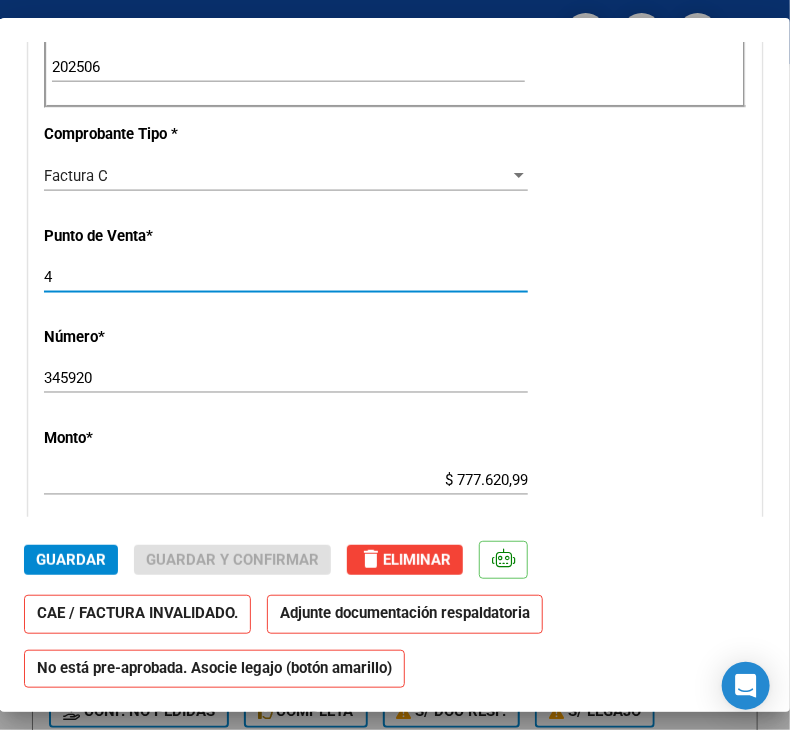 scroll, scrollTop: 724, scrollLeft: 0, axis: vertical 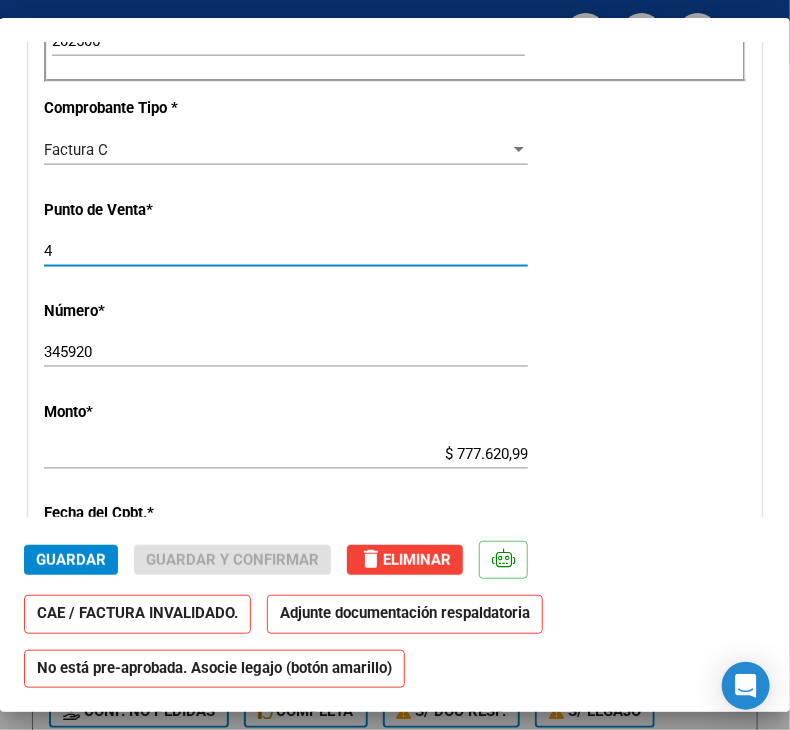 type on "4" 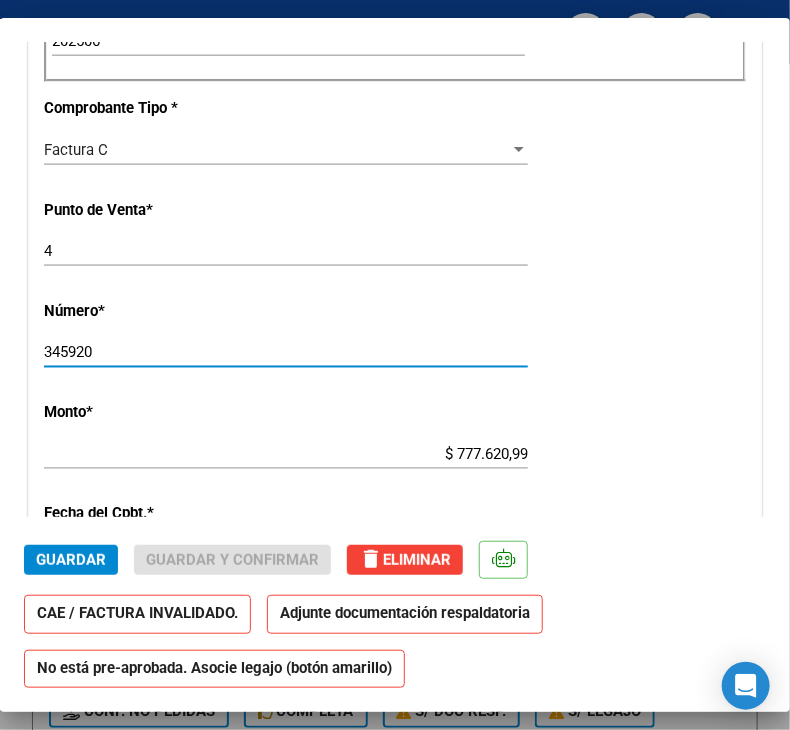 click on "345920" at bounding box center (286, 352) 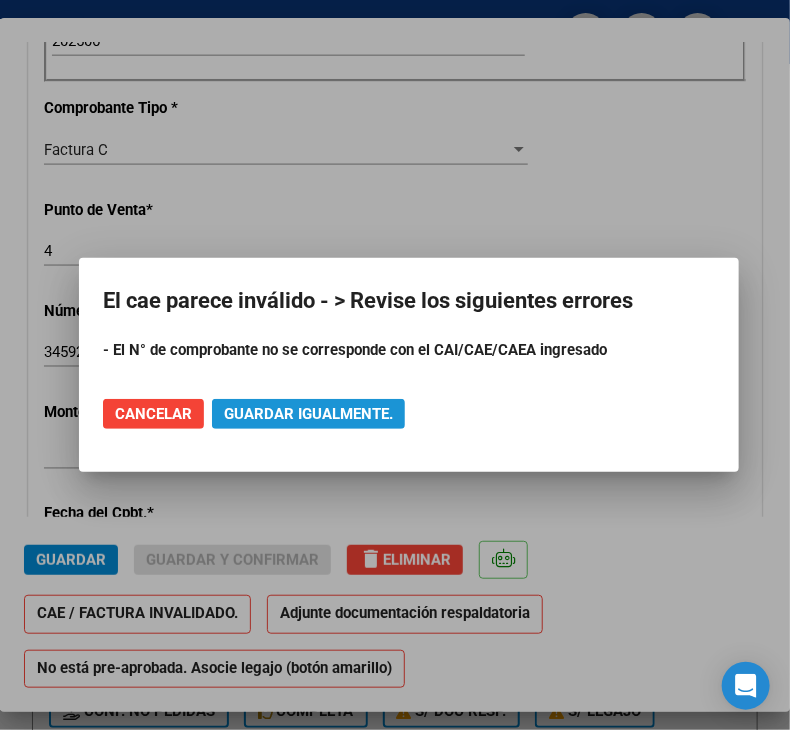 click on "Guardar igualmente." 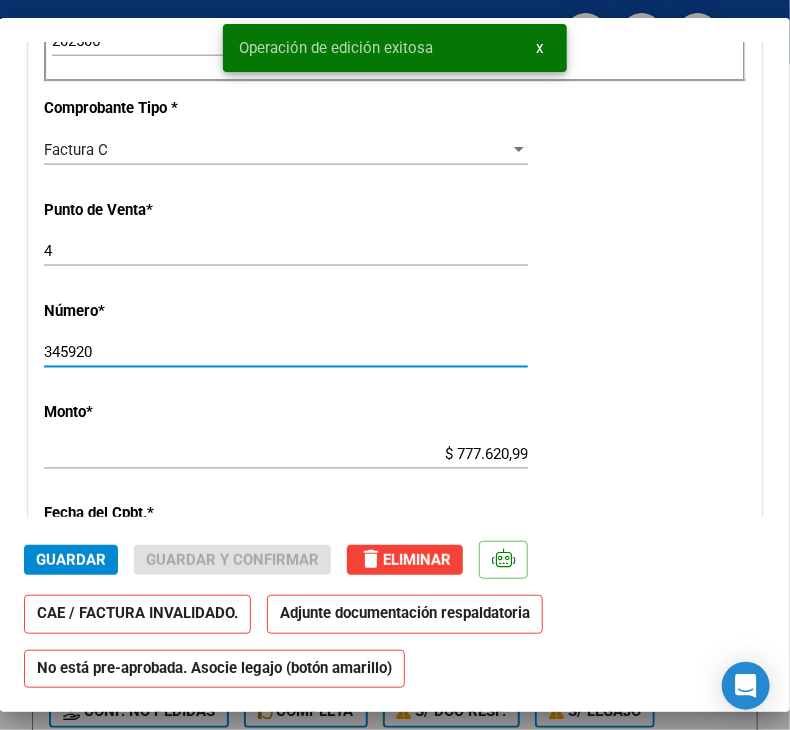 click on "345920" at bounding box center (286, 352) 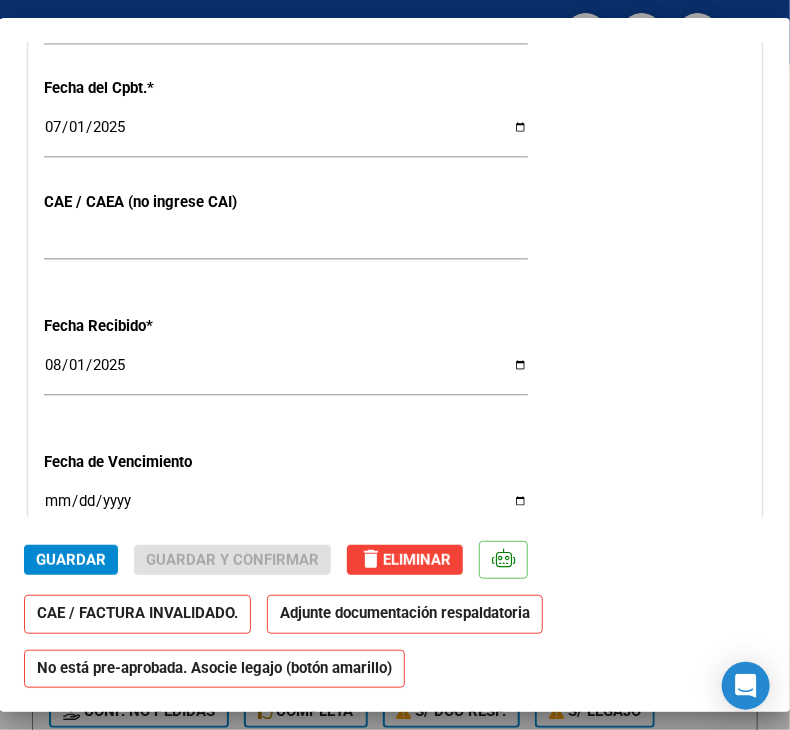 scroll, scrollTop: 1150, scrollLeft: 0, axis: vertical 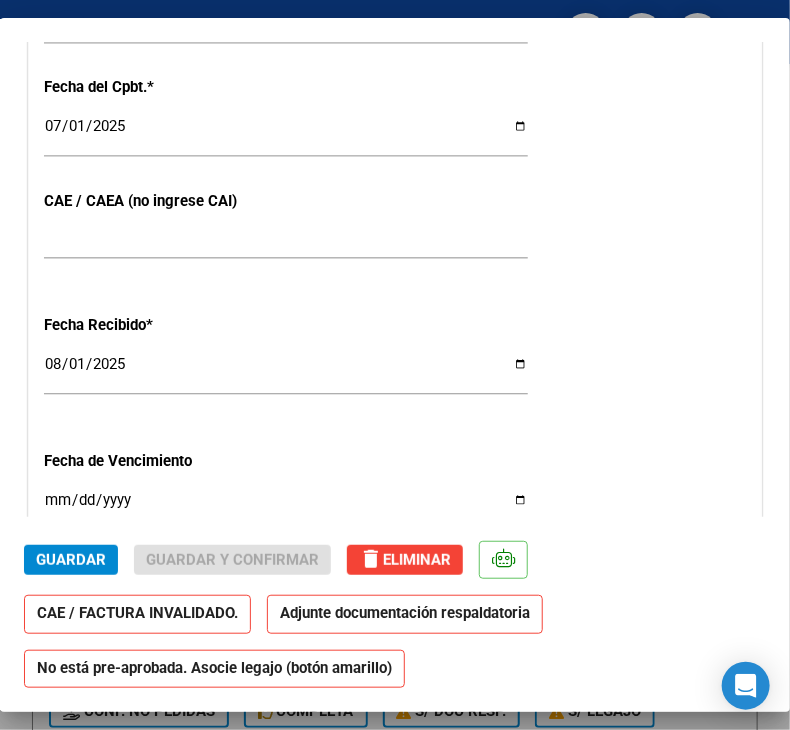 type on "34592" 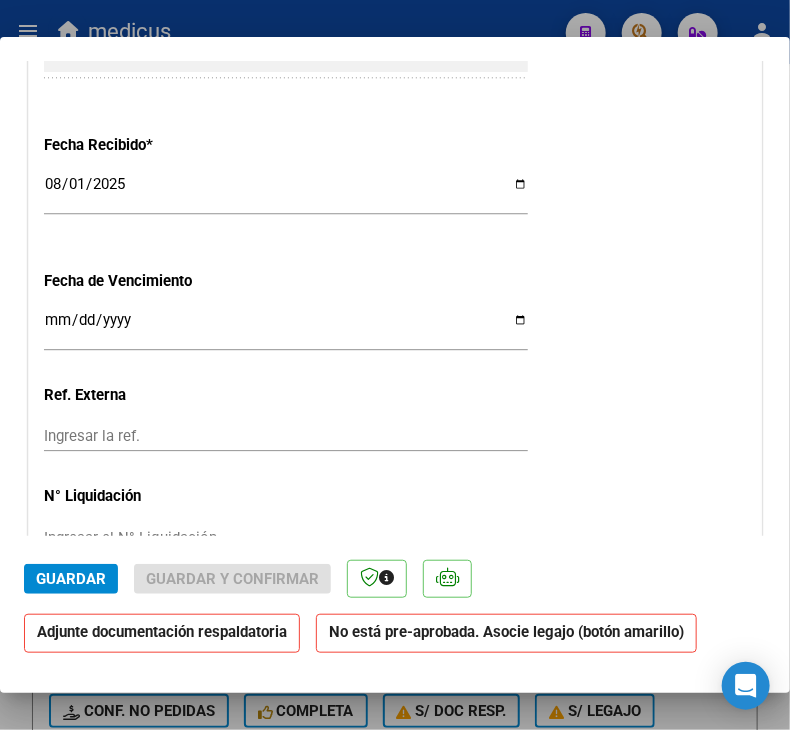 scroll, scrollTop: 1350, scrollLeft: 0, axis: vertical 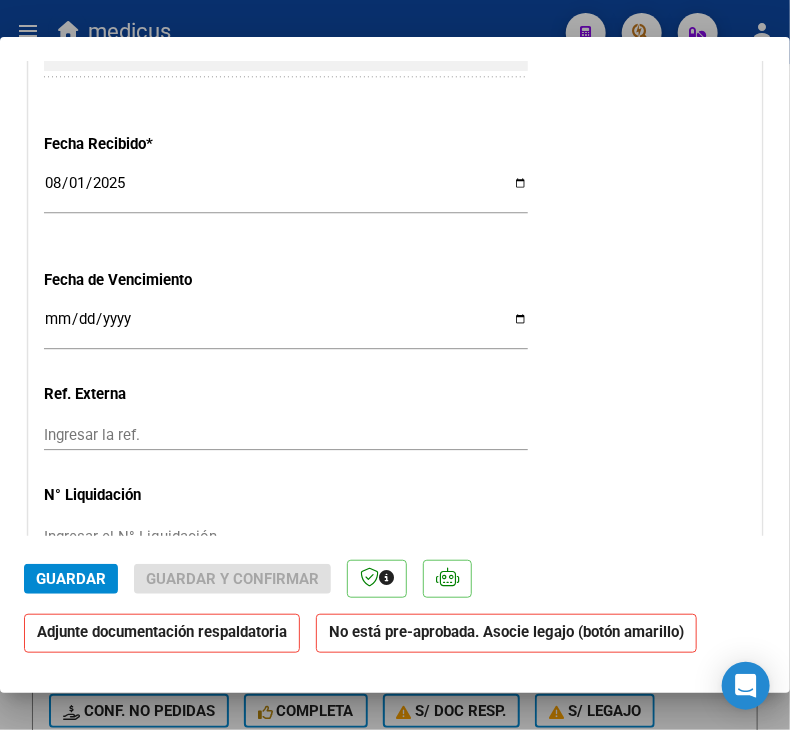 click on "Ingresar la fecha" at bounding box center (286, 327) 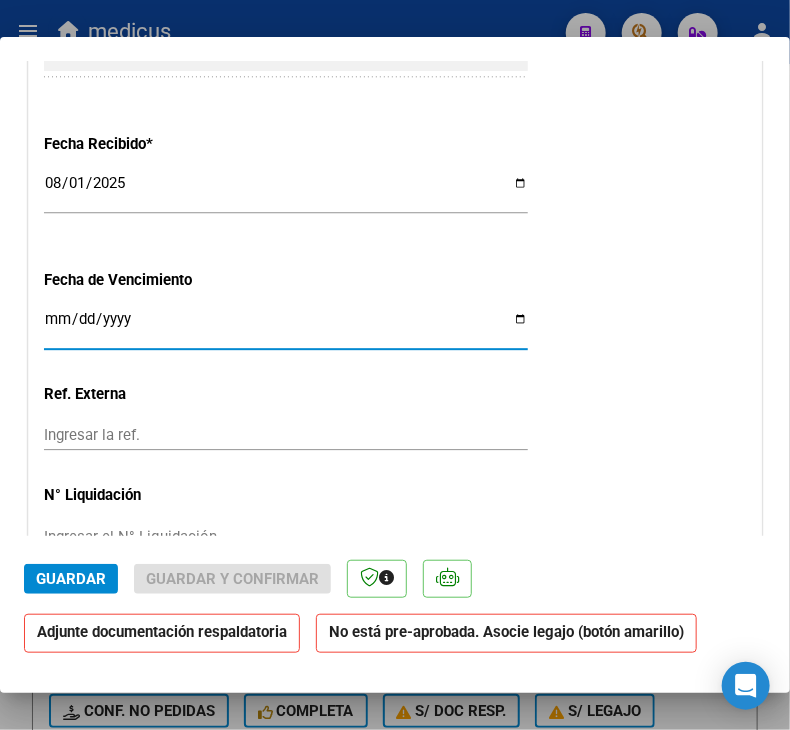 scroll, scrollTop: 1375, scrollLeft: 0, axis: vertical 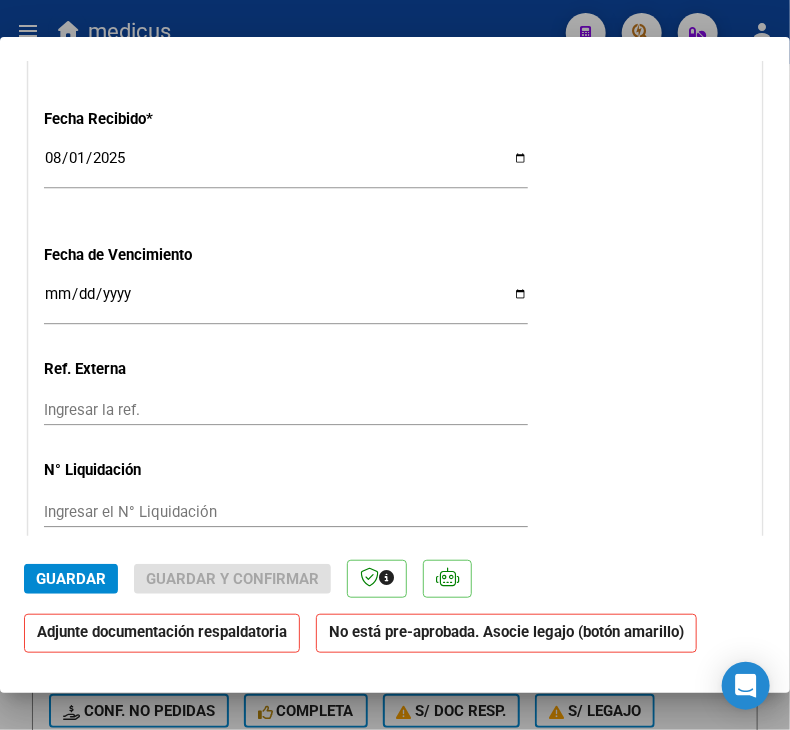 click on "Ingresar la fecha" at bounding box center (286, 302) 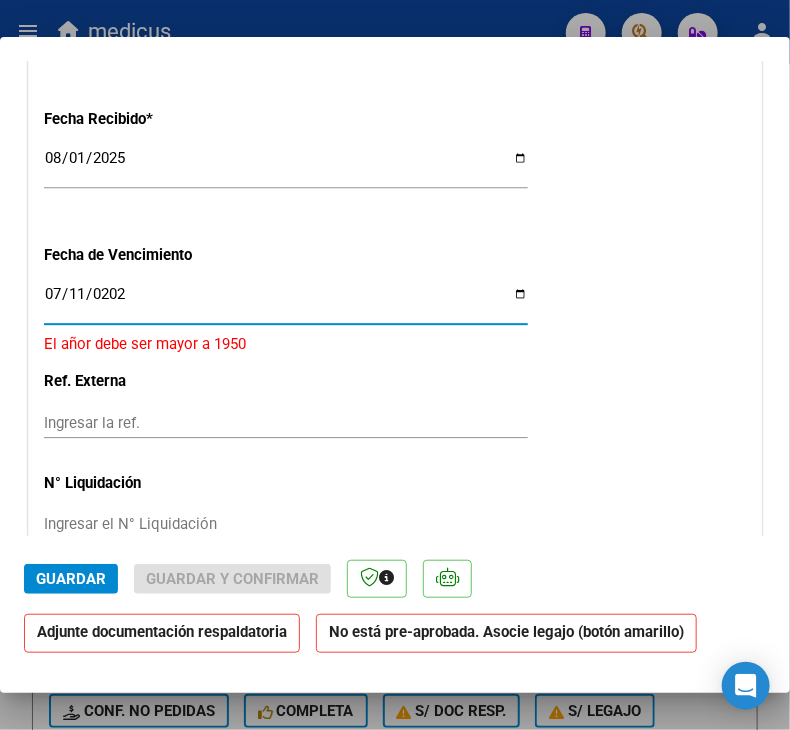 type on "2025-07-11" 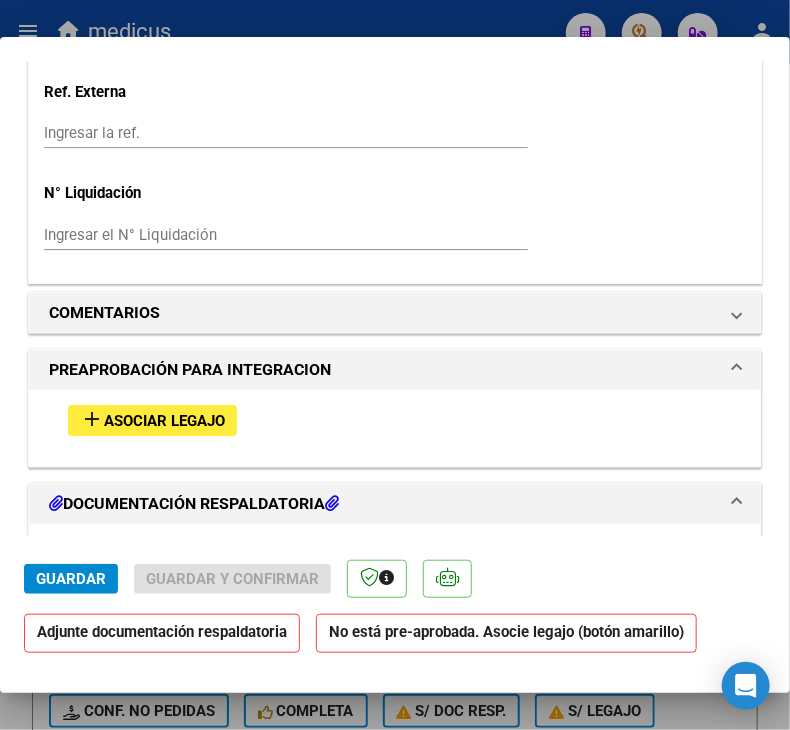 scroll, scrollTop: 1700, scrollLeft: 0, axis: vertical 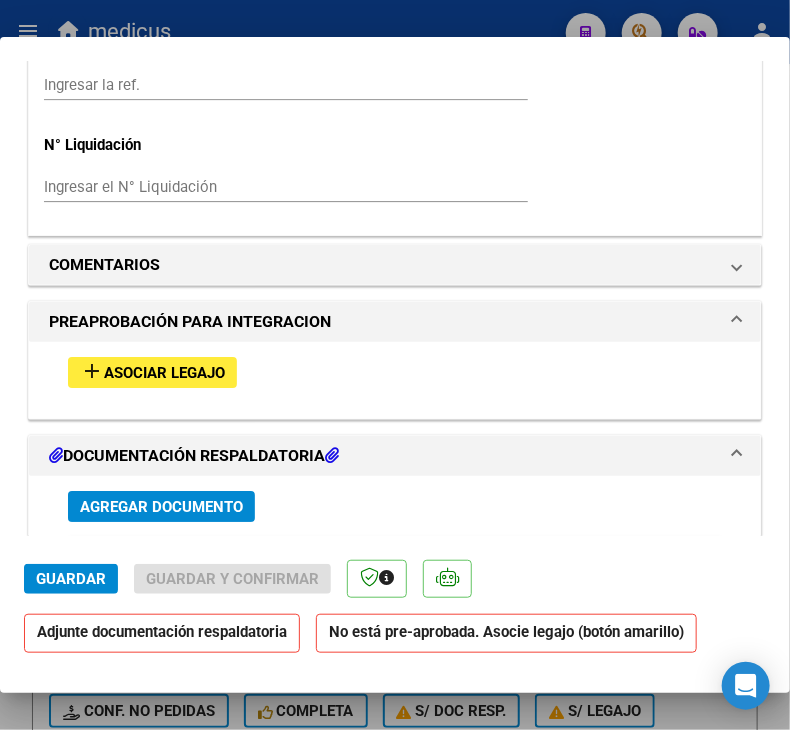click on "Guardar" 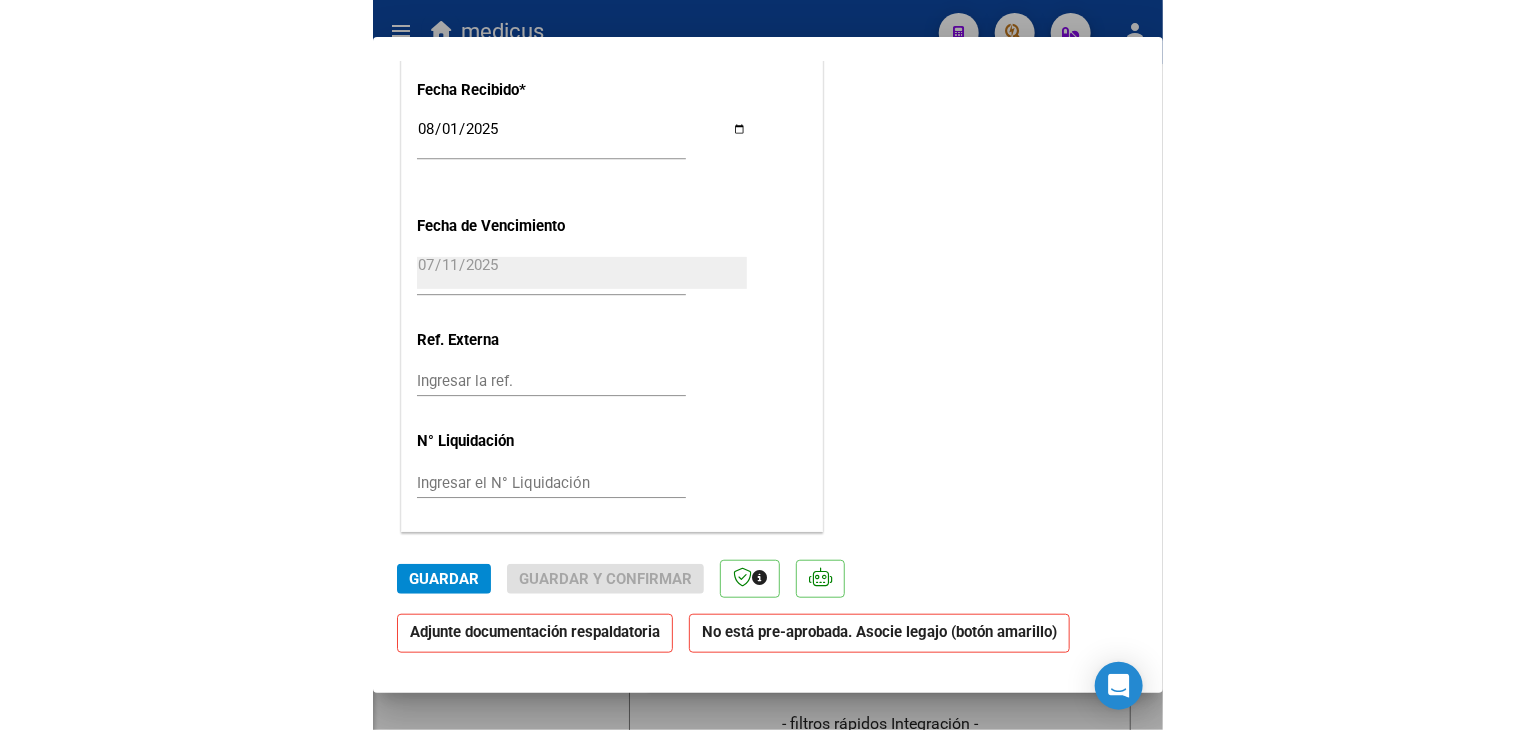 scroll, scrollTop: 1402, scrollLeft: 0, axis: vertical 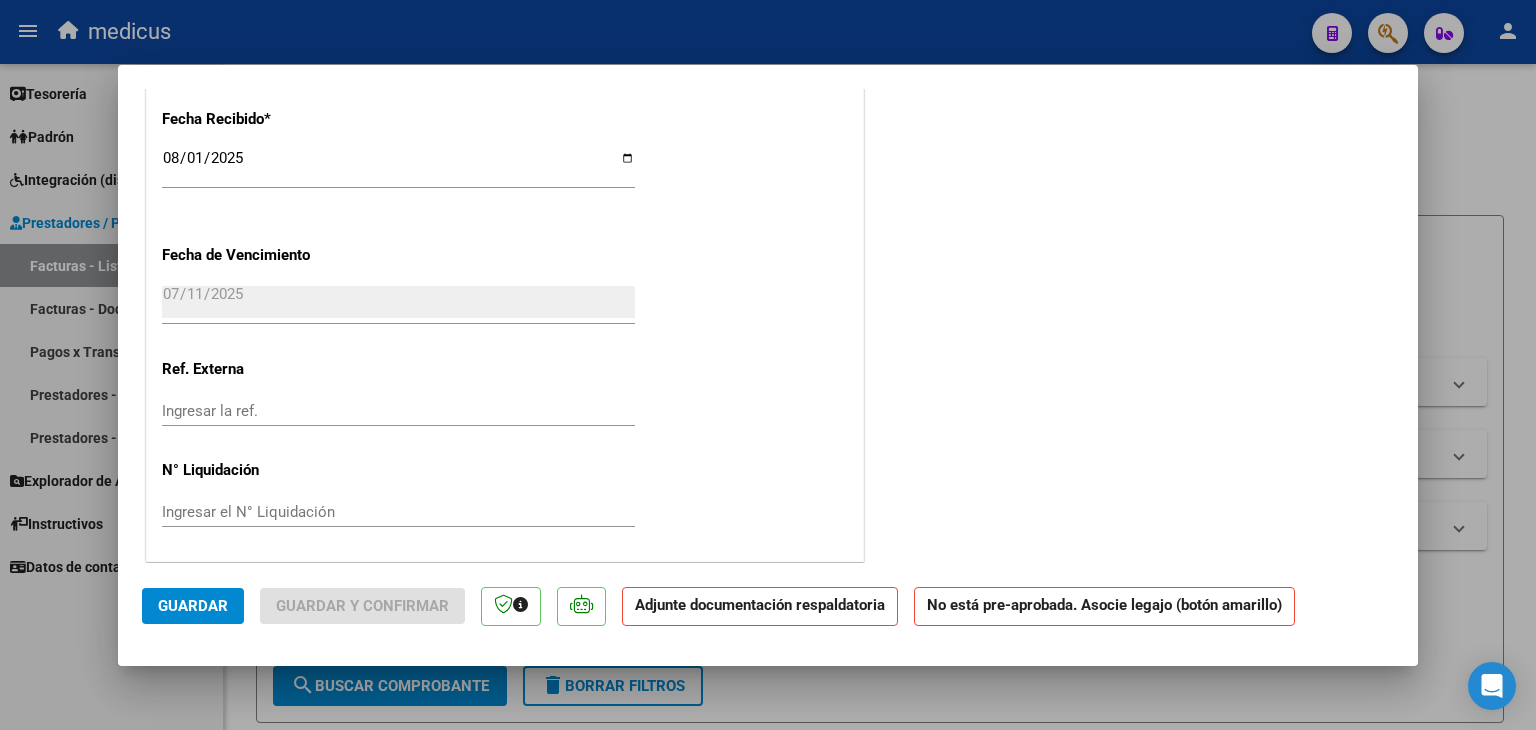 click on "Guardar" 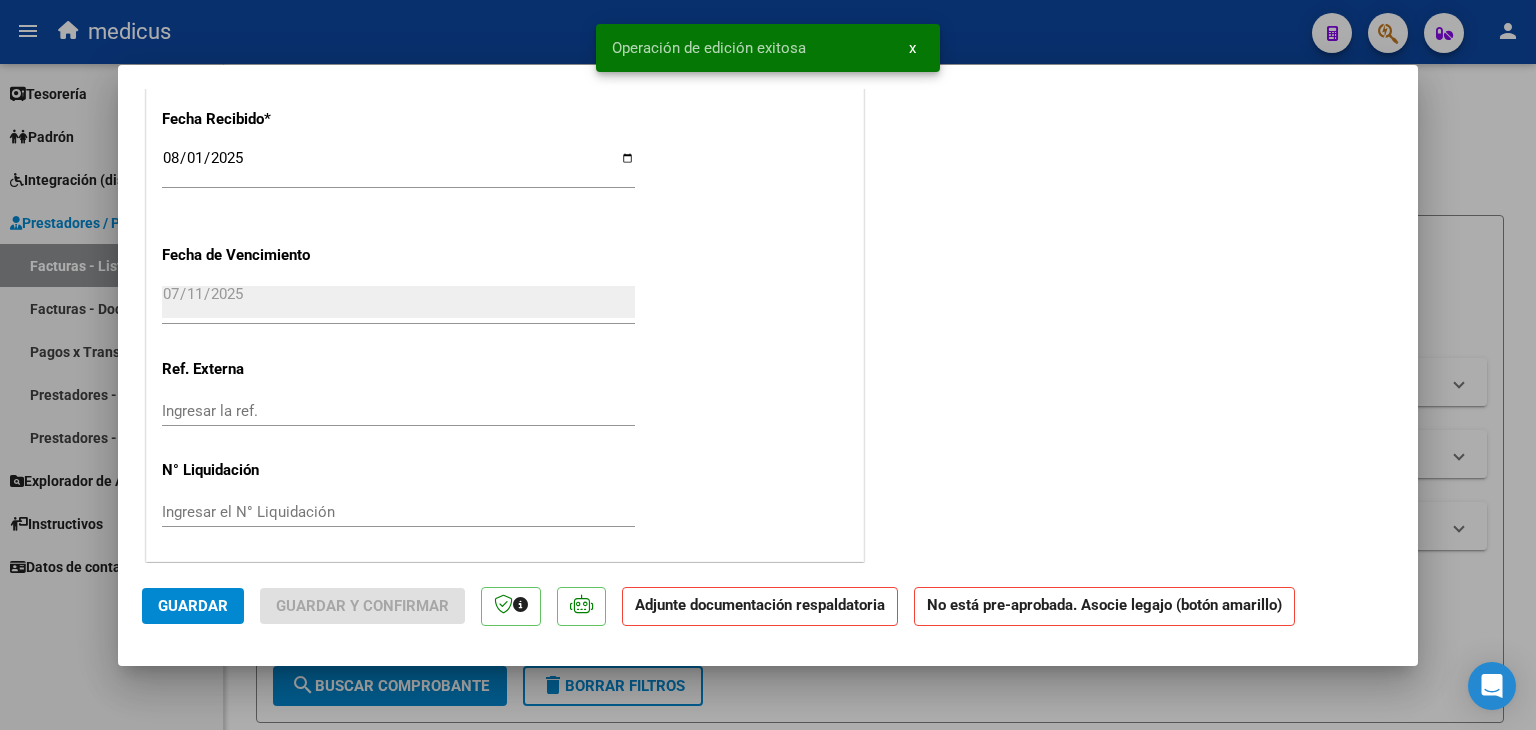click at bounding box center [768, 365] 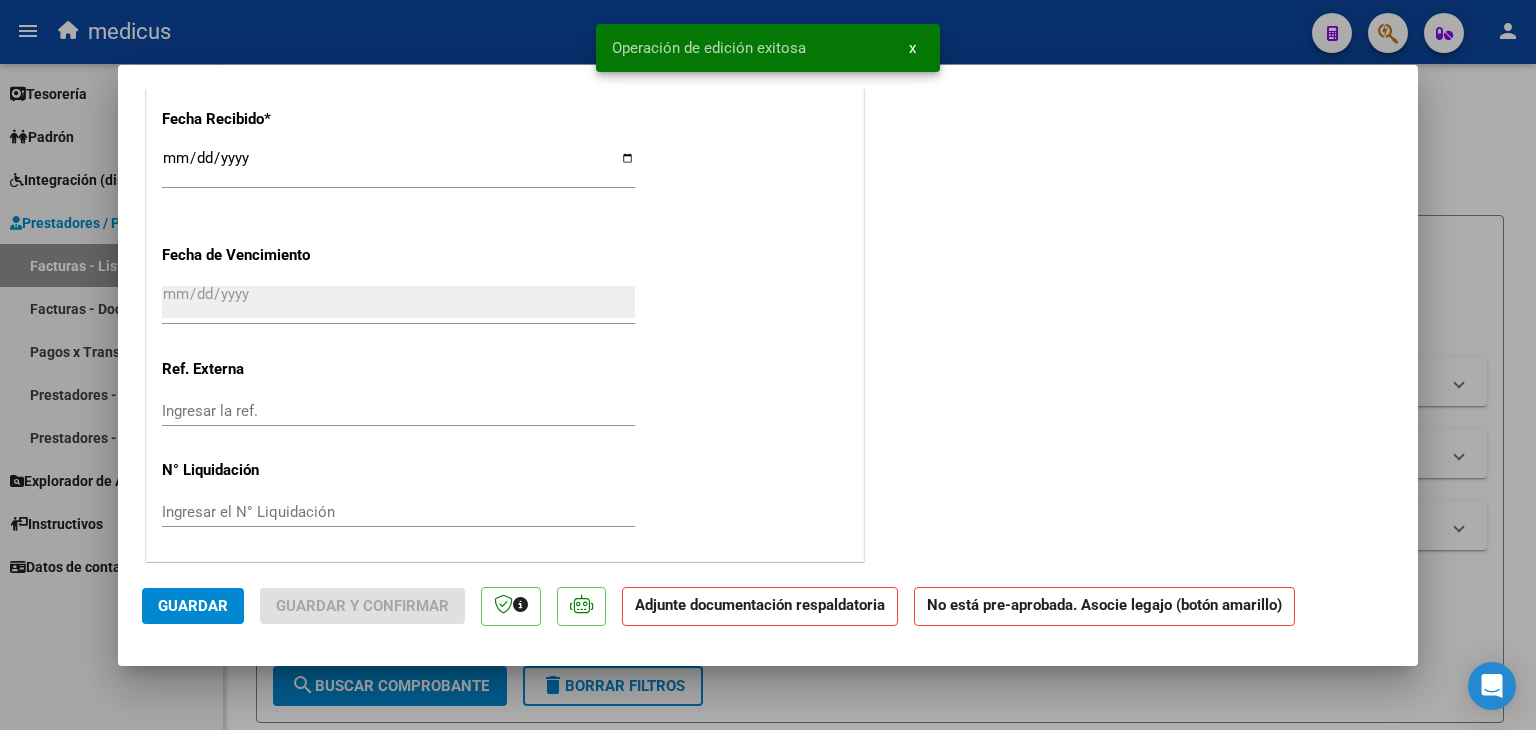scroll, scrollTop: 0, scrollLeft: 0, axis: both 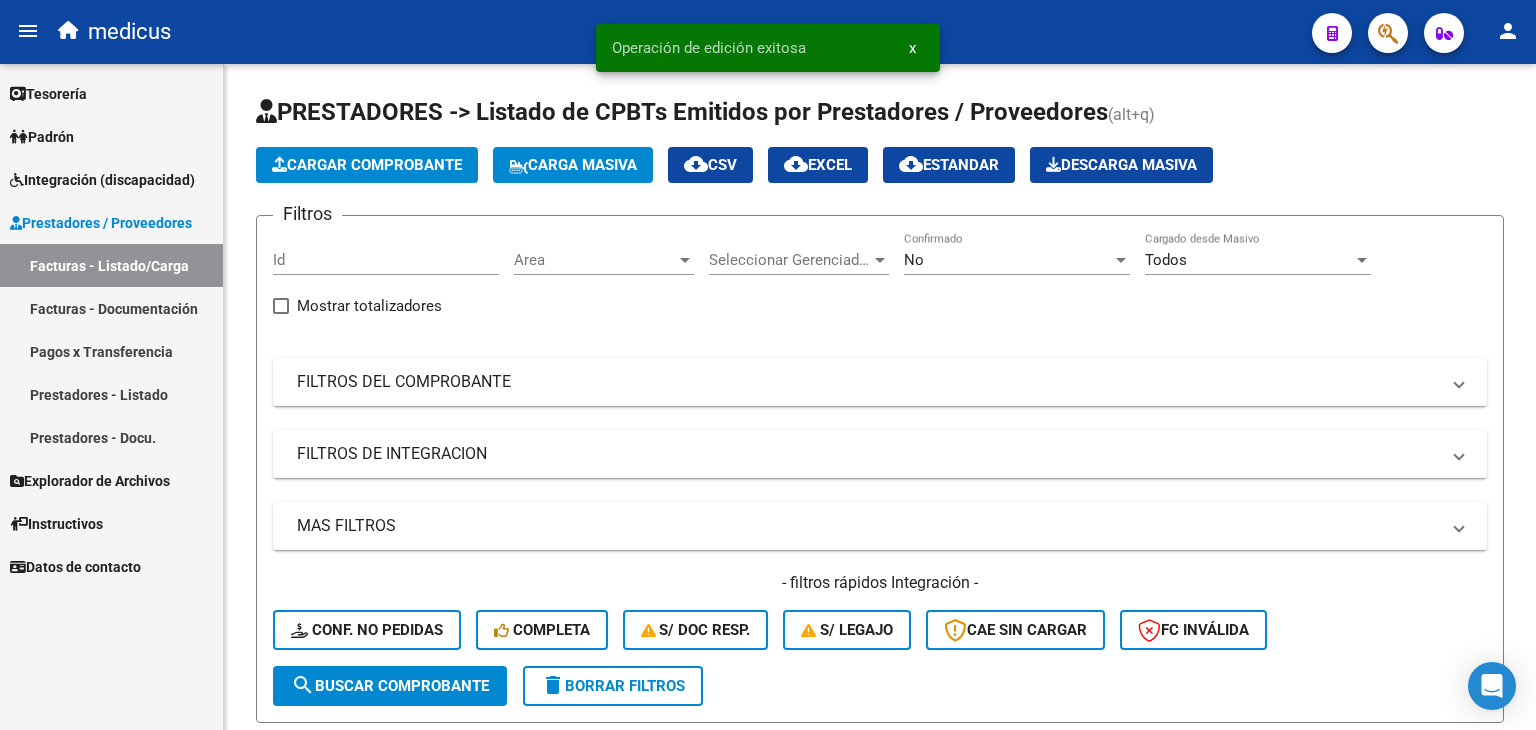 click on "Integración (discapacidad)" at bounding box center [102, 180] 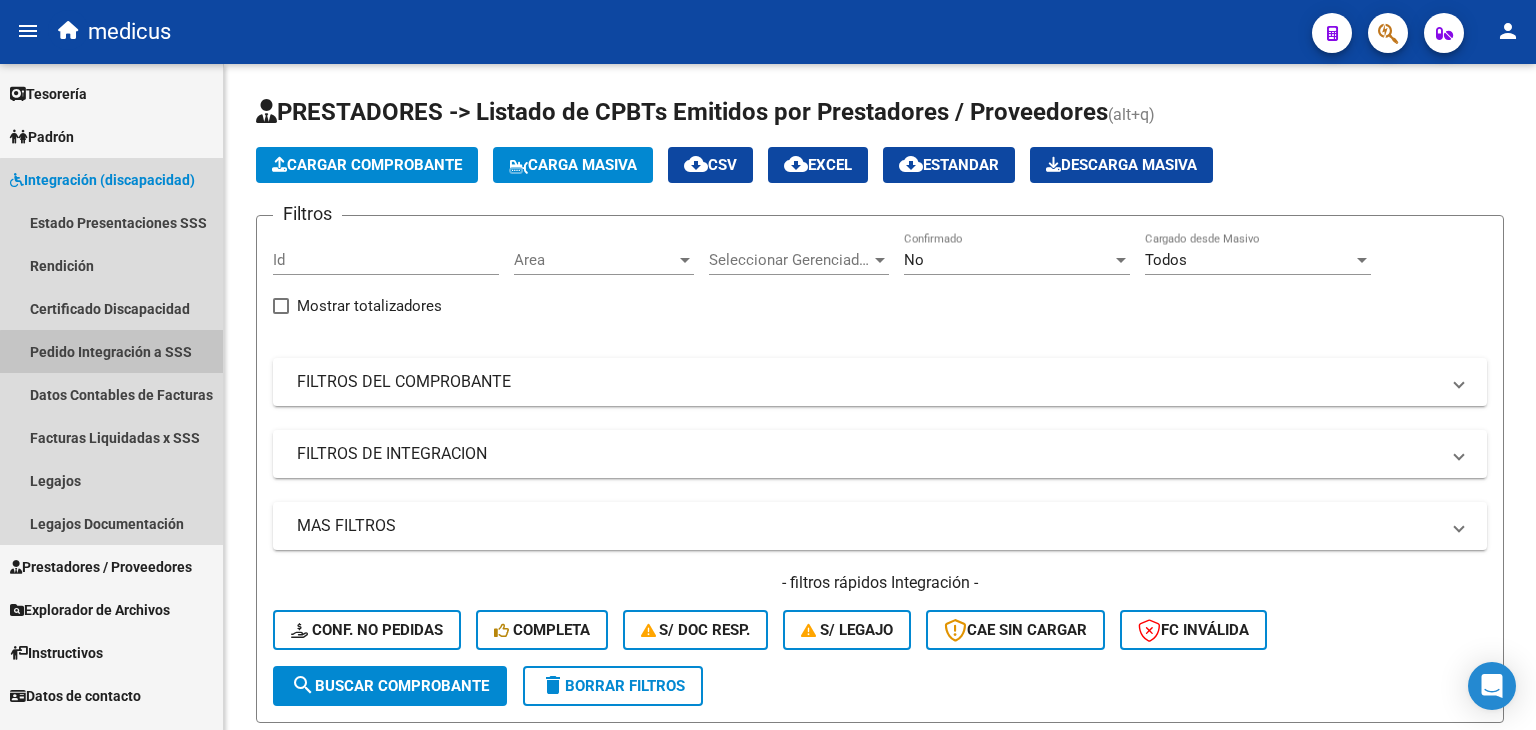 click on "Pedido Integración a SSS" at bounding box center (111, 351) 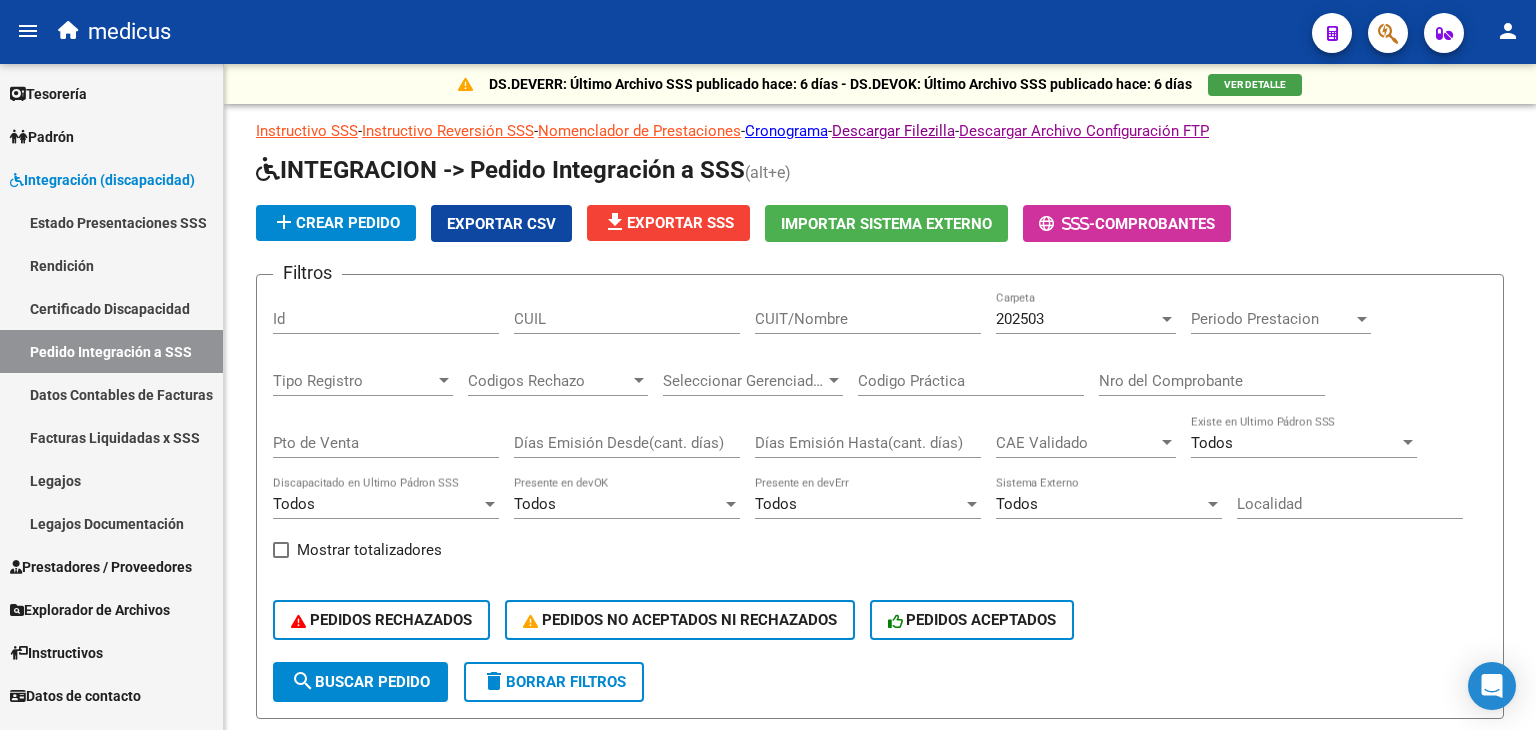 click on "Facturas Liquidadas x SSS" at bounding box center (111, 437) 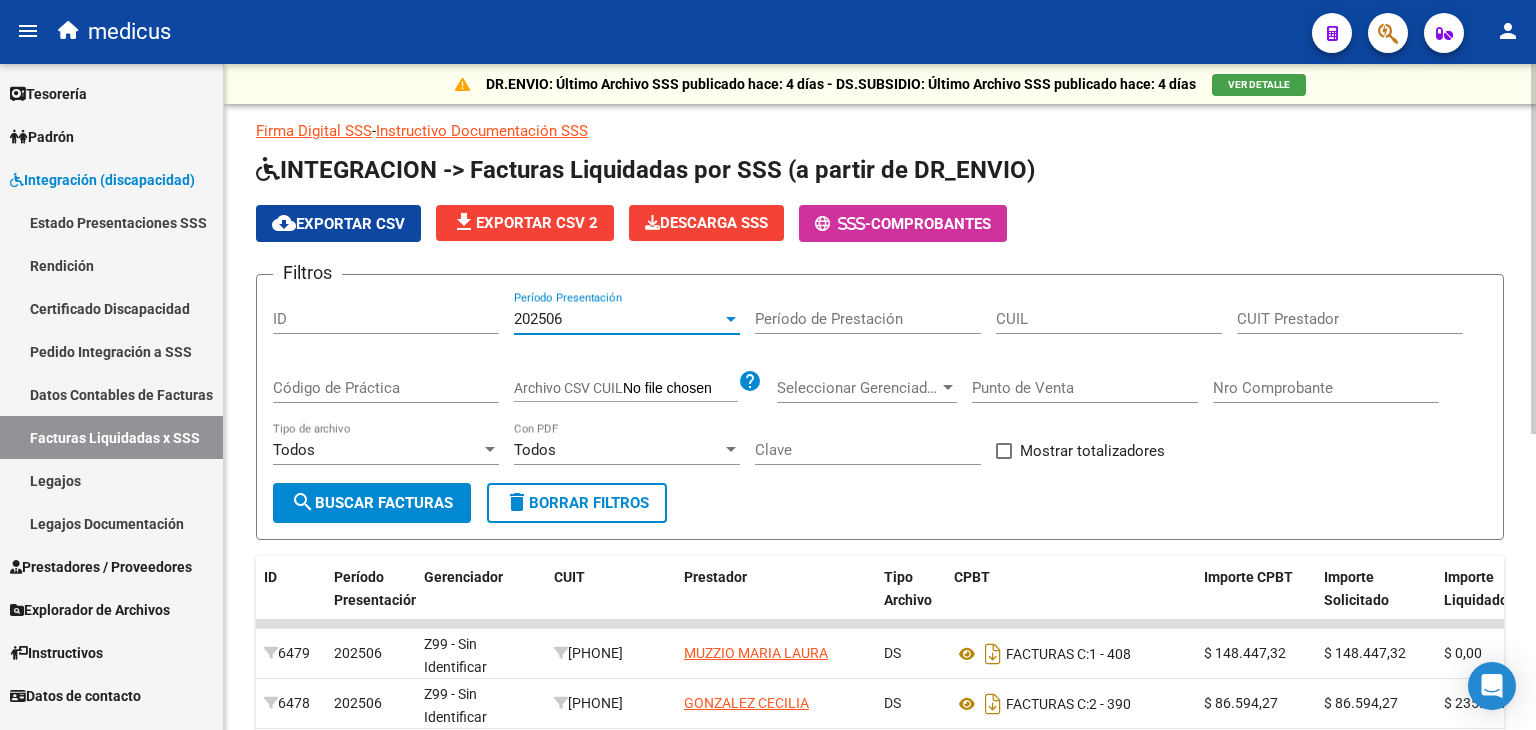 click on "202506" at bounding box center [618, 319] 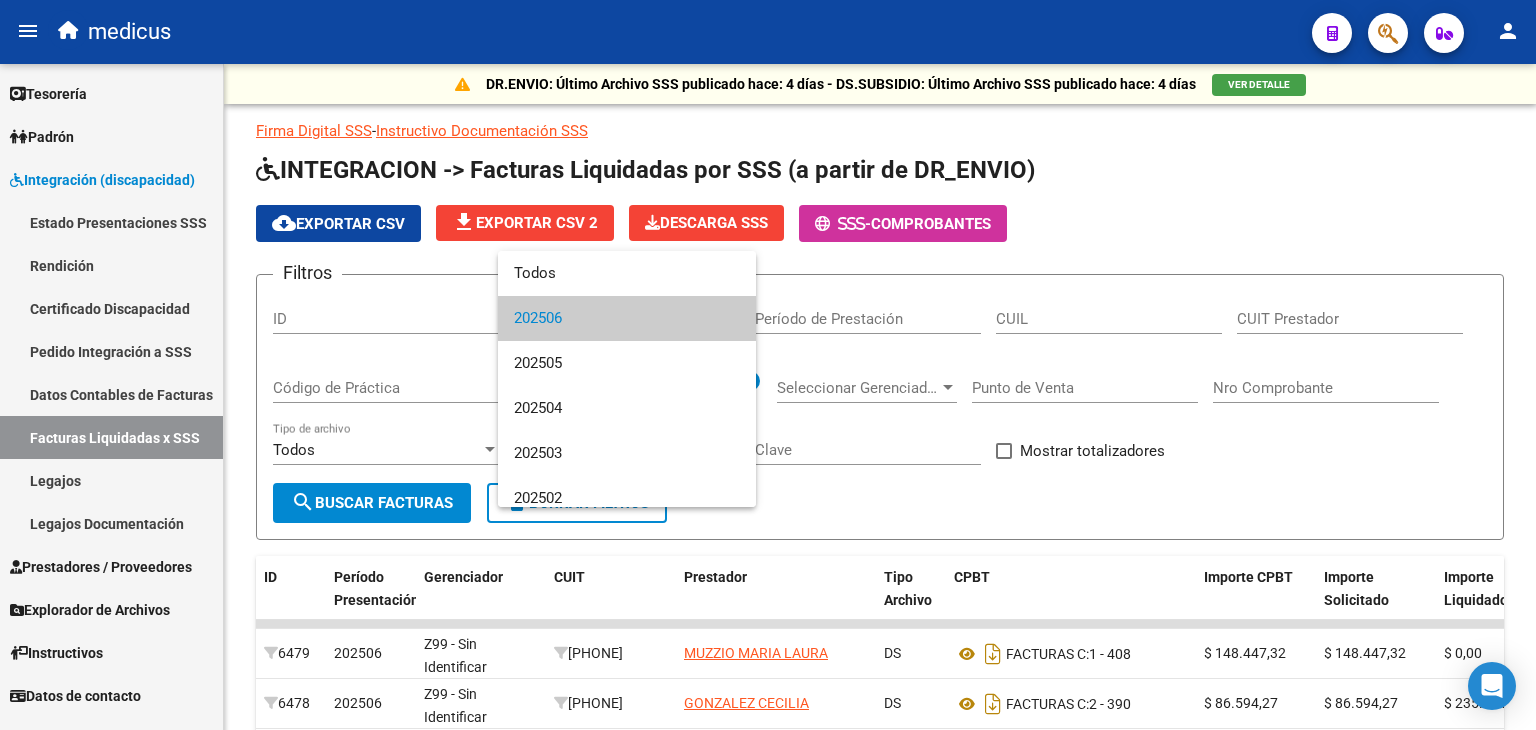 click on "202506" at bounding box center [627, 318] 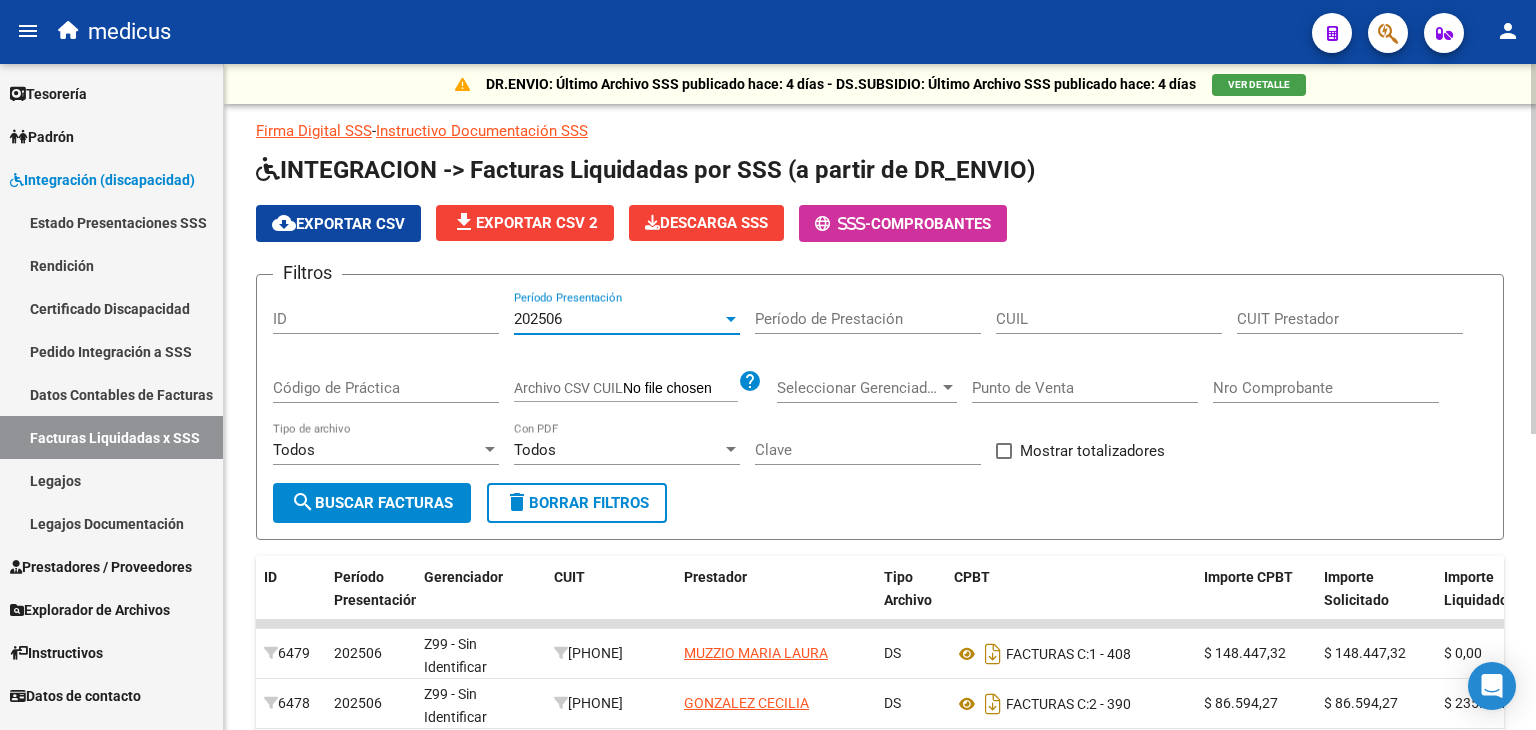 click on "Todos" at bounding box center (535, 450) 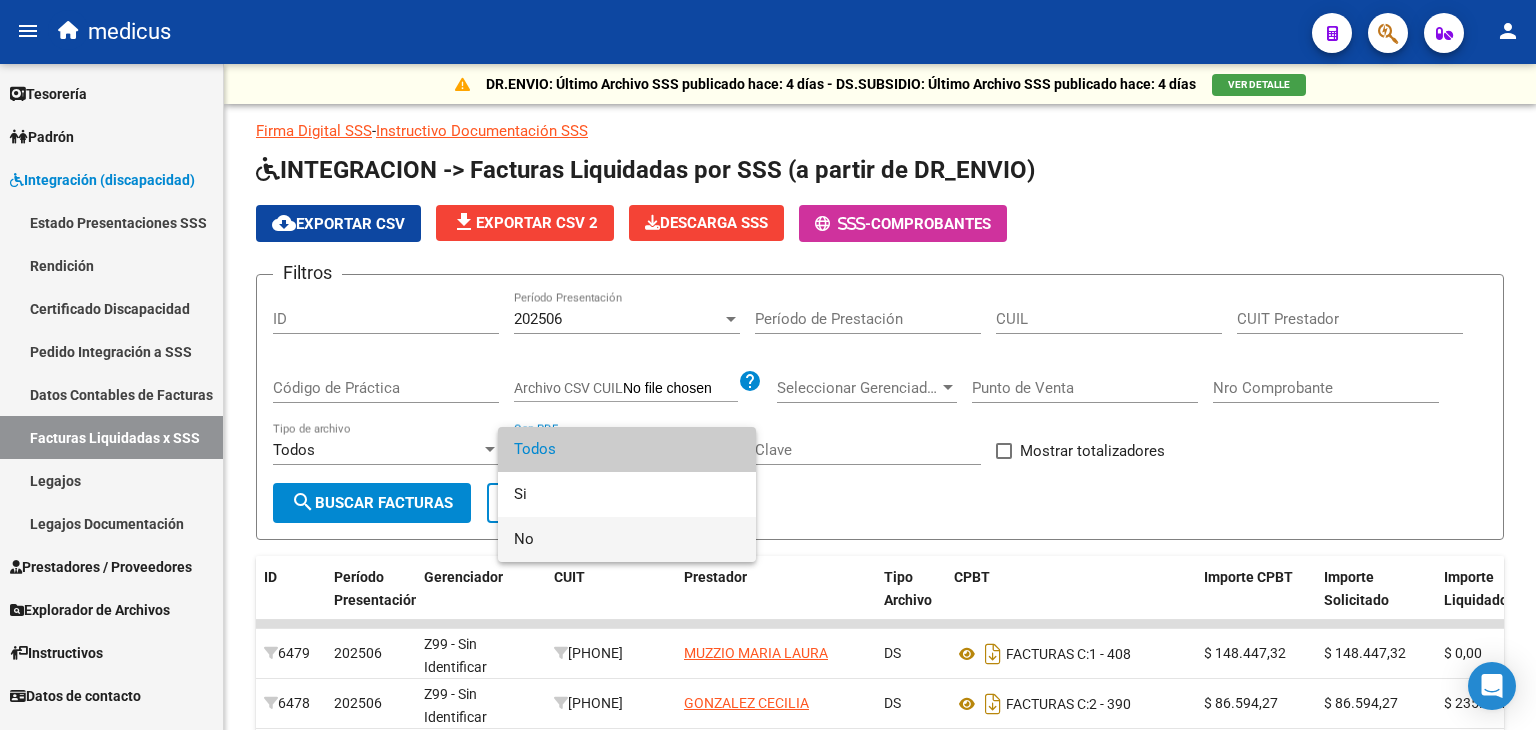 click on "No" at bounding box center [627, 539] 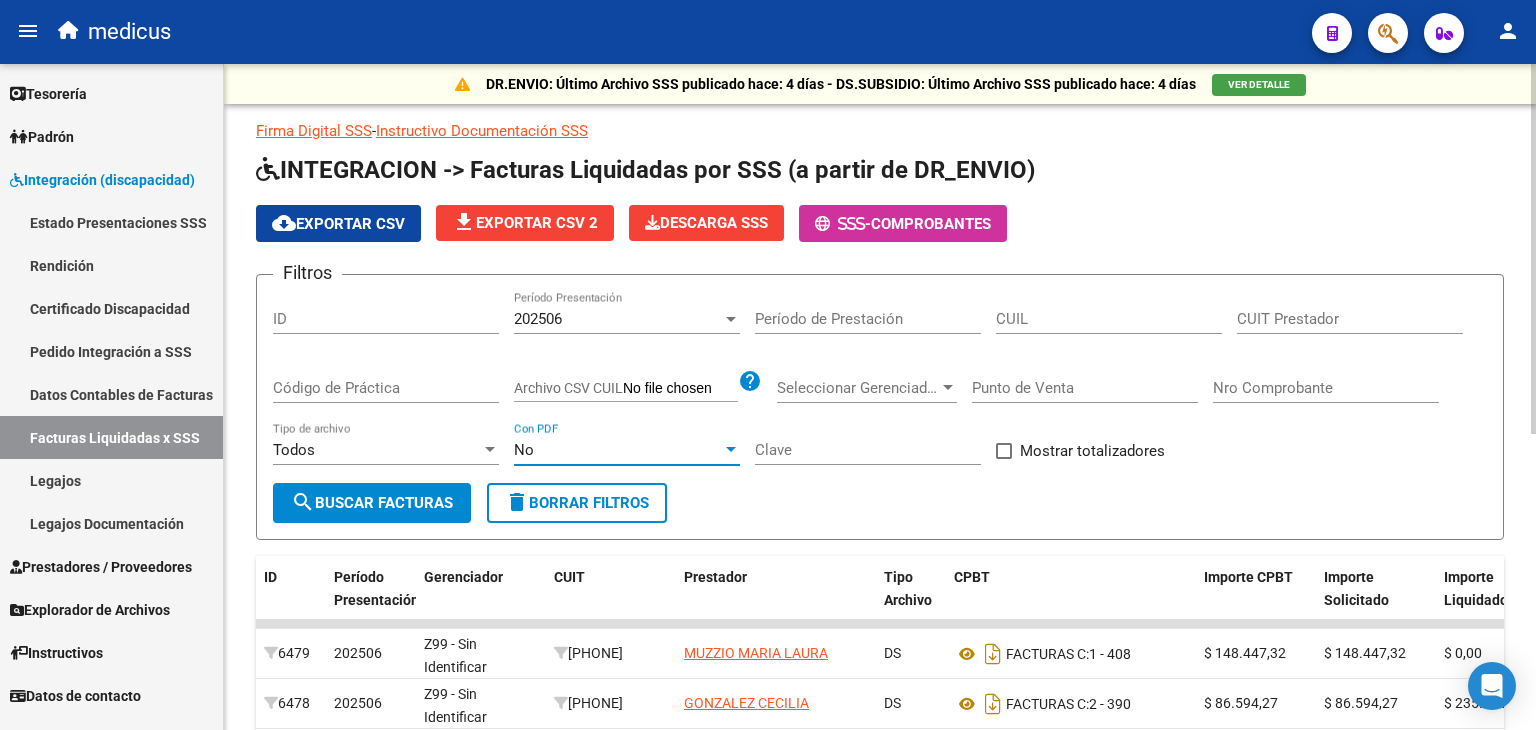 click on "search  Buscar Facturas" 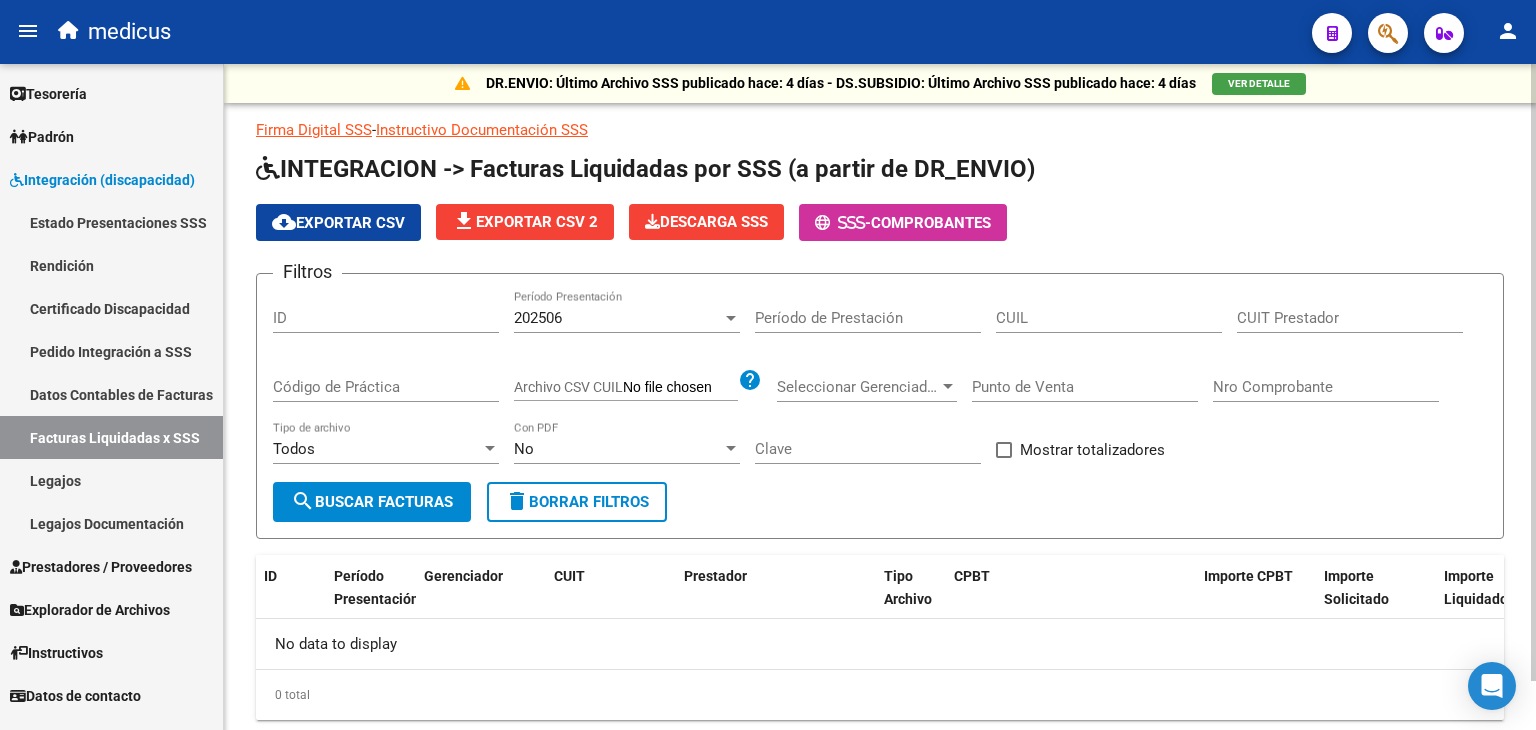 scroll, scrollTop: 0, scrollLeft: 0, axis: both 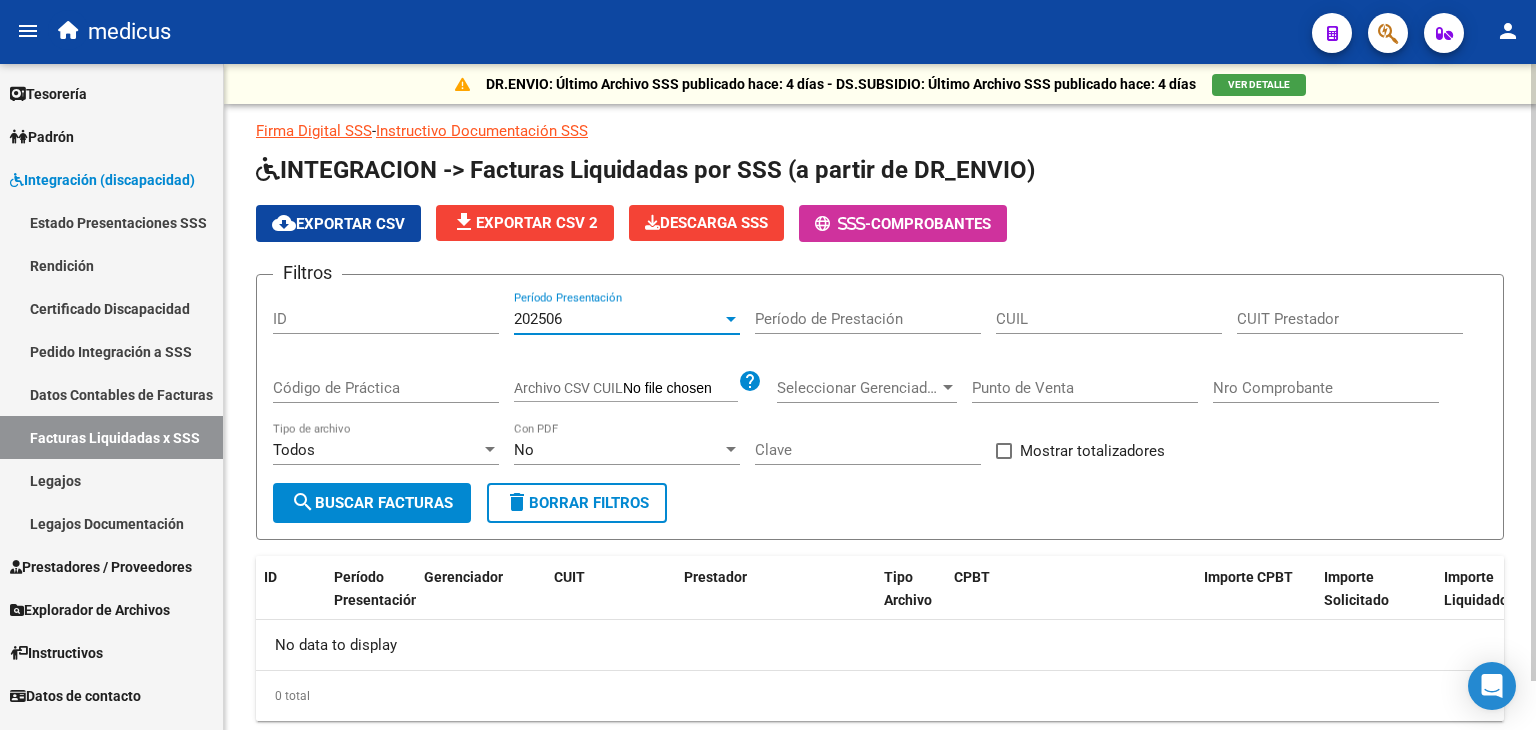 click on "202506" at bounding box center [618, 319] 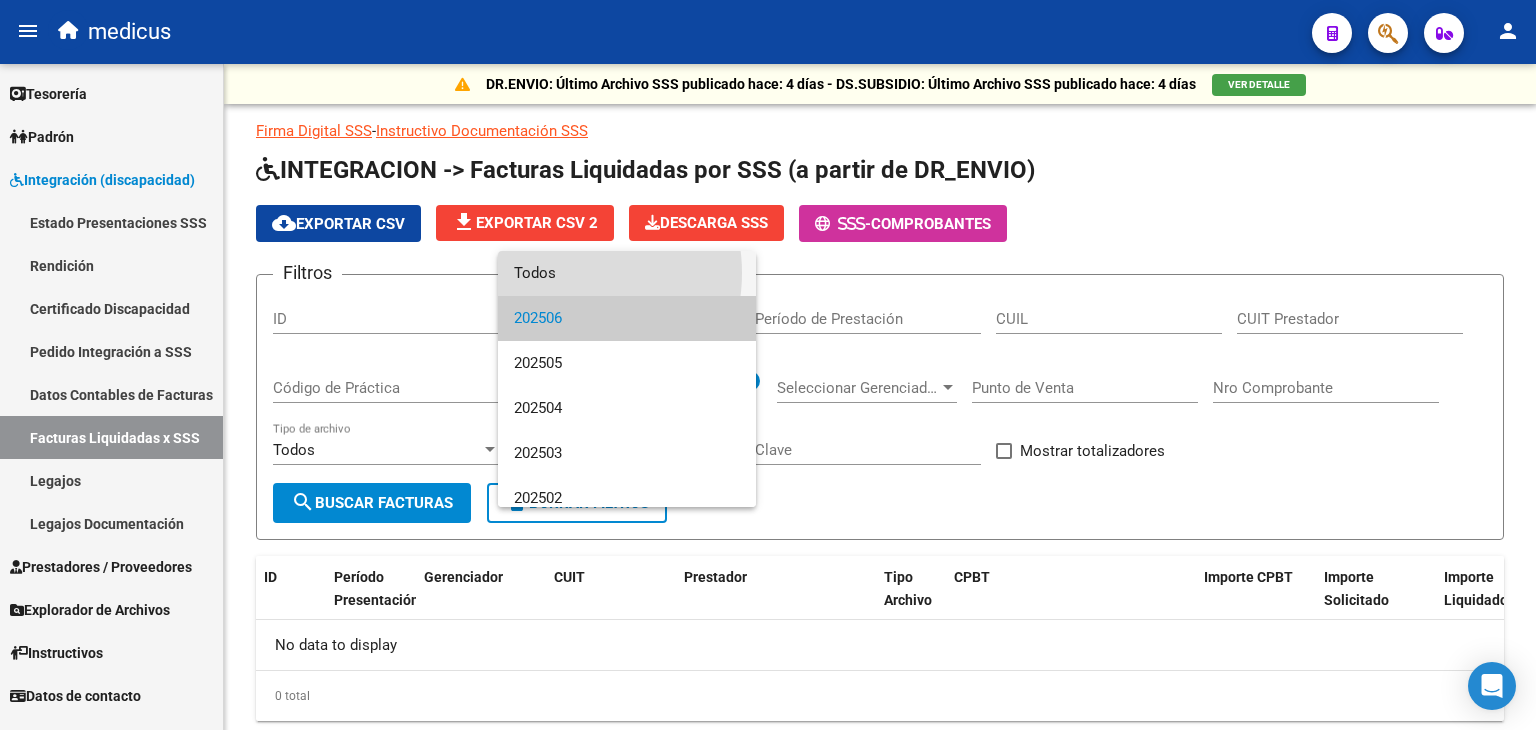 click on "Todos" at bounding box center [627, 273] 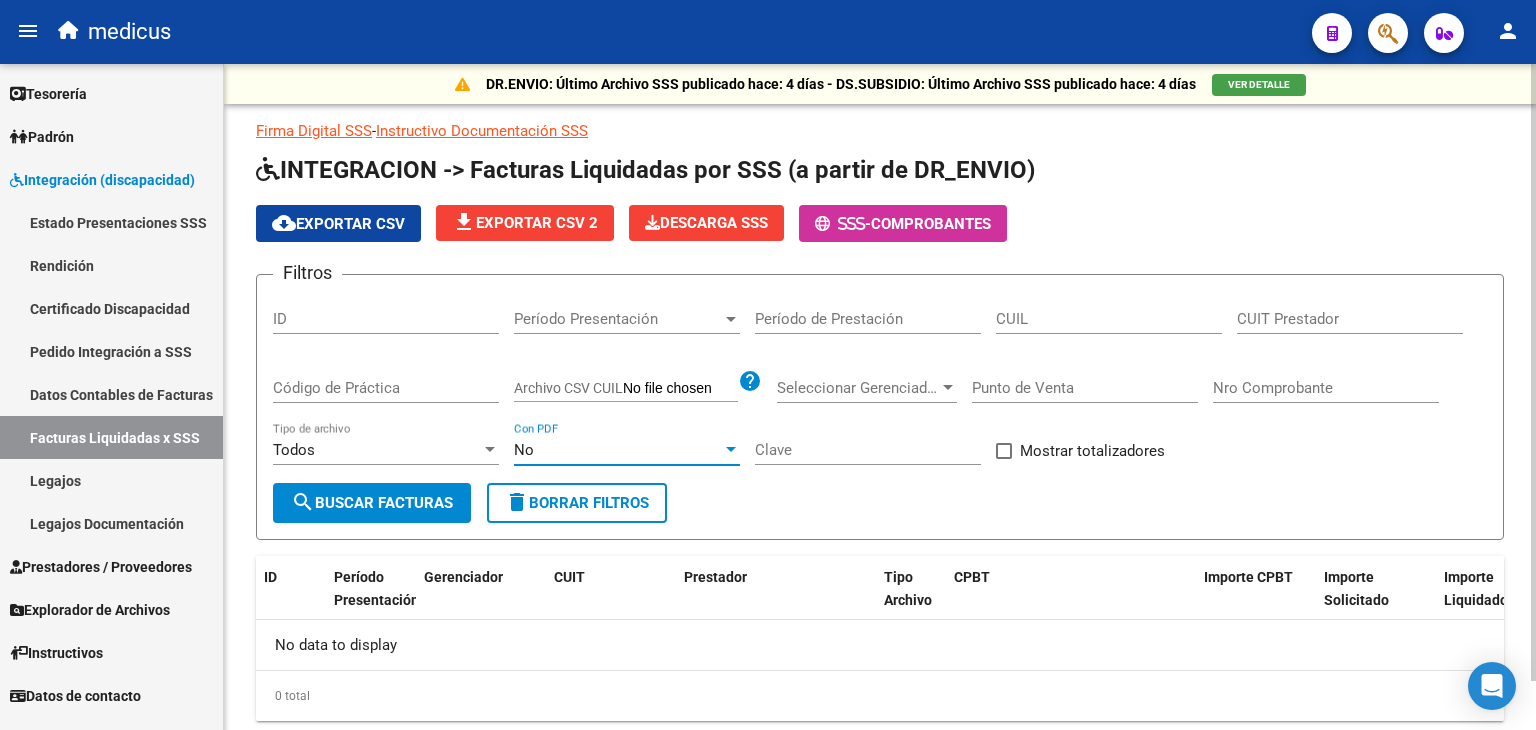 click on "No" at bounding box center (618, 450) 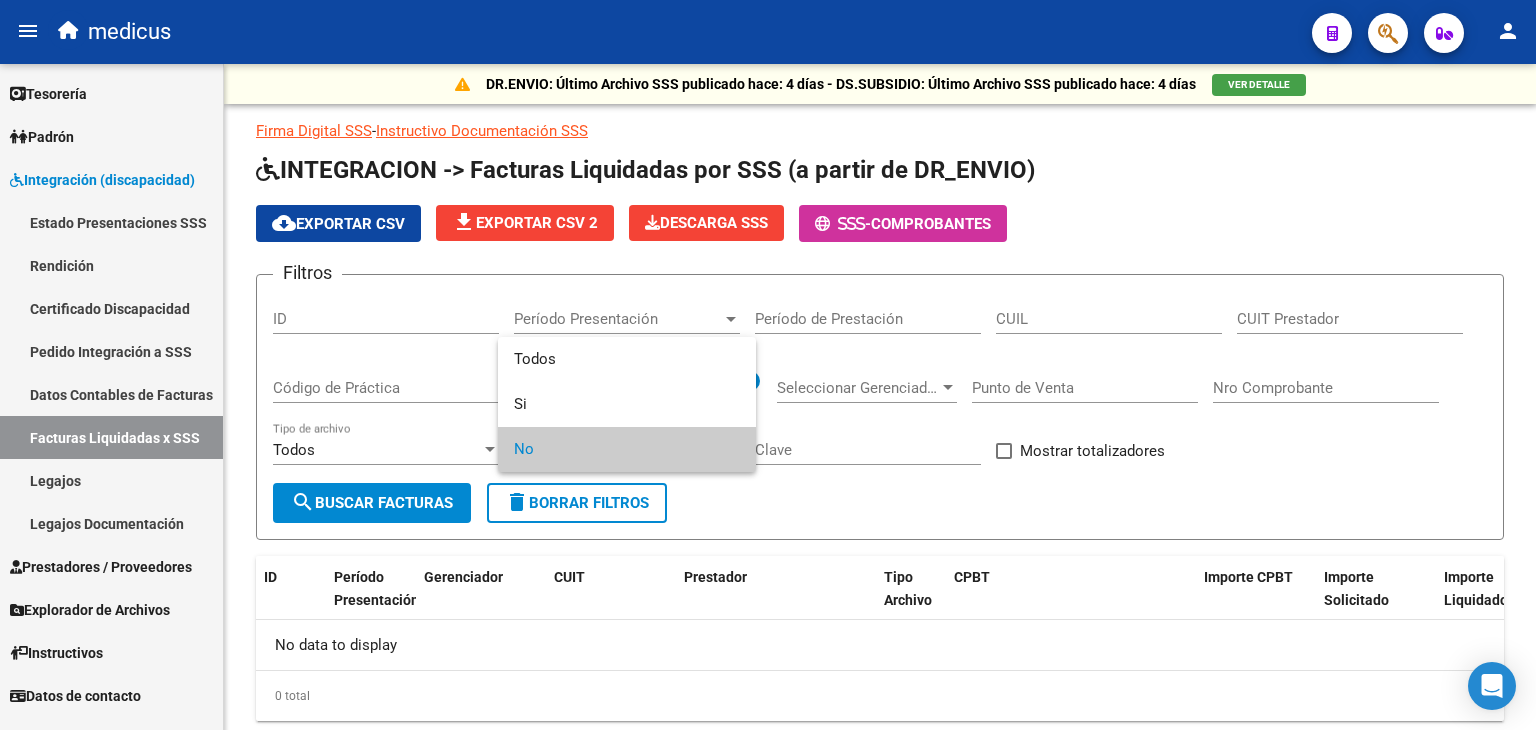 click on "No" at bounding box center [627, 449] 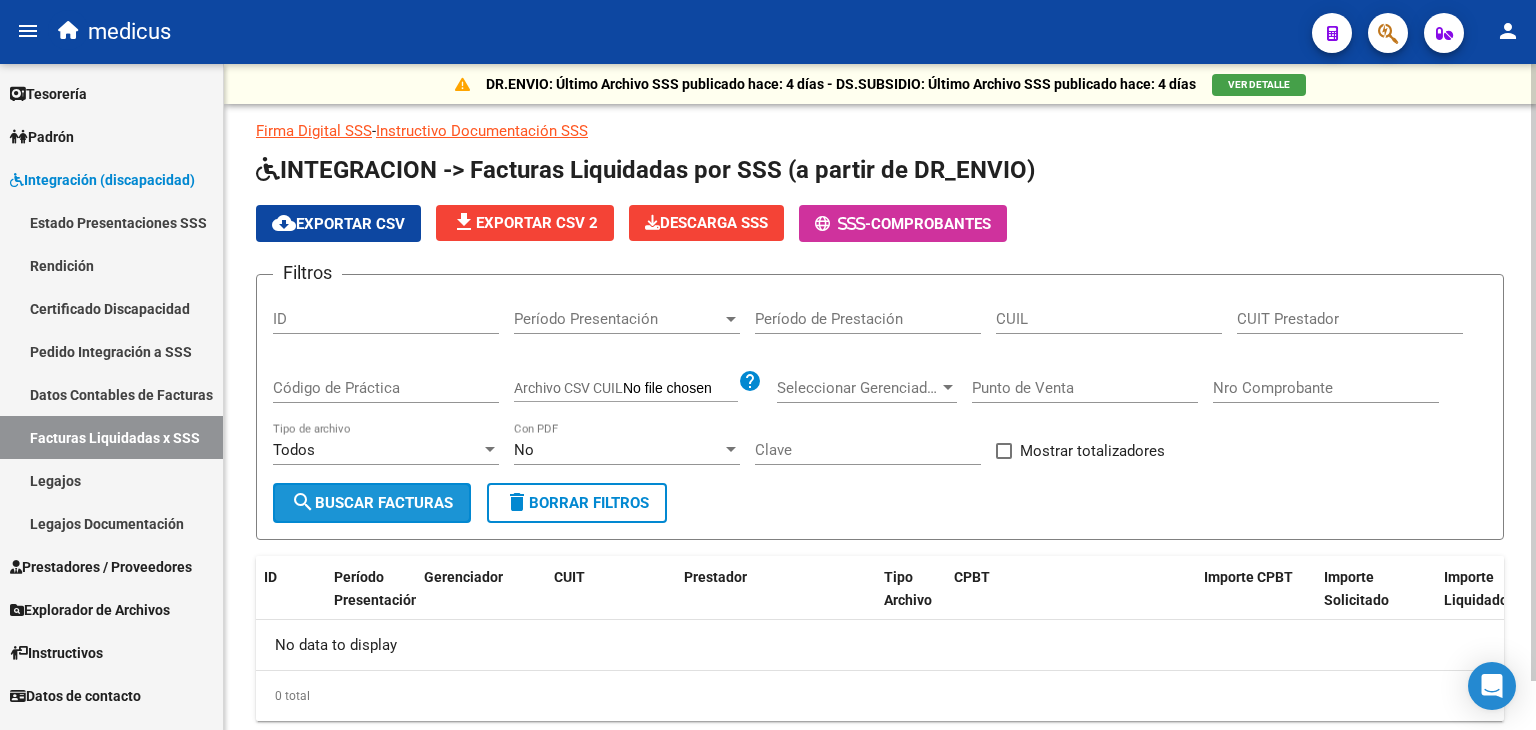 click on "search  Buscar Facturas" 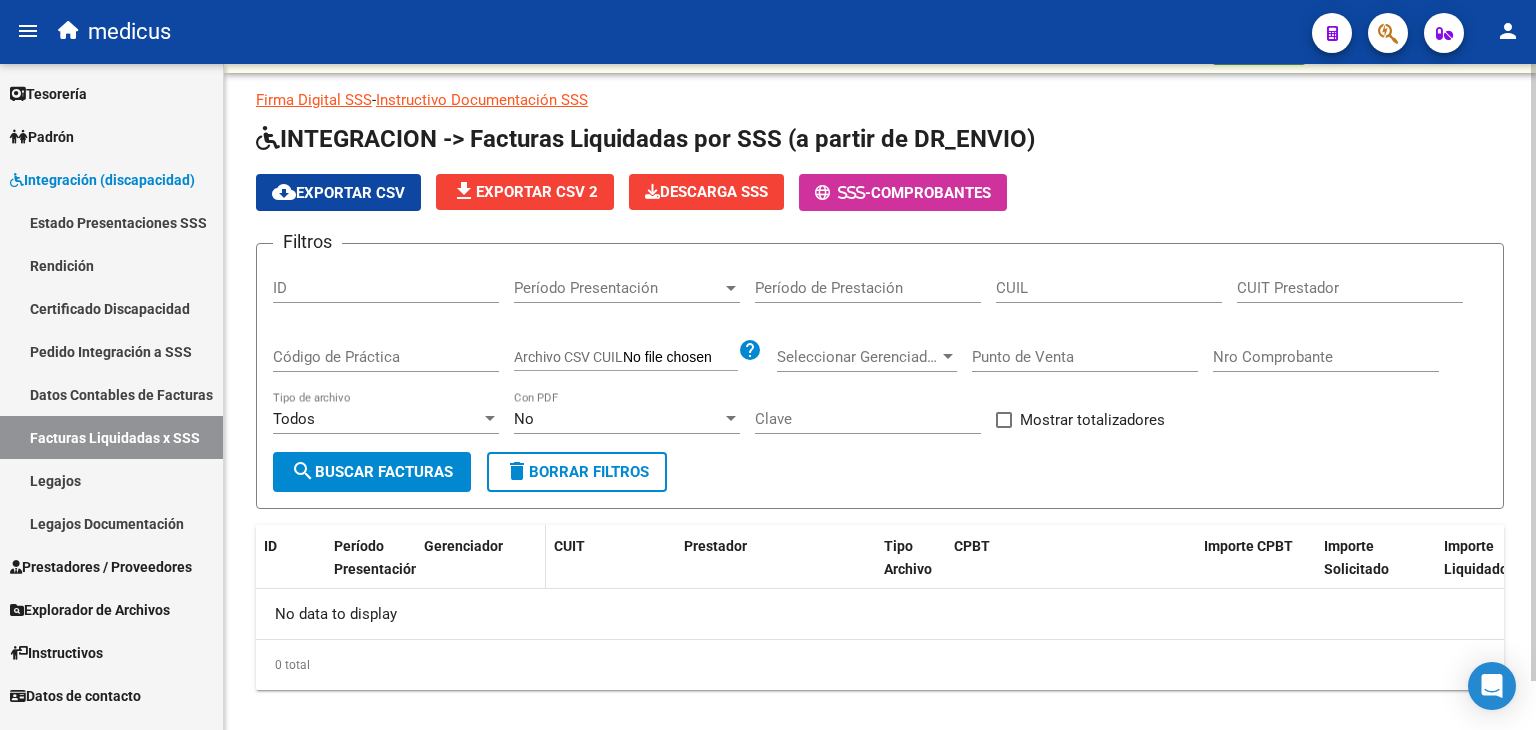 scroll, scrollTop: 53, scrollLeft: 0, axis: vertical 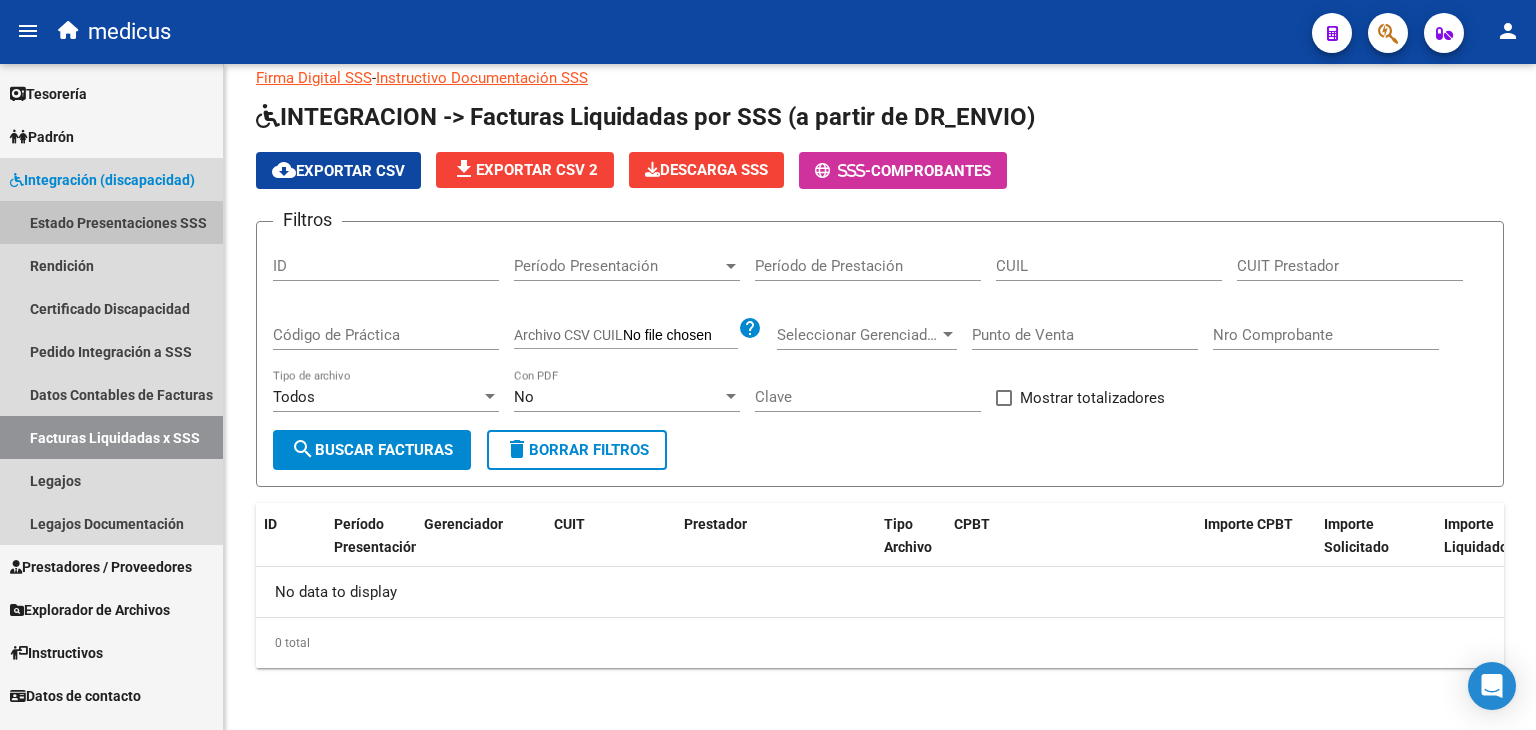 click on "Estado Presentaciones SSS" at bounding box center (111, 222) 